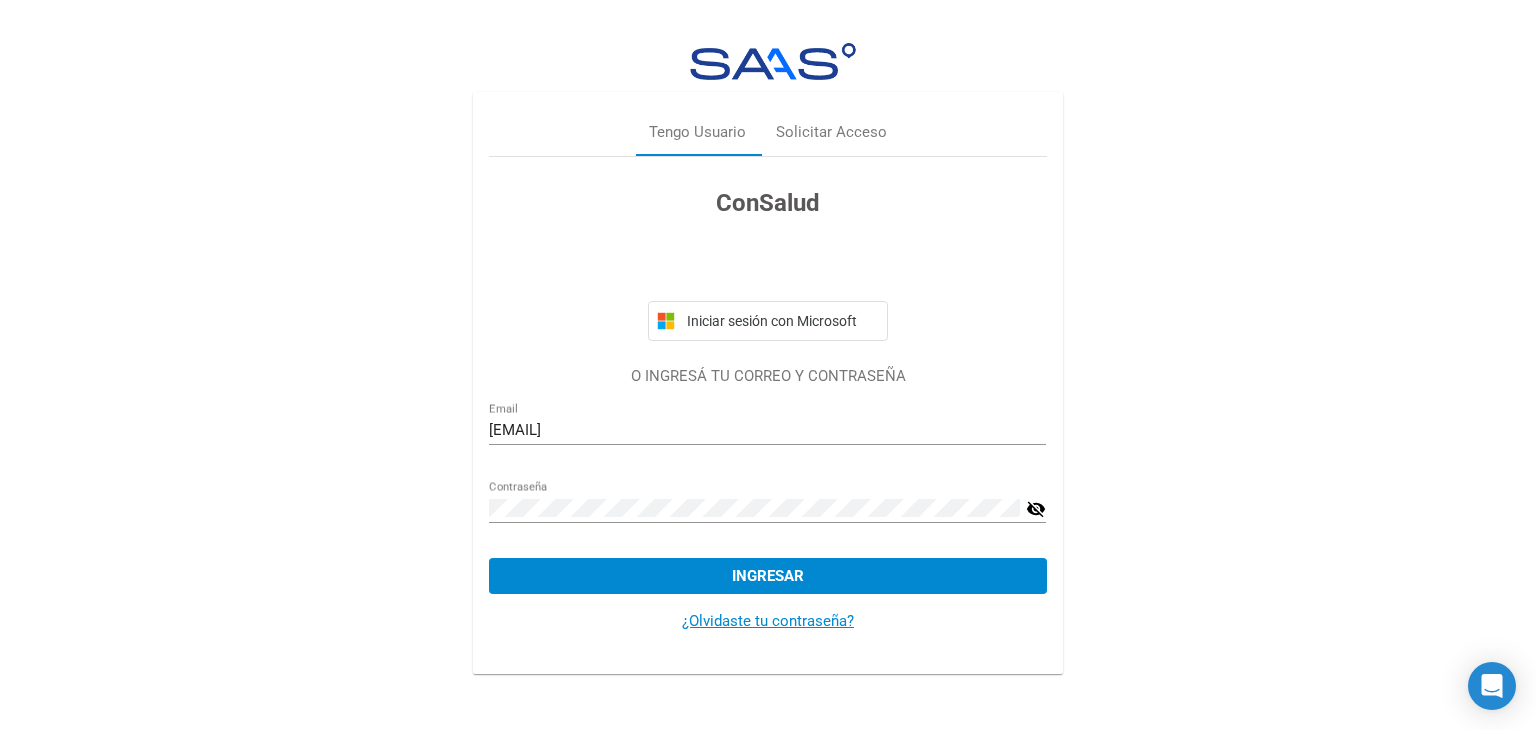 scroll, scrollTop: 0, scrollLeft: 0, axis: both 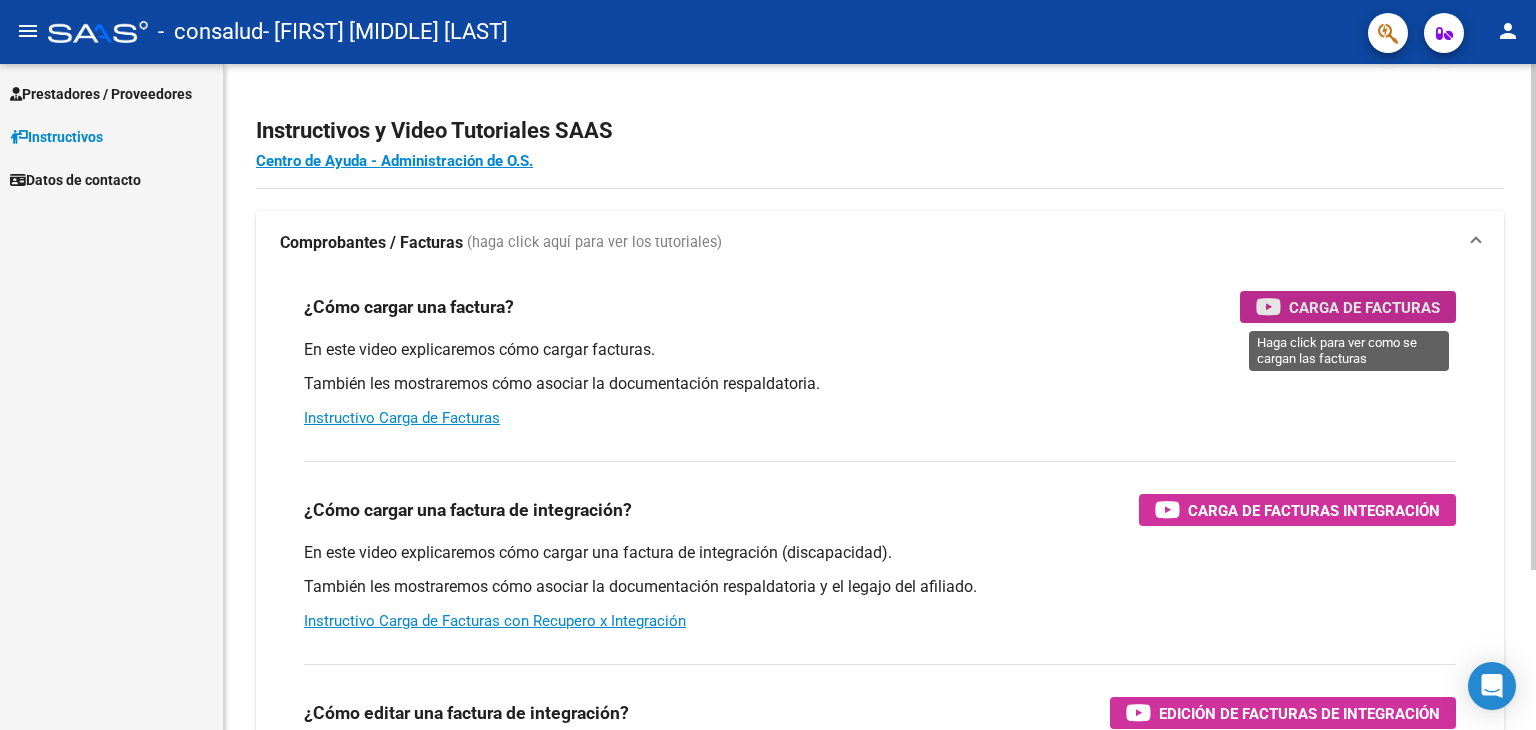 click on "Carga de Facturas" at bounding box center (1364, 307) 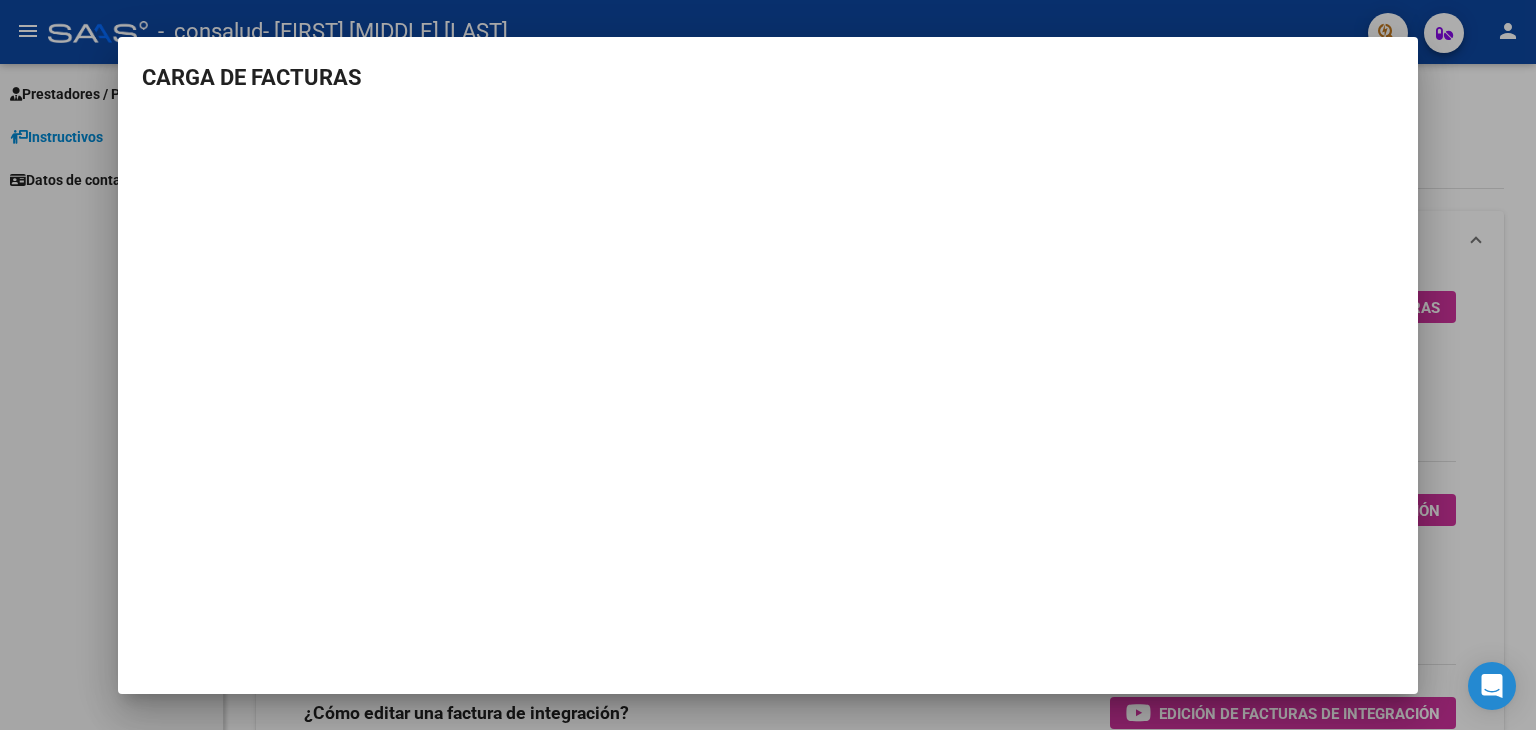 click at bounding box center [768, 365] 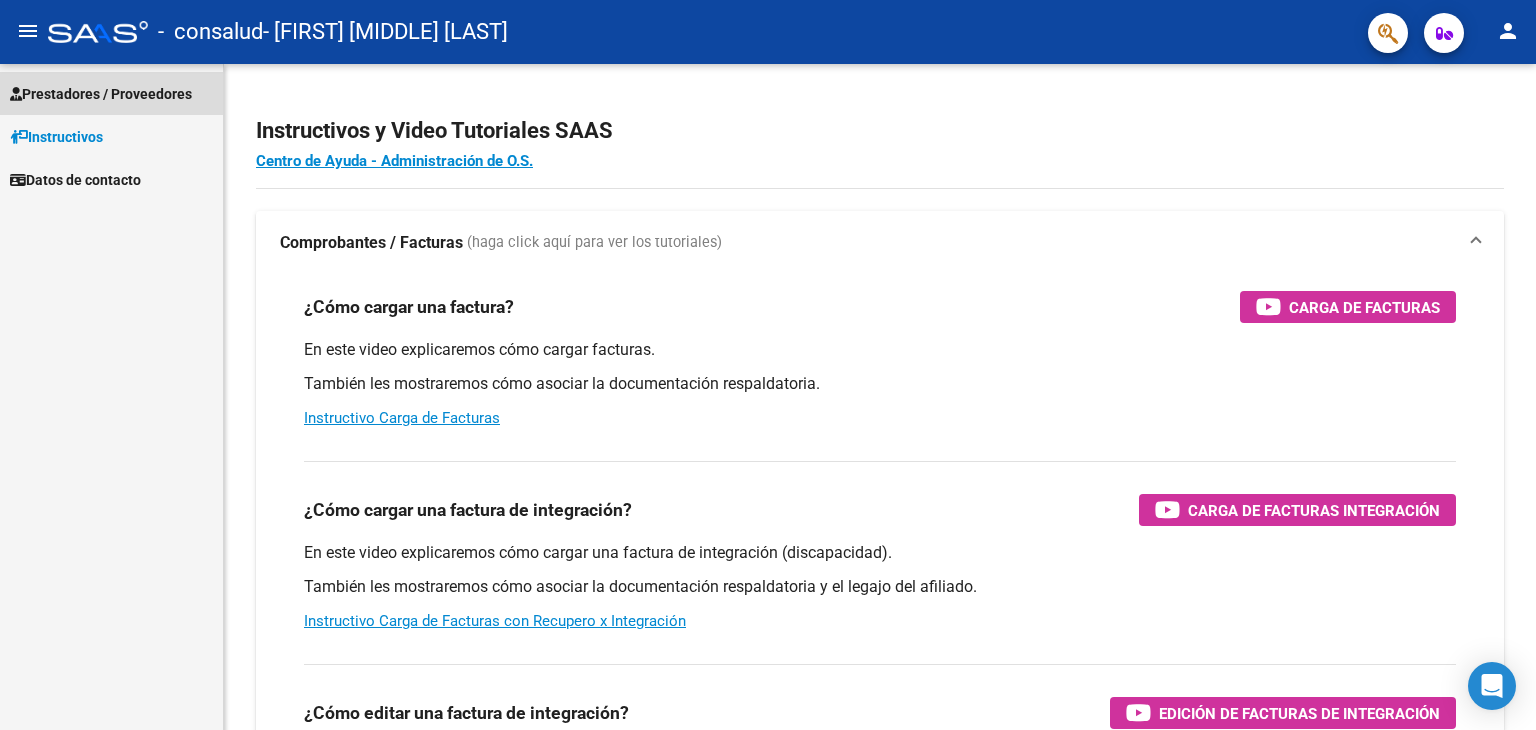 click on "Prestadores / Proveedores" at bounding box center [101, 94] 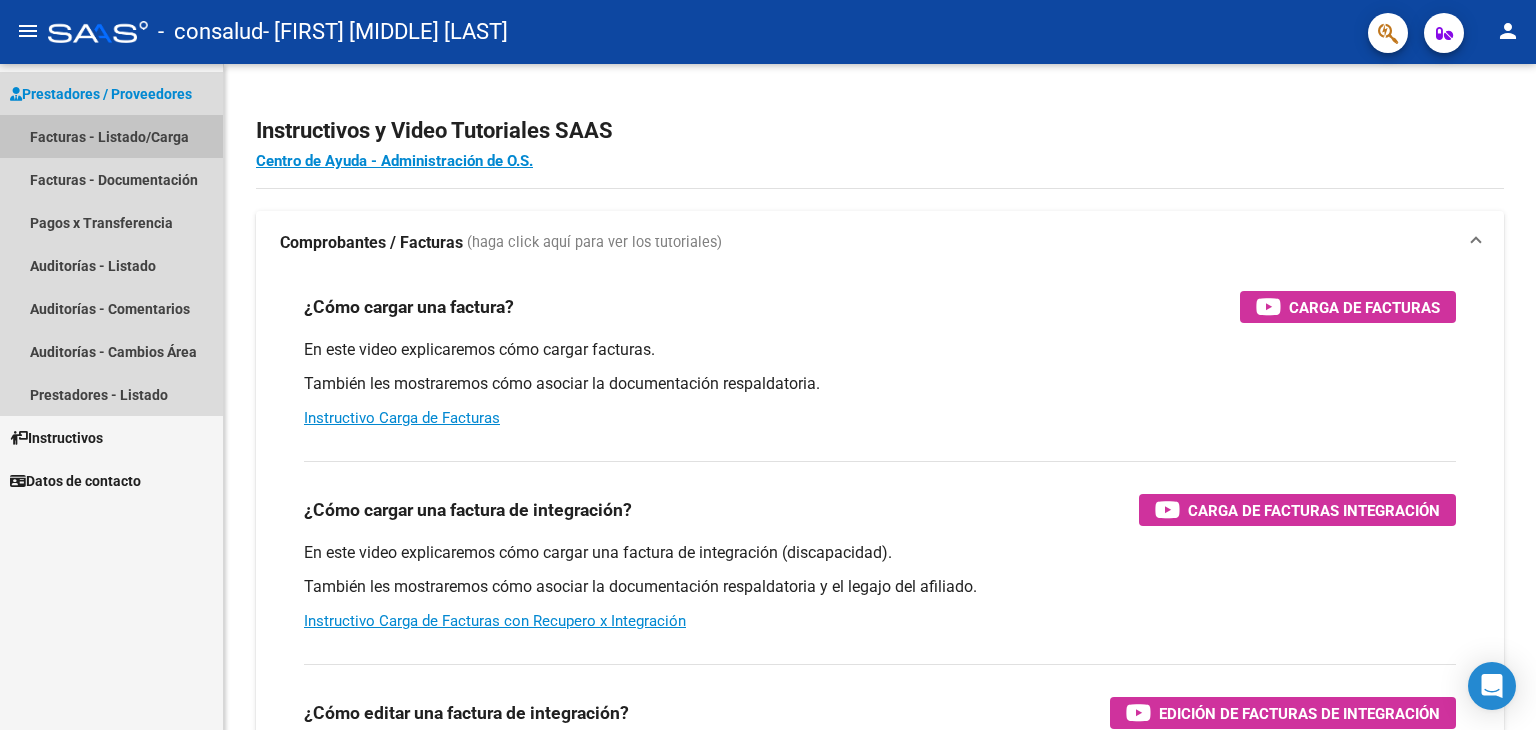 click on "Facturas - Listado/Carga" at bounding box center [111, 136] 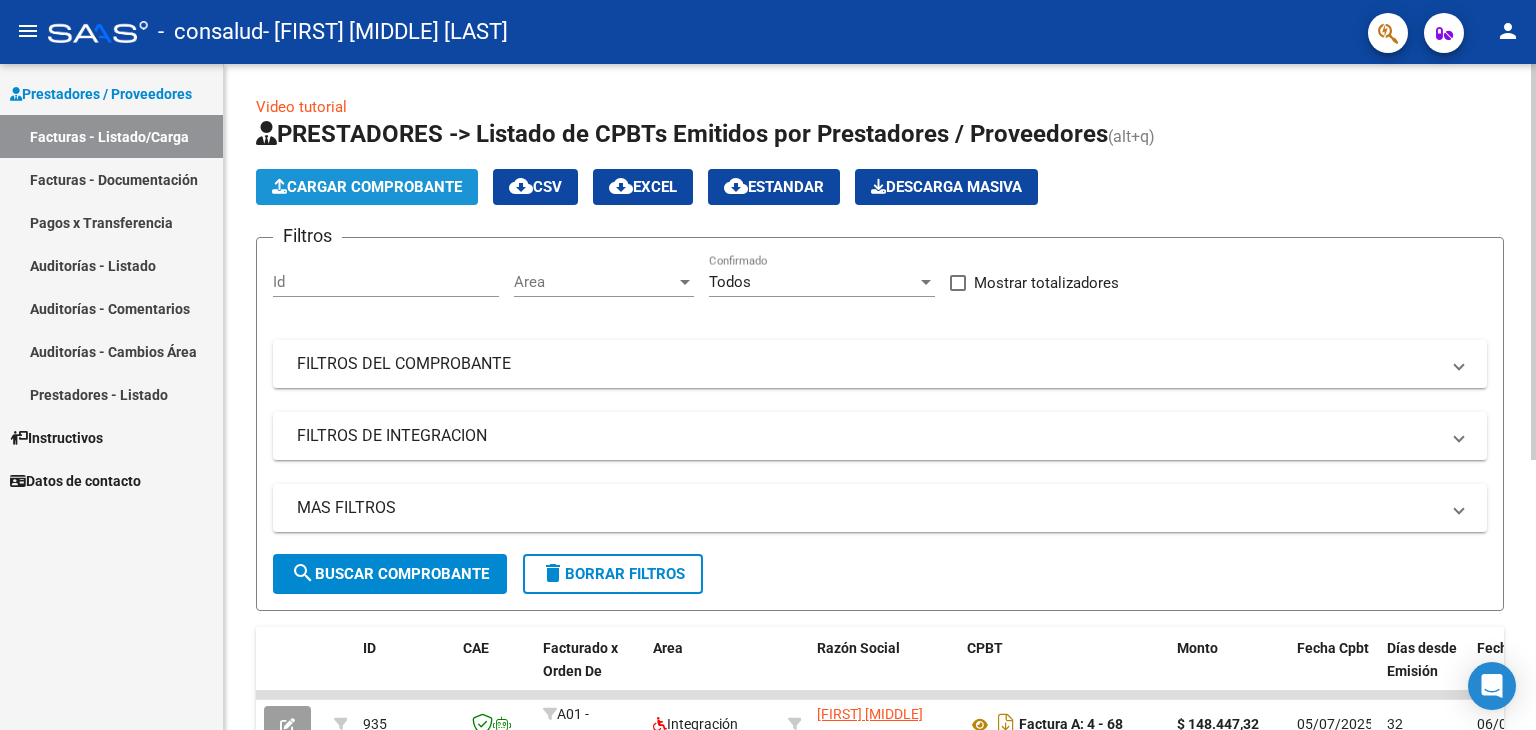 click on "Cargar Comprobante" 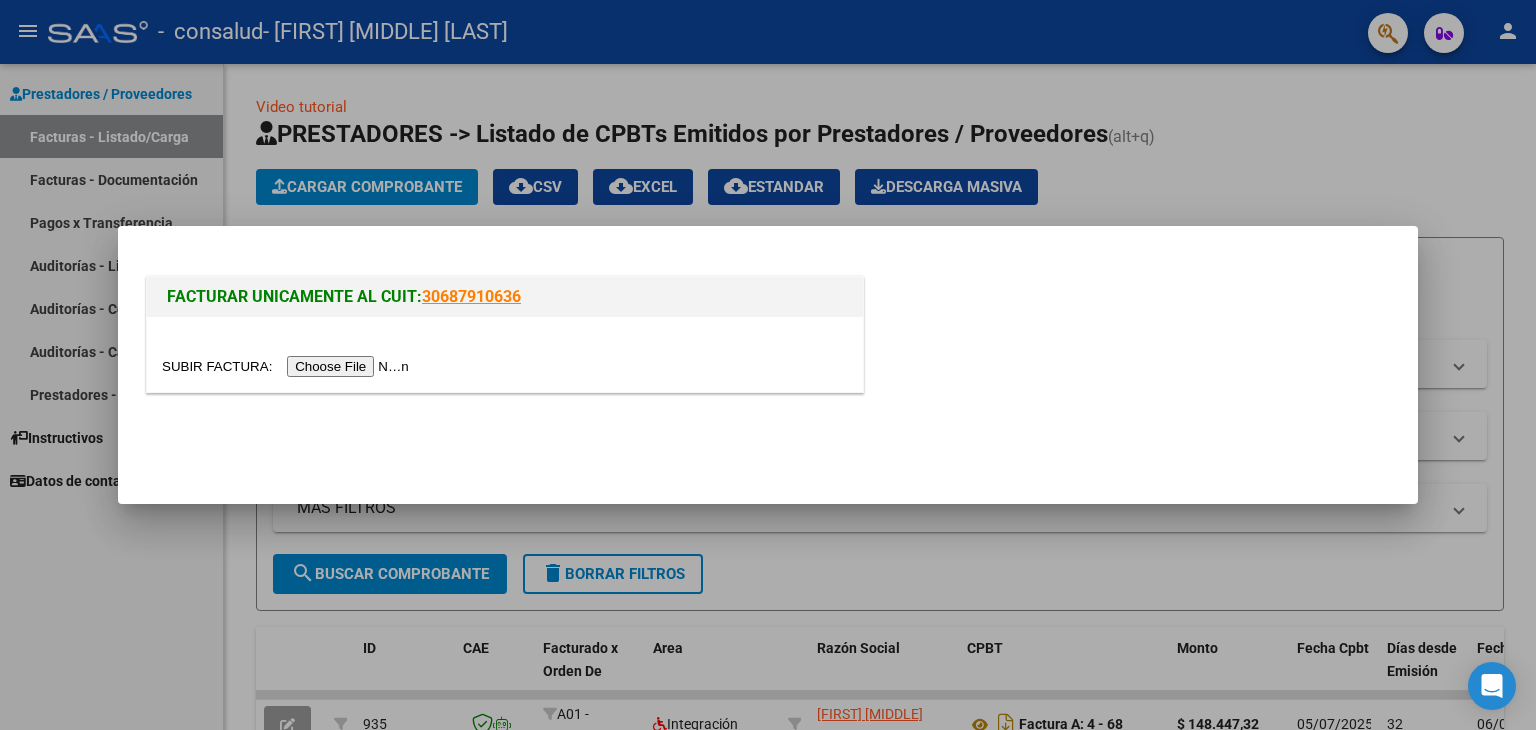 click at bounding box center [288, 366] 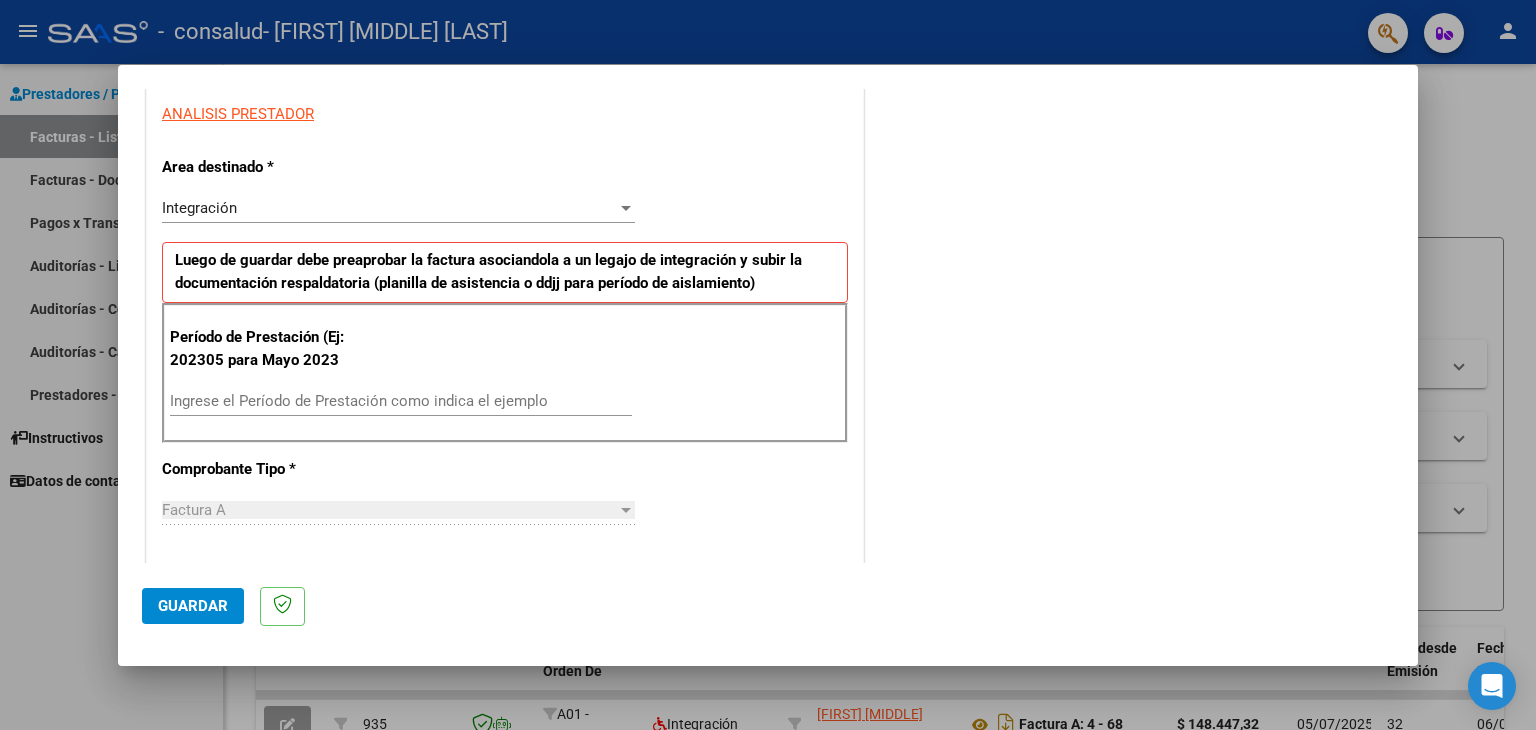 scroll, scrollTop: 373, scrollLeft: 0, axis: vertical 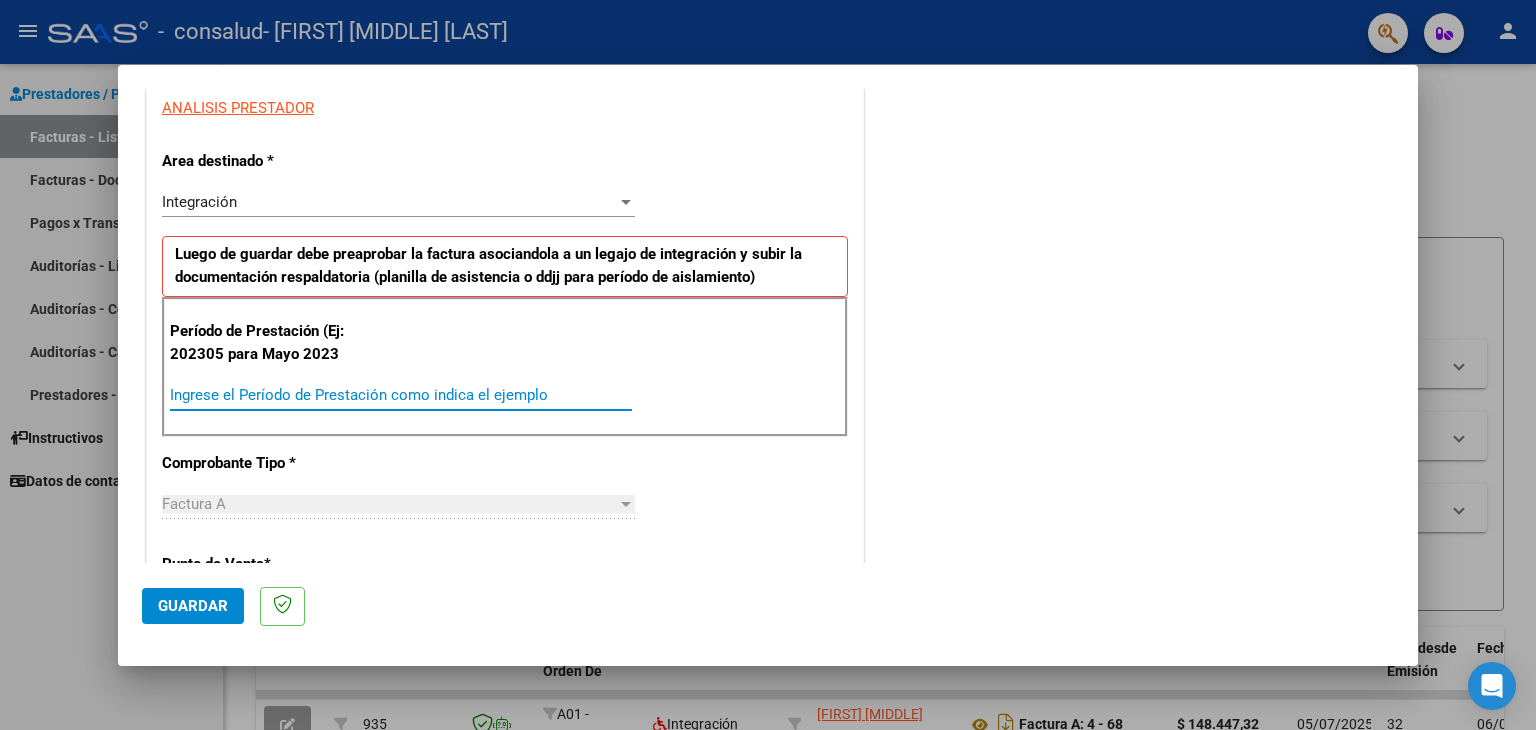 click on "Ingrese el Período de Prestación como indica el ejemplo" at bounding box center [401, 395] 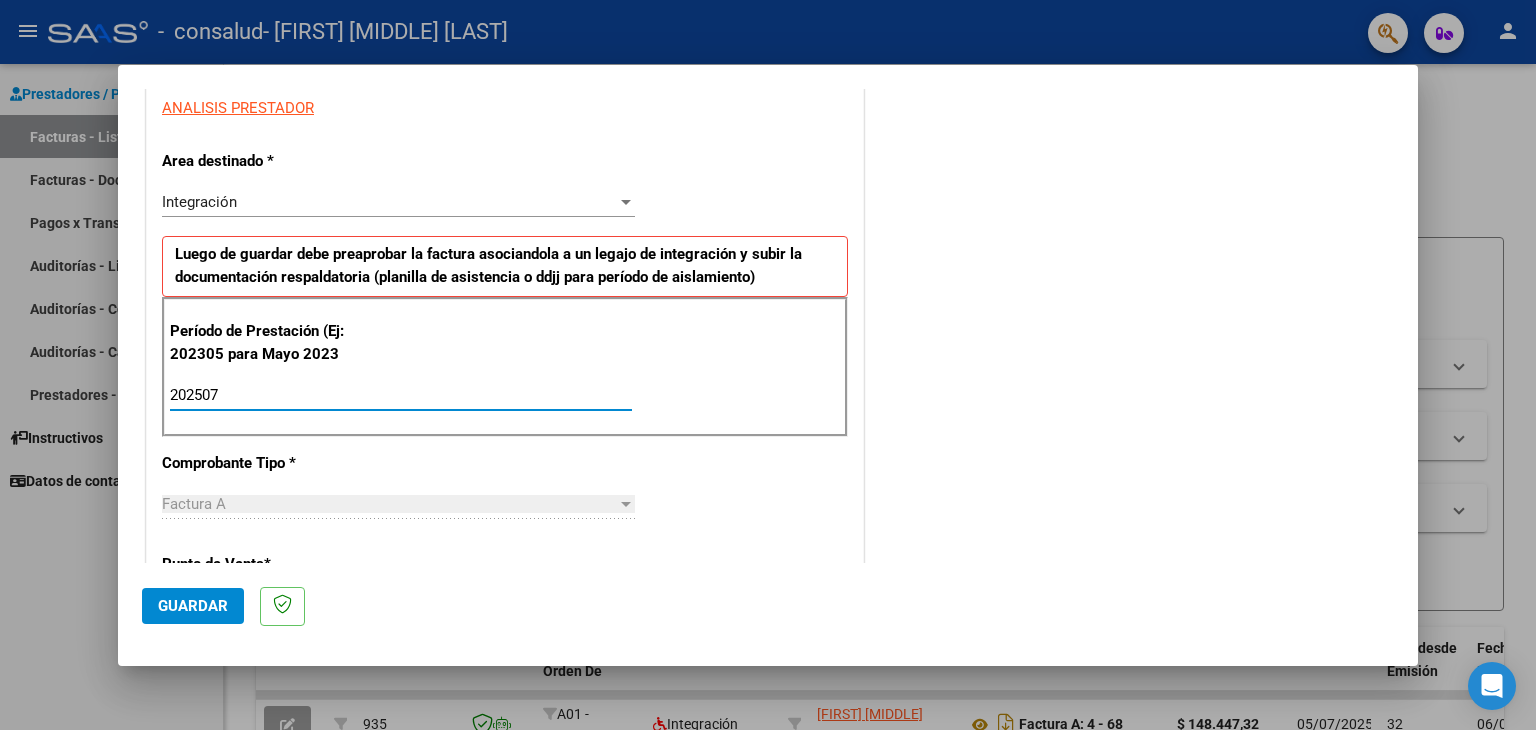 type on "202507" 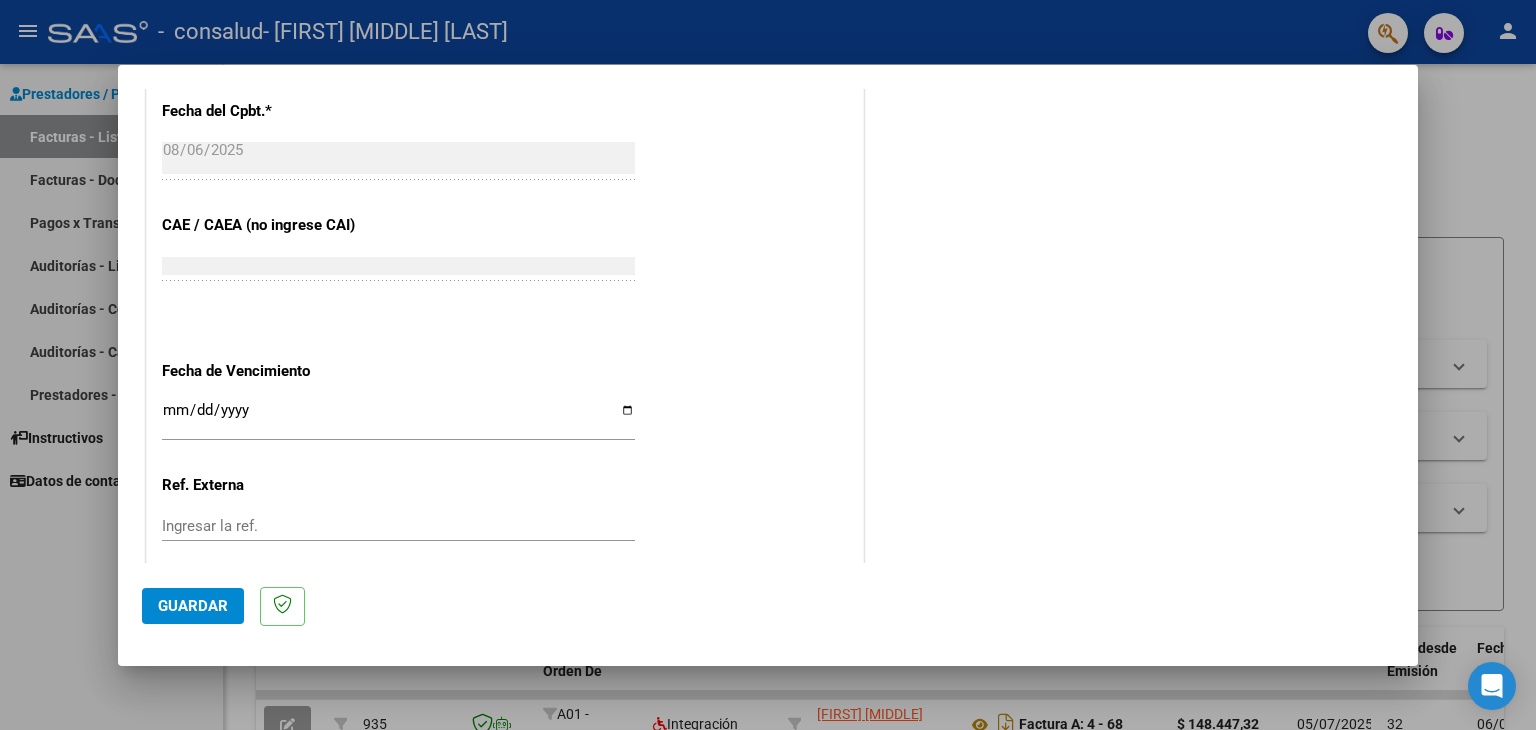 scroll, scrollTop: 1245, scrollLeft: 0, axis: vertical 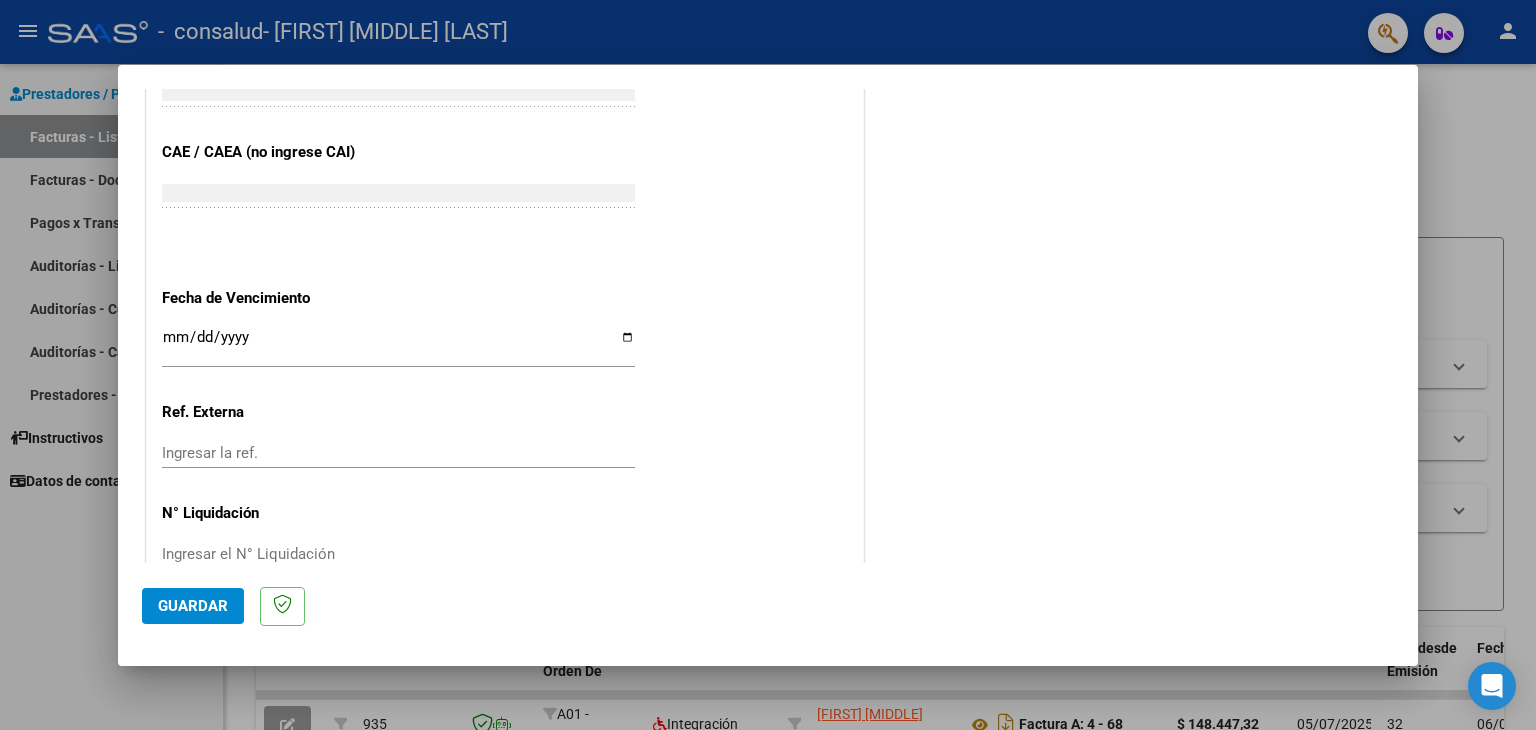 click on "Ingresar la fecha" at bounding box center [398, 345] 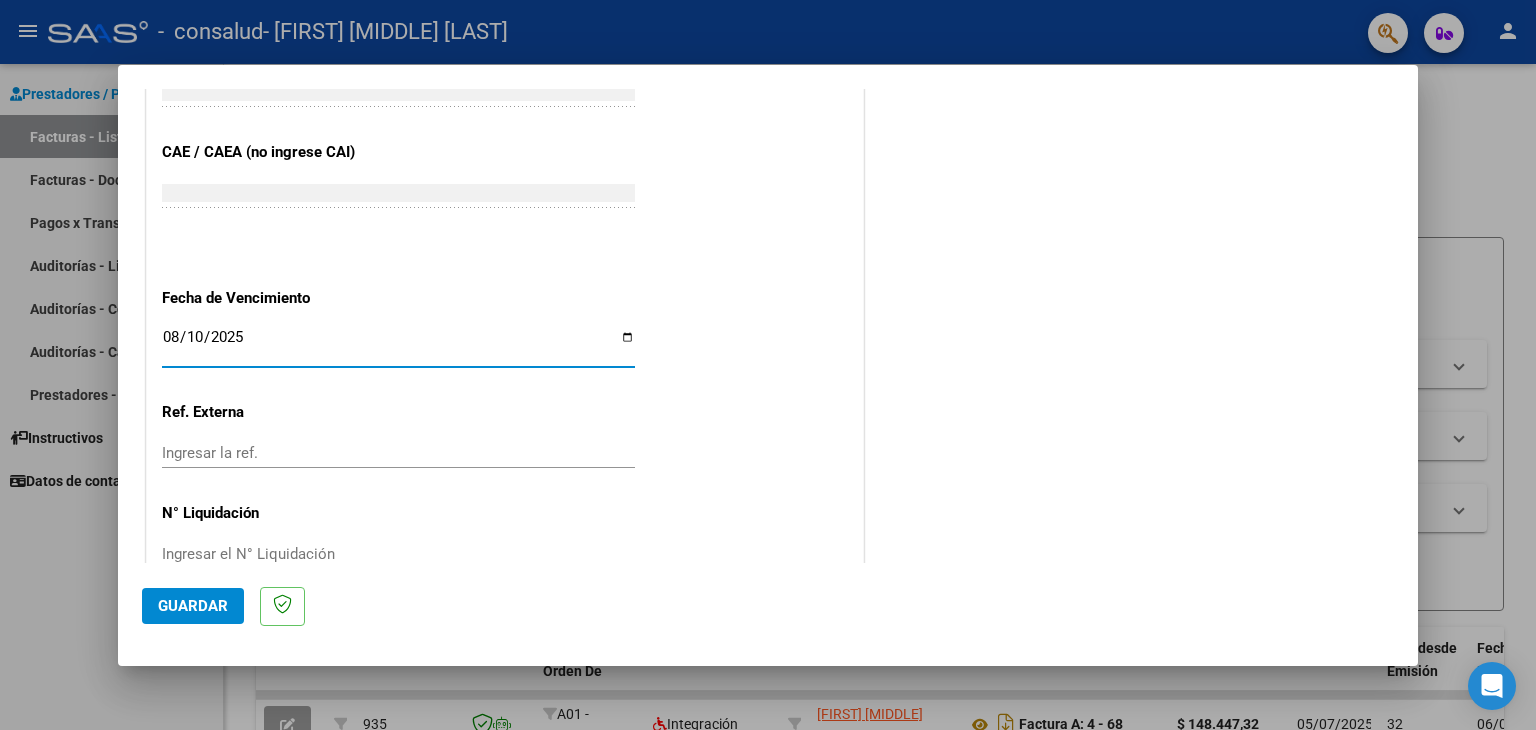 type on "2025-08-10" 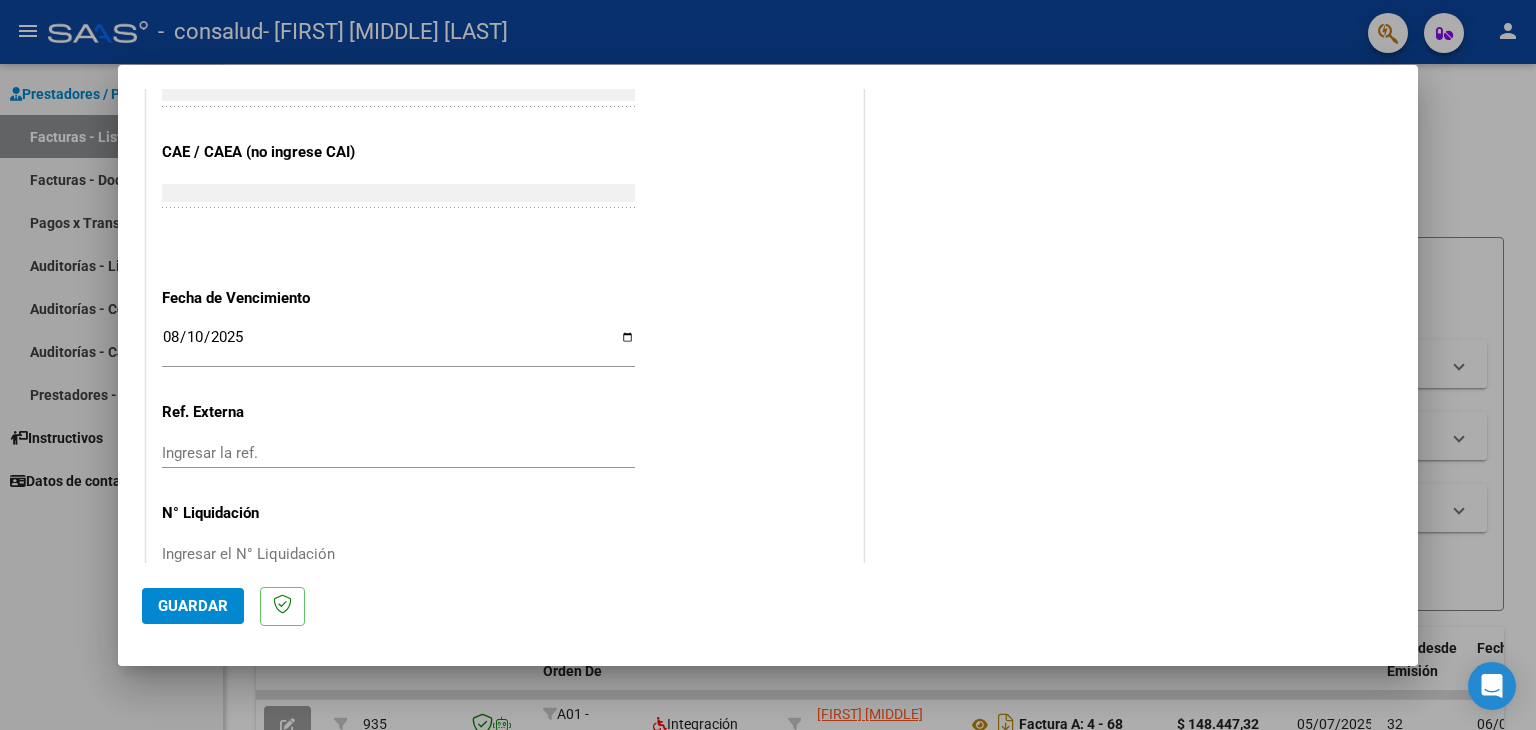 scroll, scrollTop: 1245, scrollLeft: 0, axis: vertical 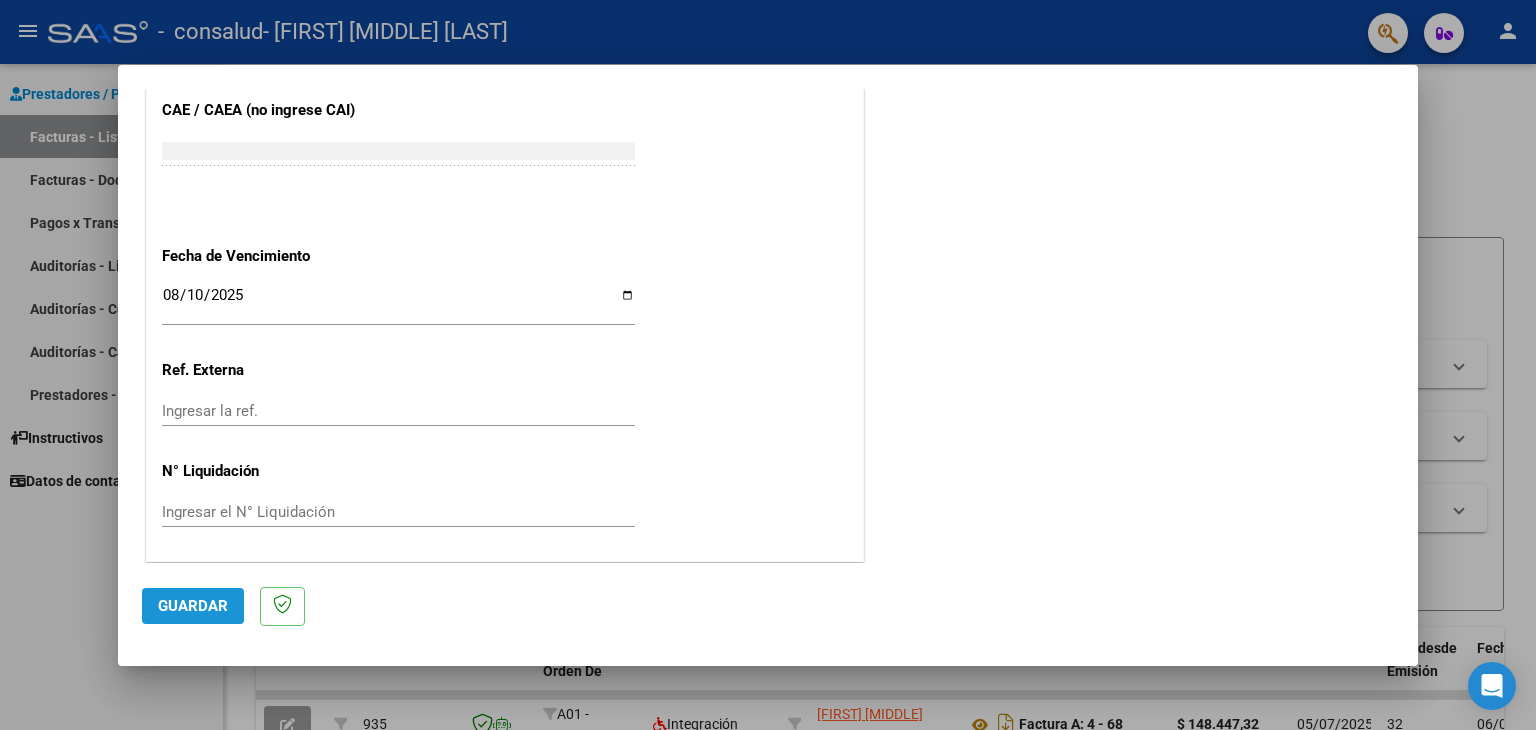 click on "Guardar" 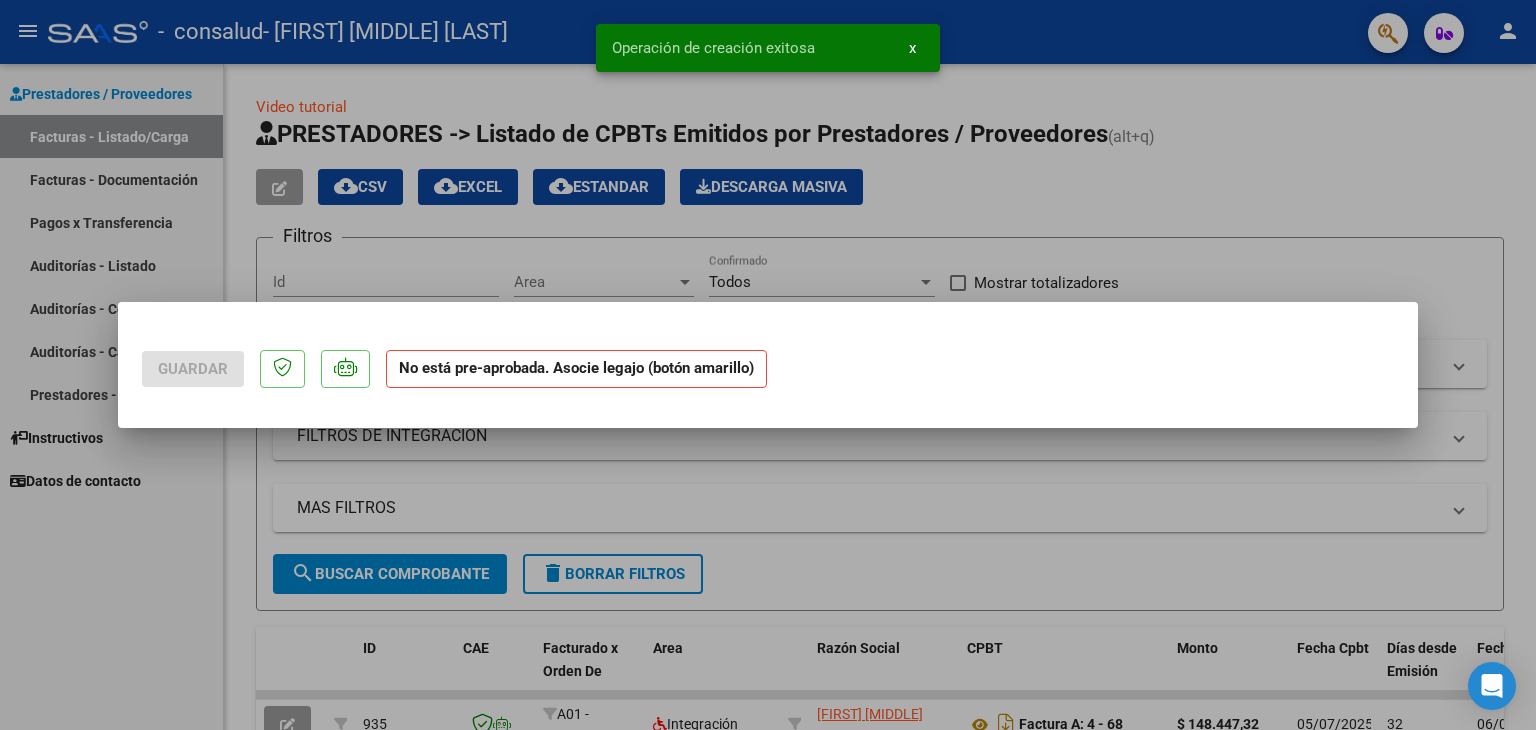scroll, scrollTop: 0, scrollLeft: 0, axis: both 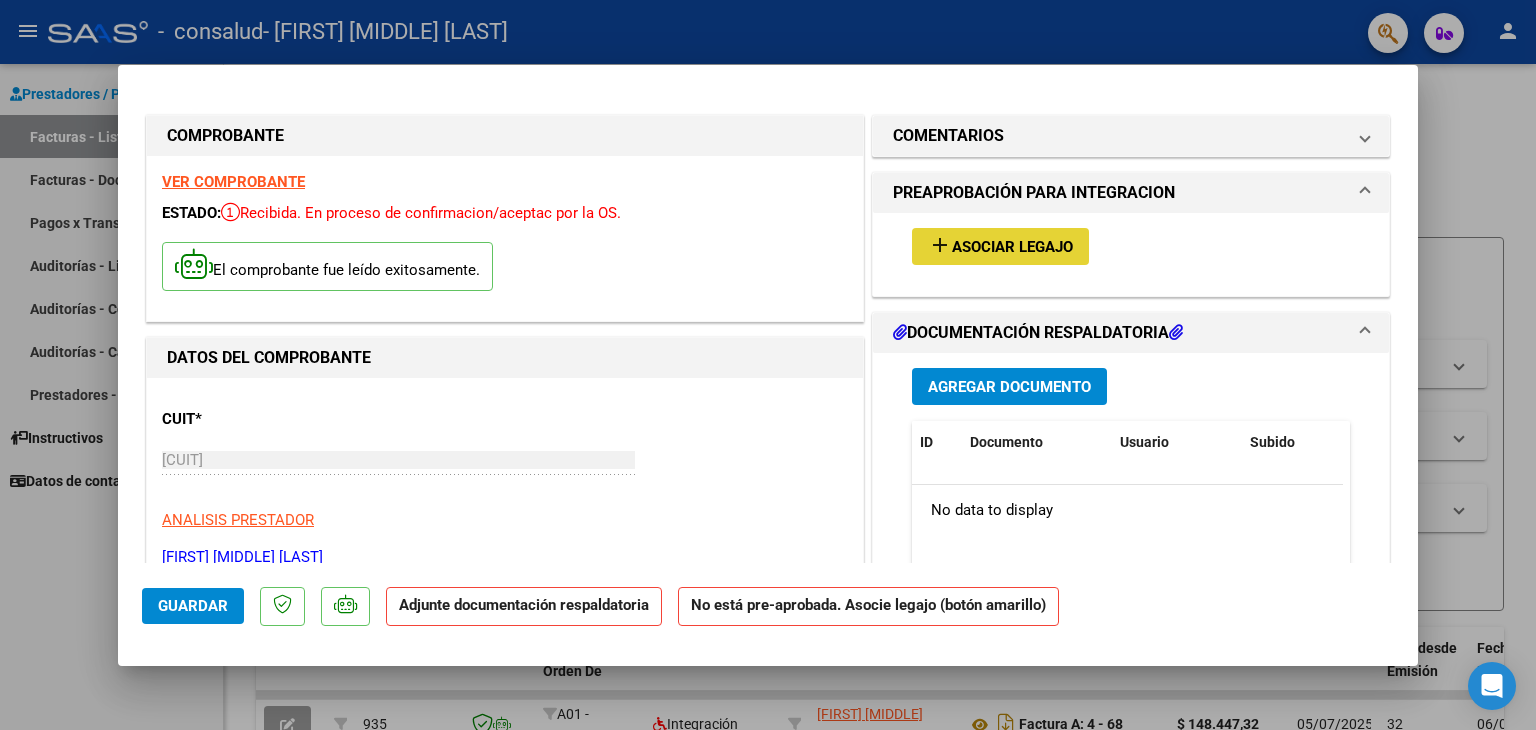 click on "Asociar Legajo" at bounding box center (1012, 247) 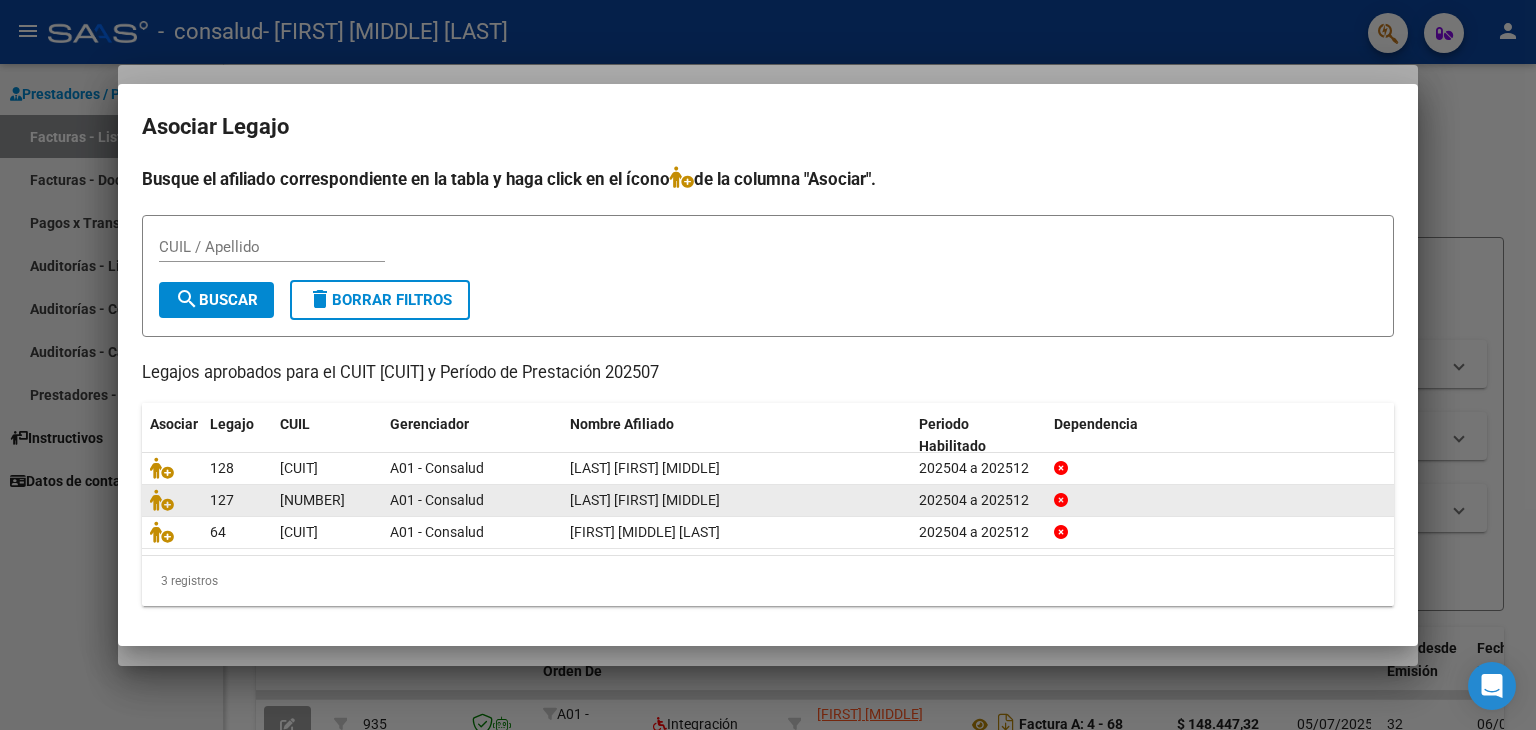 click on "[LAST] [FIRST] [MIDDLE]" 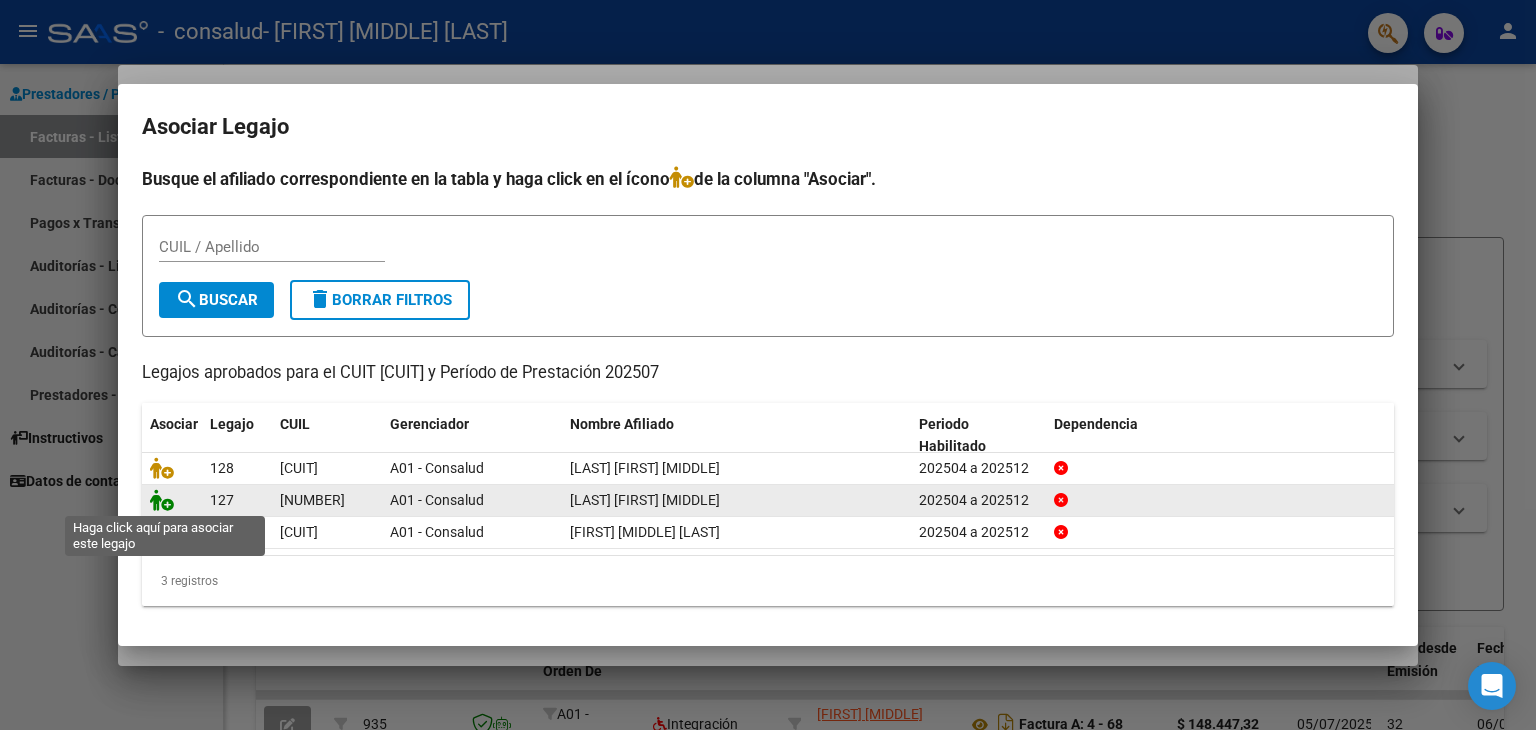 click 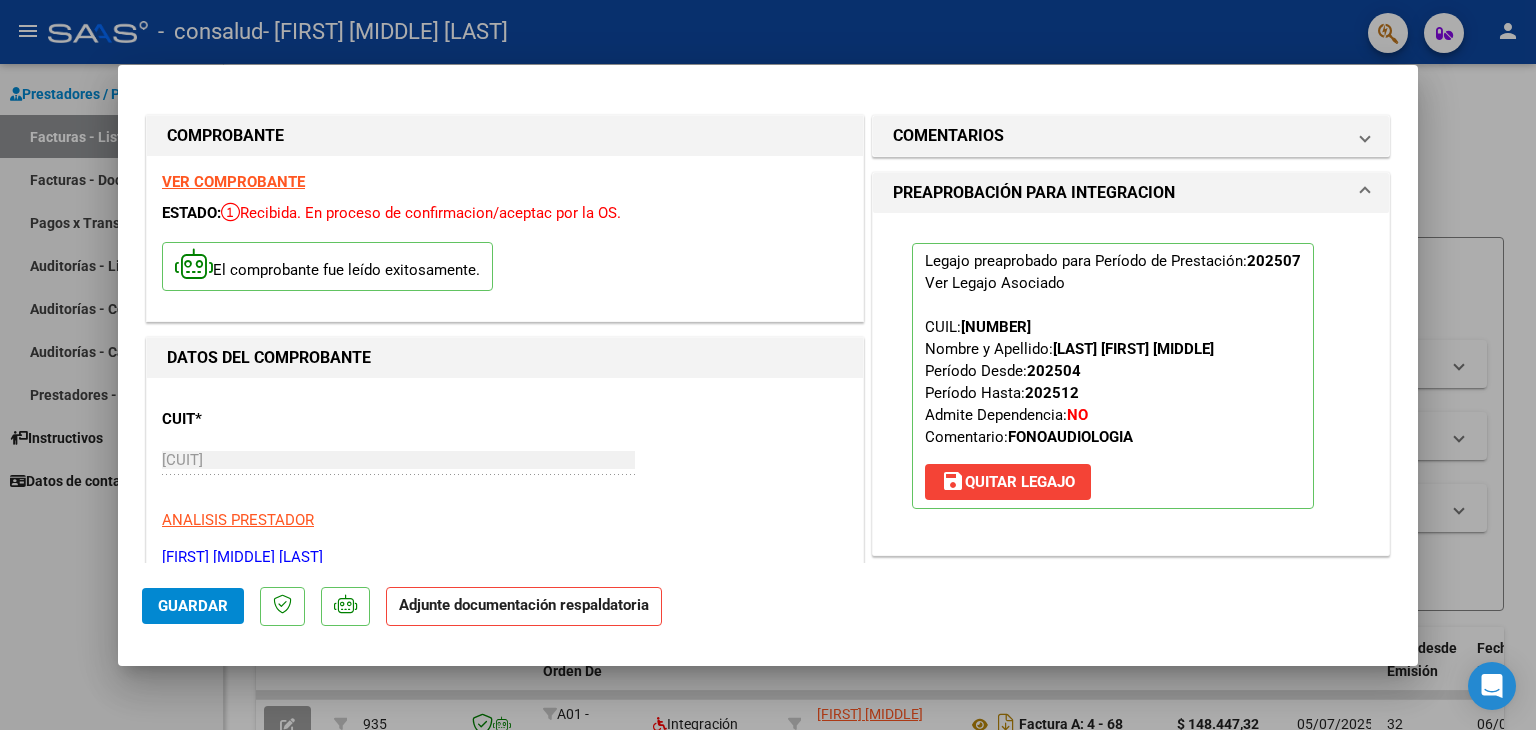 click on "Adjunte documentación respaldatoria" 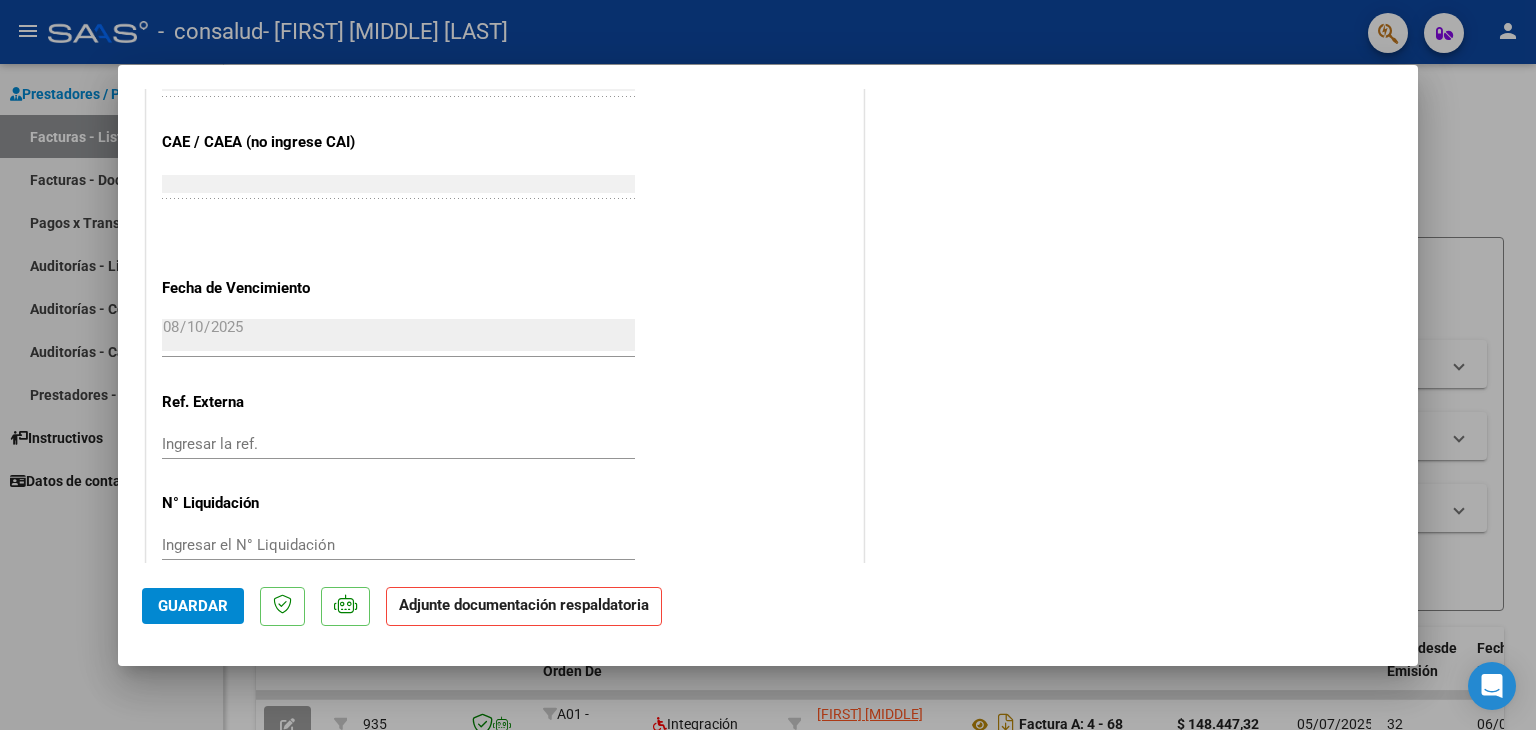 scroll, scrollTop: 1313, scrollLeft: 0, axis: vertical 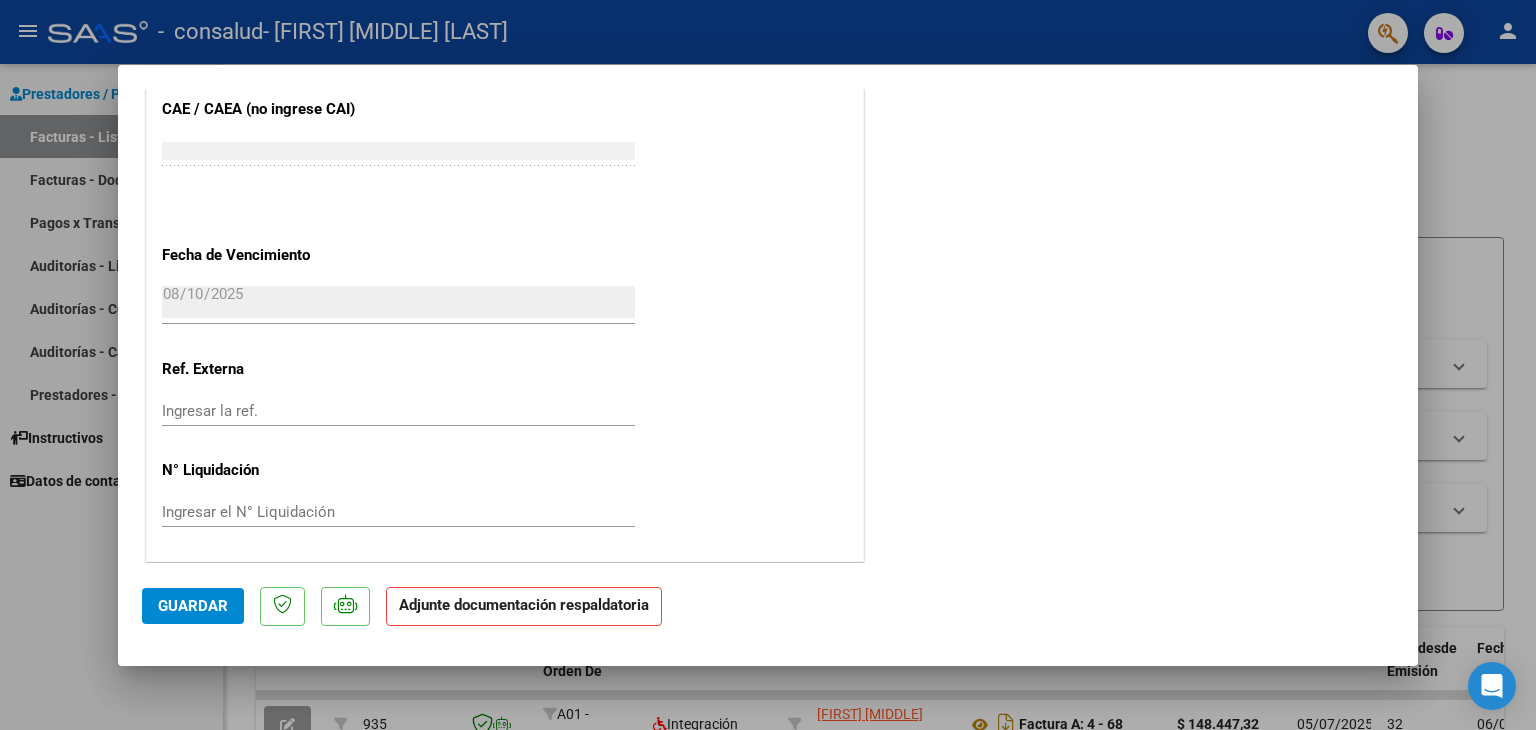 click on "Adjunte documentación respaldatoria" 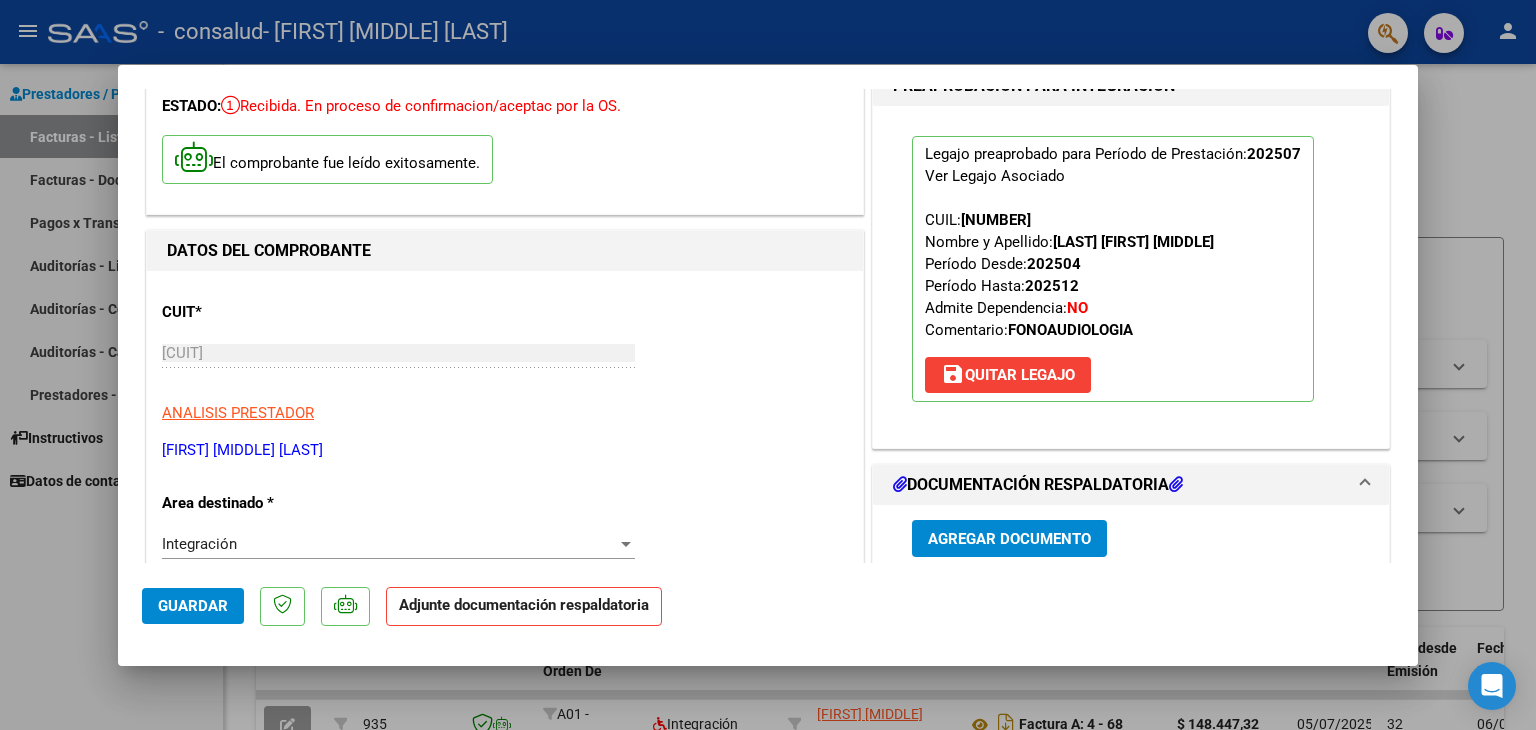scroll, scrollTop: 0, scrollLeft: 0, axis: both 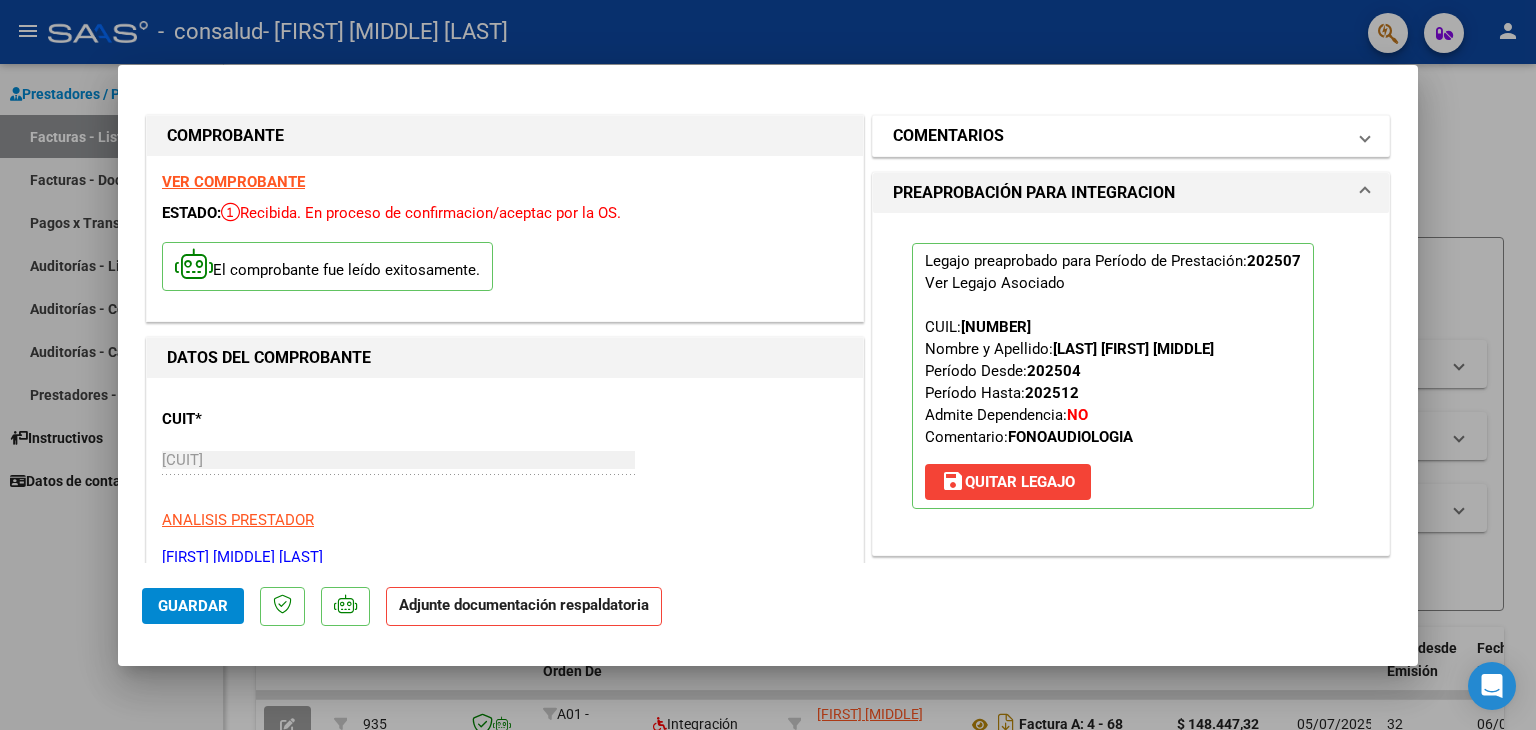 click at bounding box center (1365, 136) 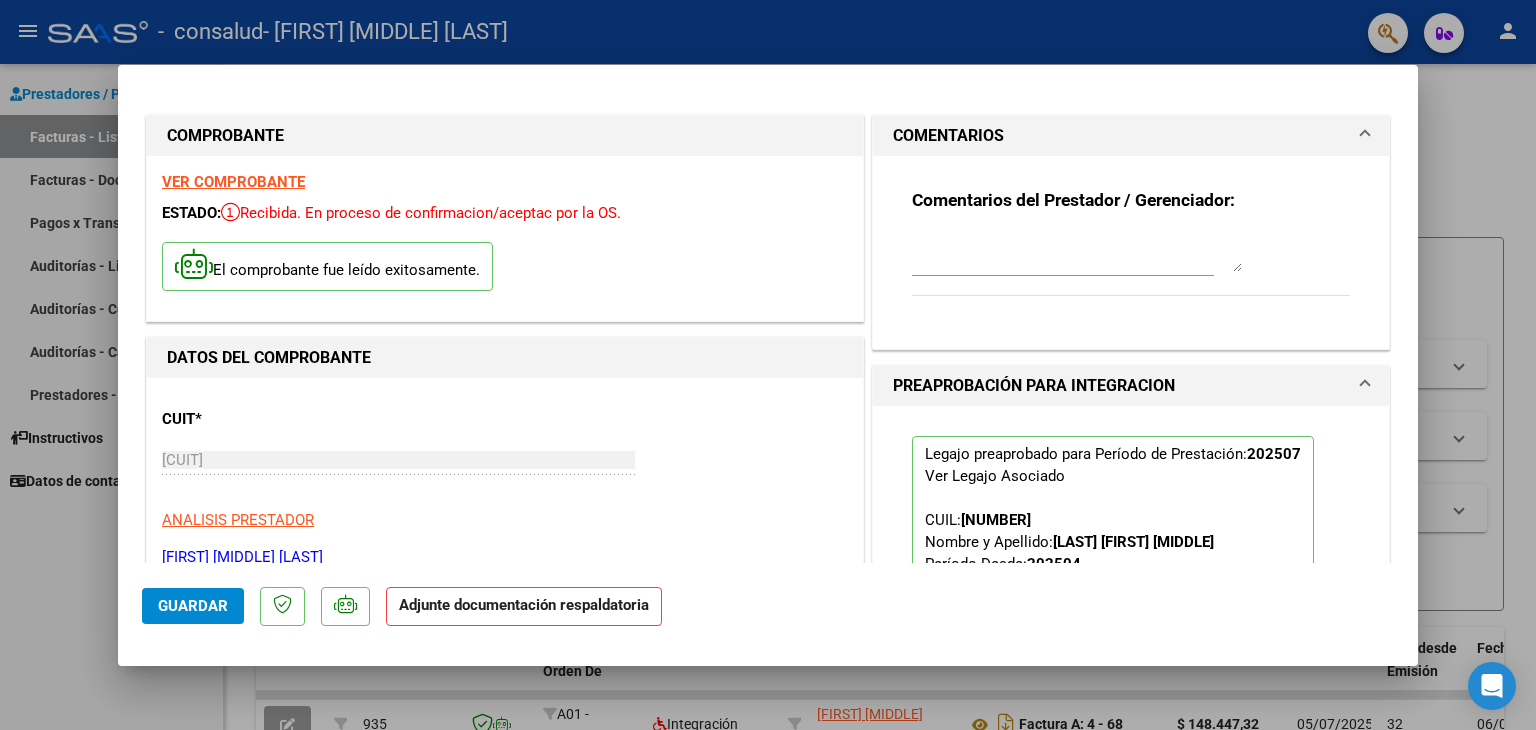click at bounding box center (1365, 136) 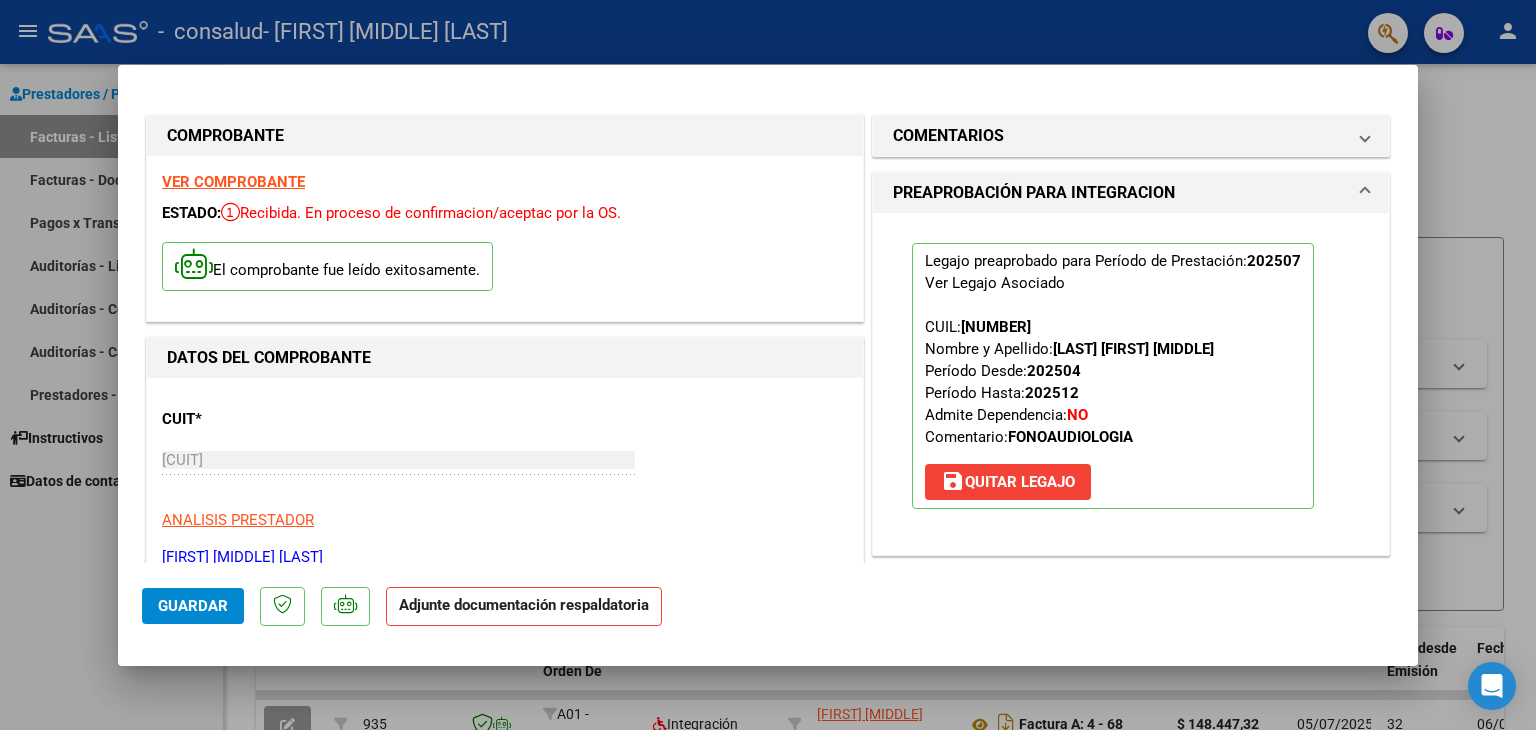 click on "save  Quitar Legajo" at bounding box center (1008, 482) 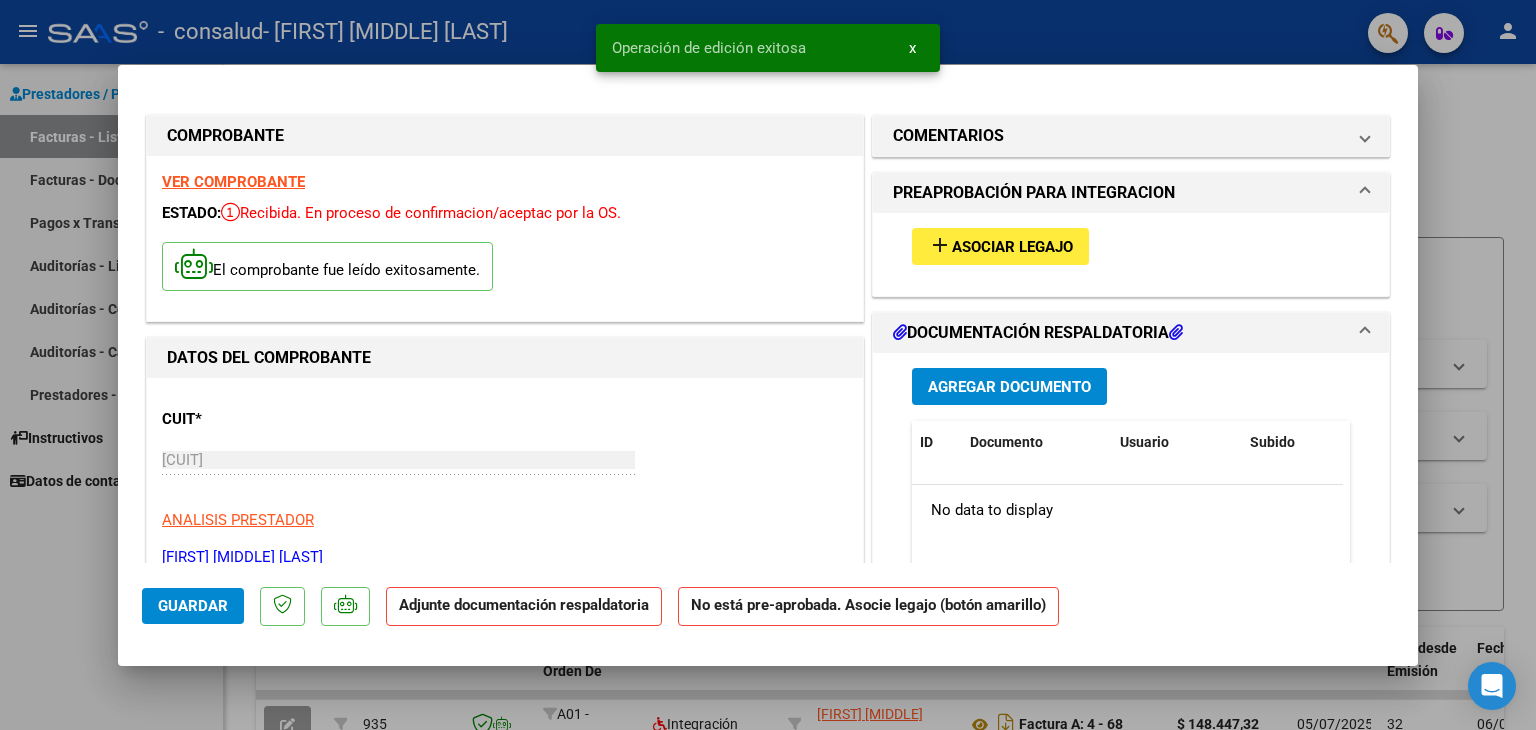 click on "Adjunte documentación respaldatoria" 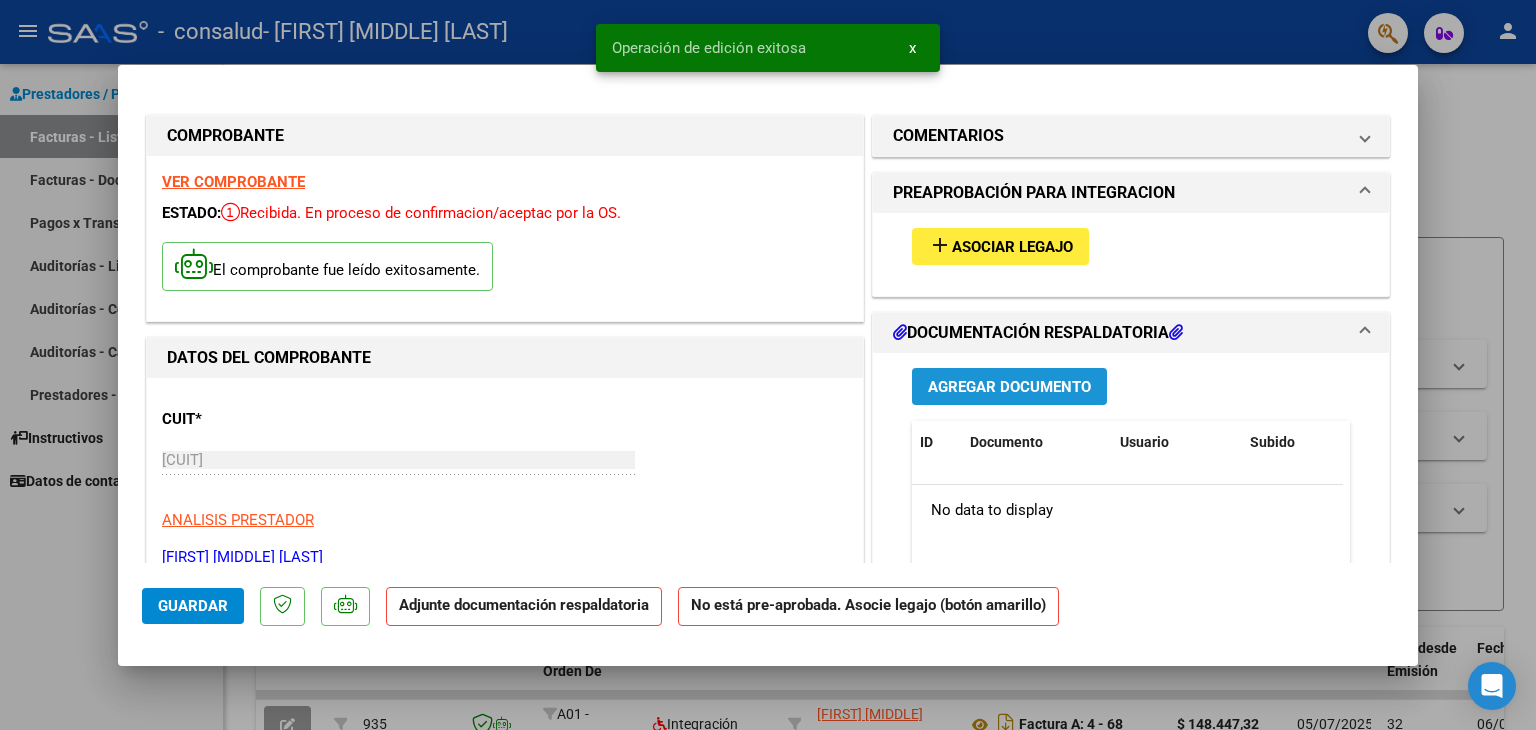 click on "Agregar Documento" at bounding box center [1009, 387] 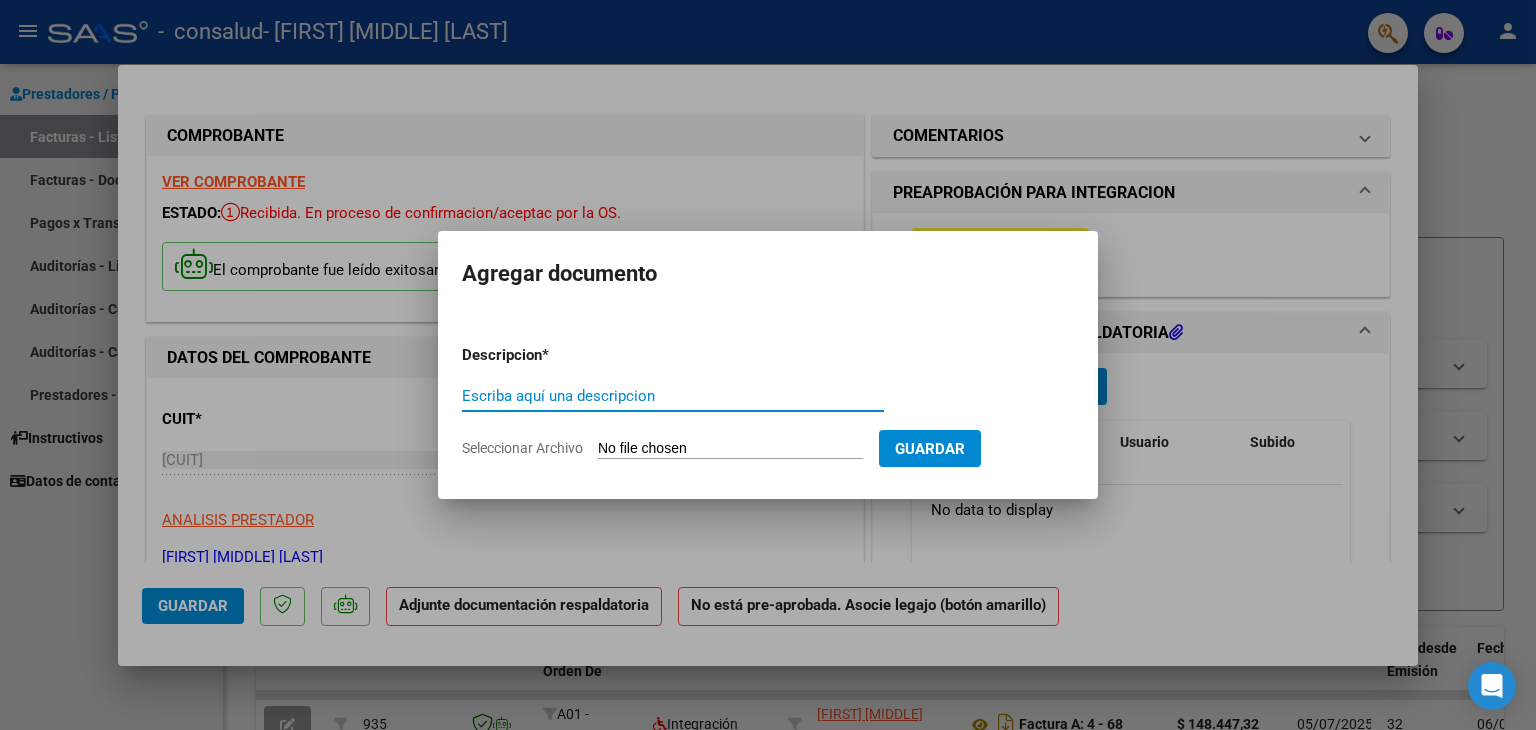 click on "Escriba aquí una descripcion" at bounding box center (673, 396) 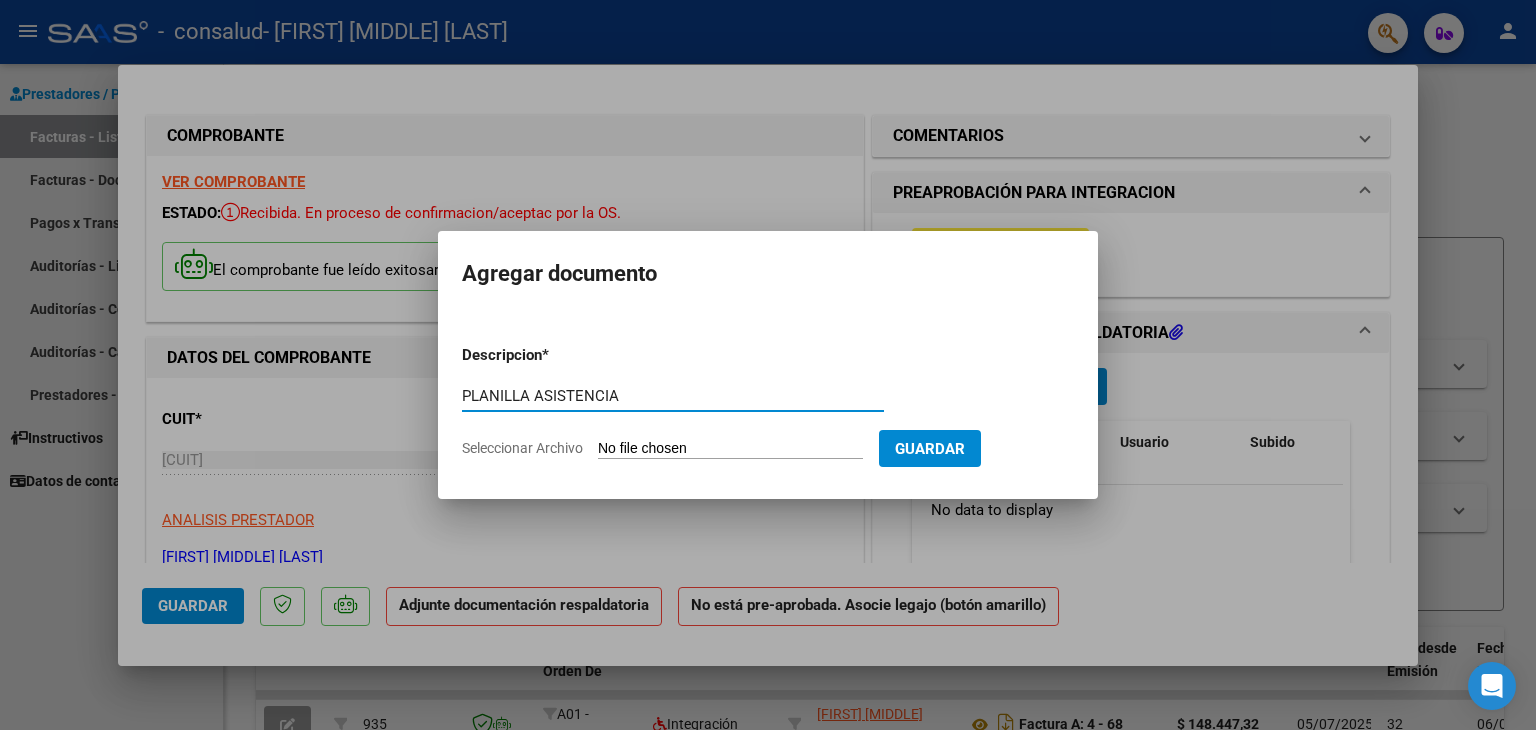 type on "PLANILLA ASISTENCIA" 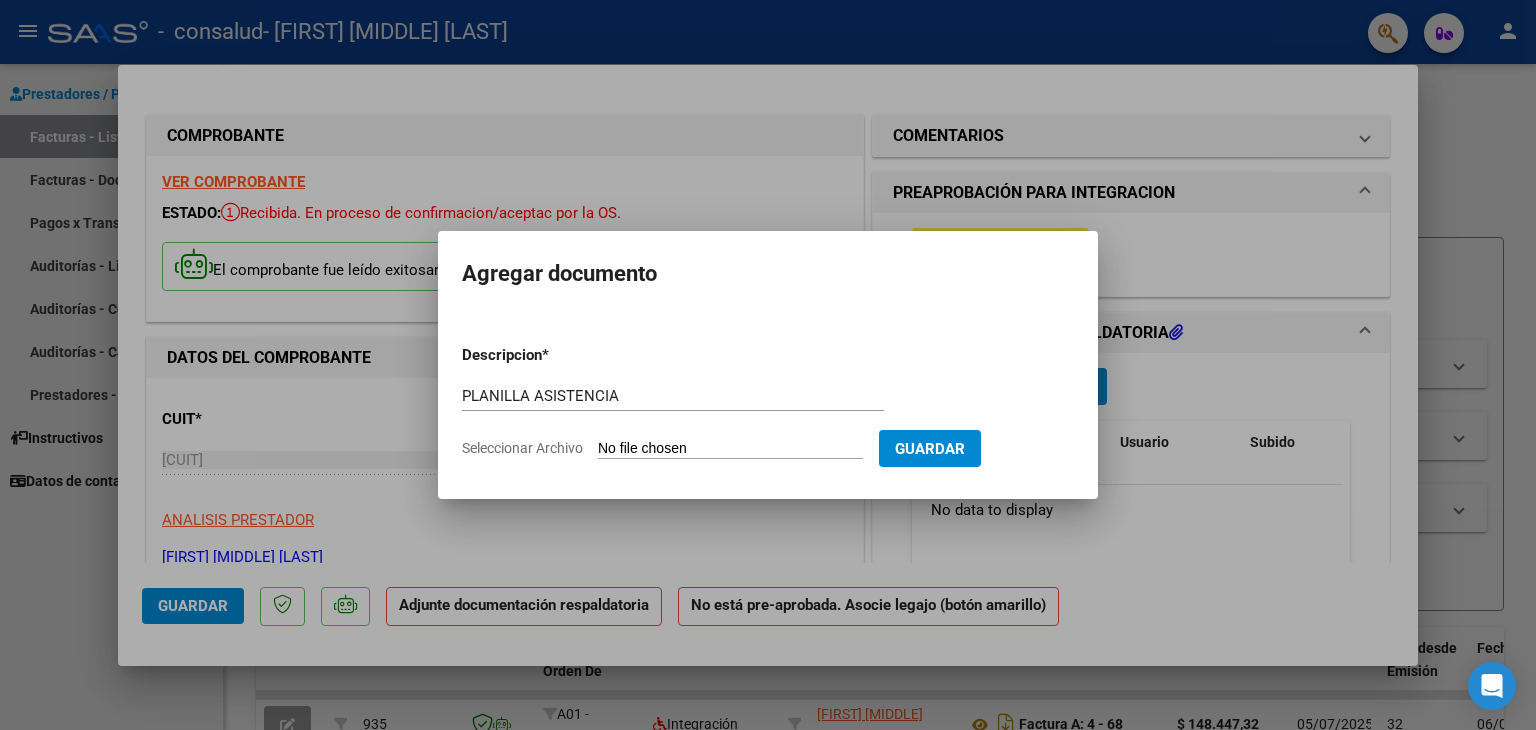 click on "Seleccionar Archivo" at bounding box center [730, 449] 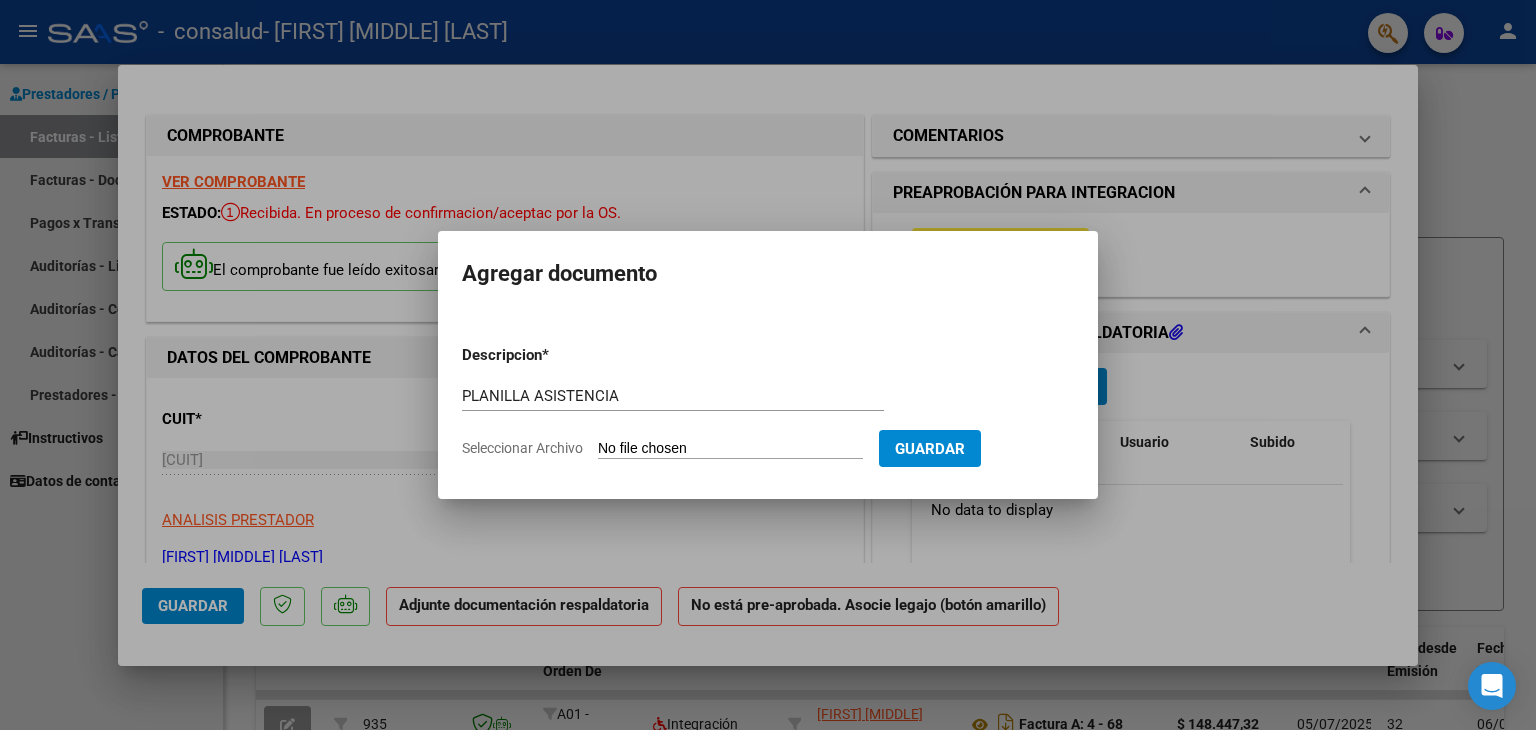 type on "C:\fakepath\[FILENAME].pdf" 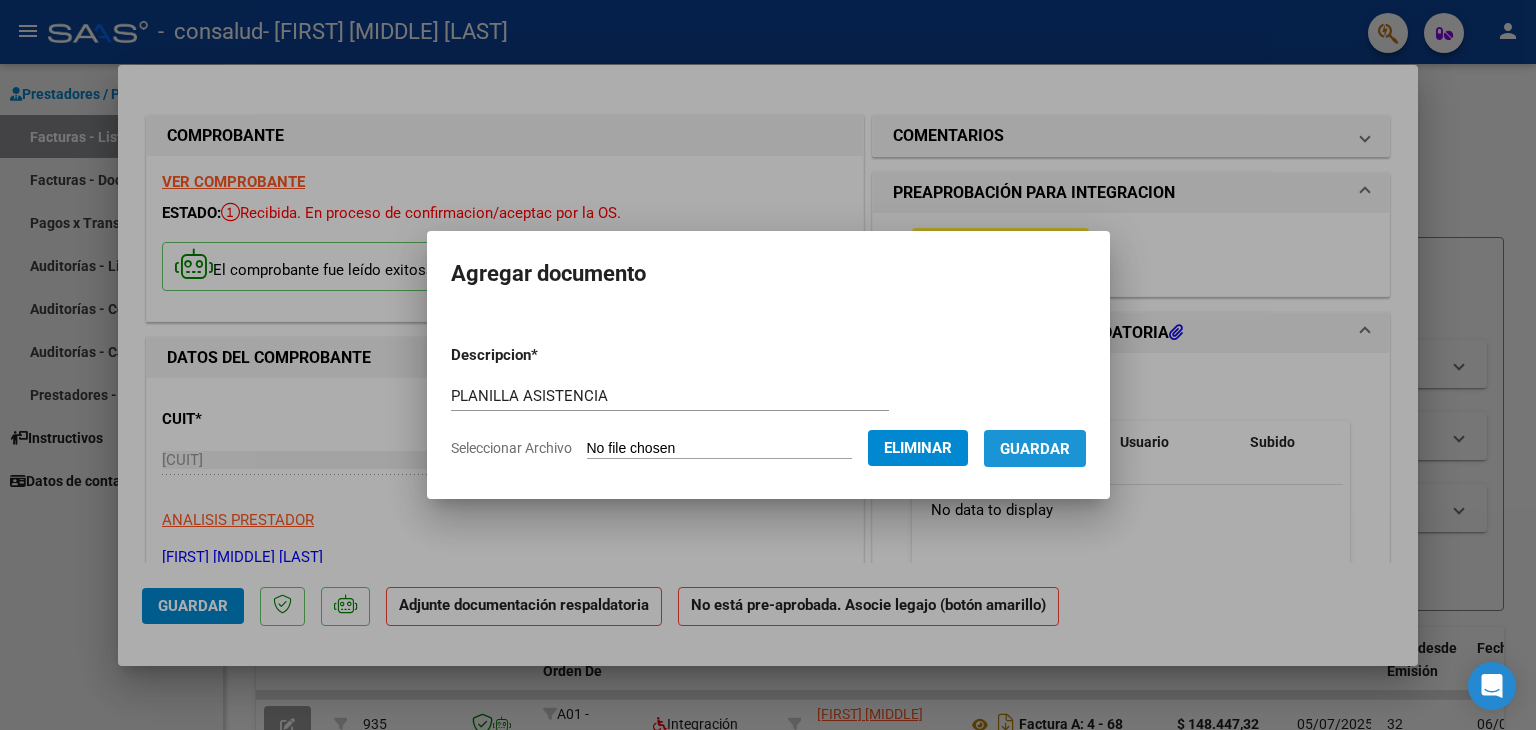 click on "Guardar" at bounding box center [1035, 449] 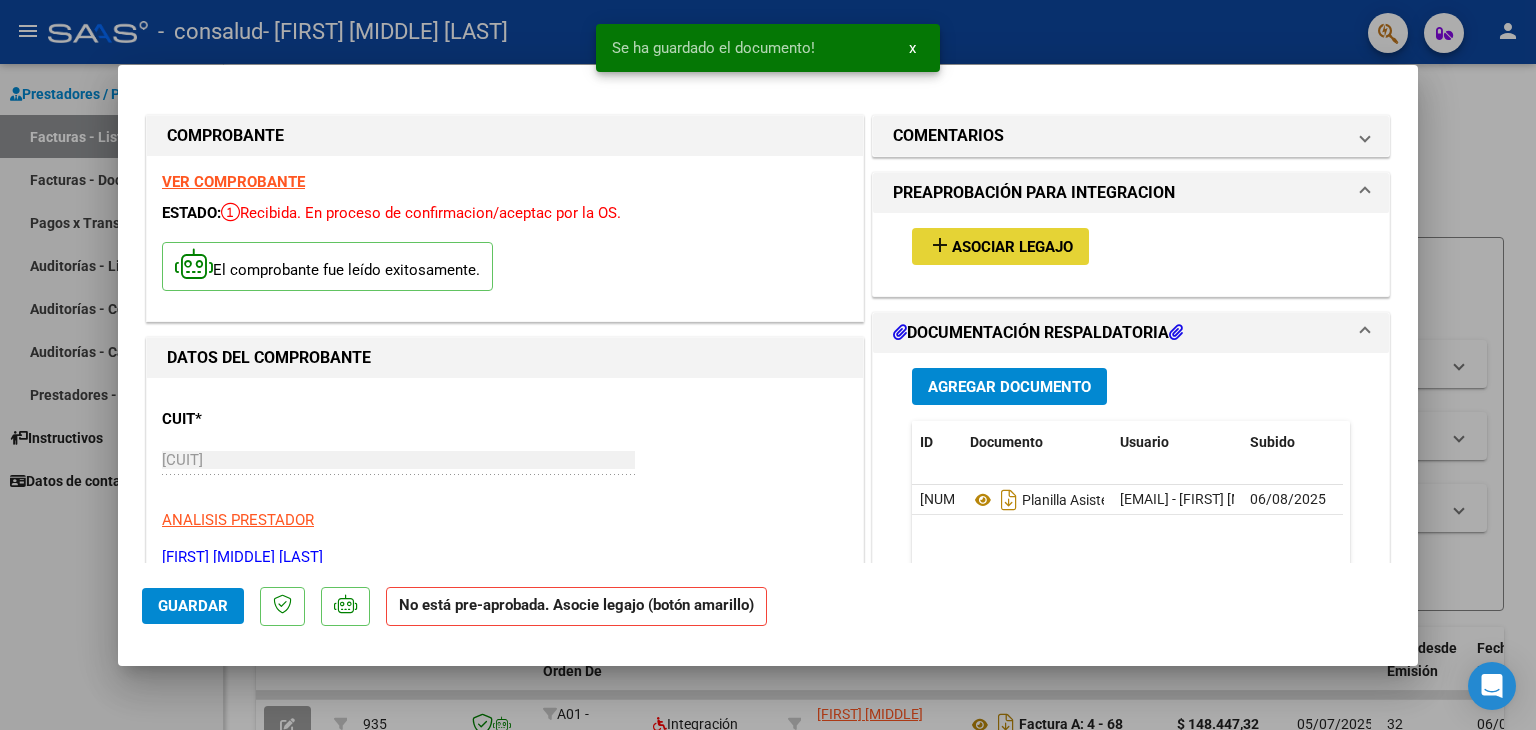 click on "Asociar Legajo" at bounding box center [1012, 247] 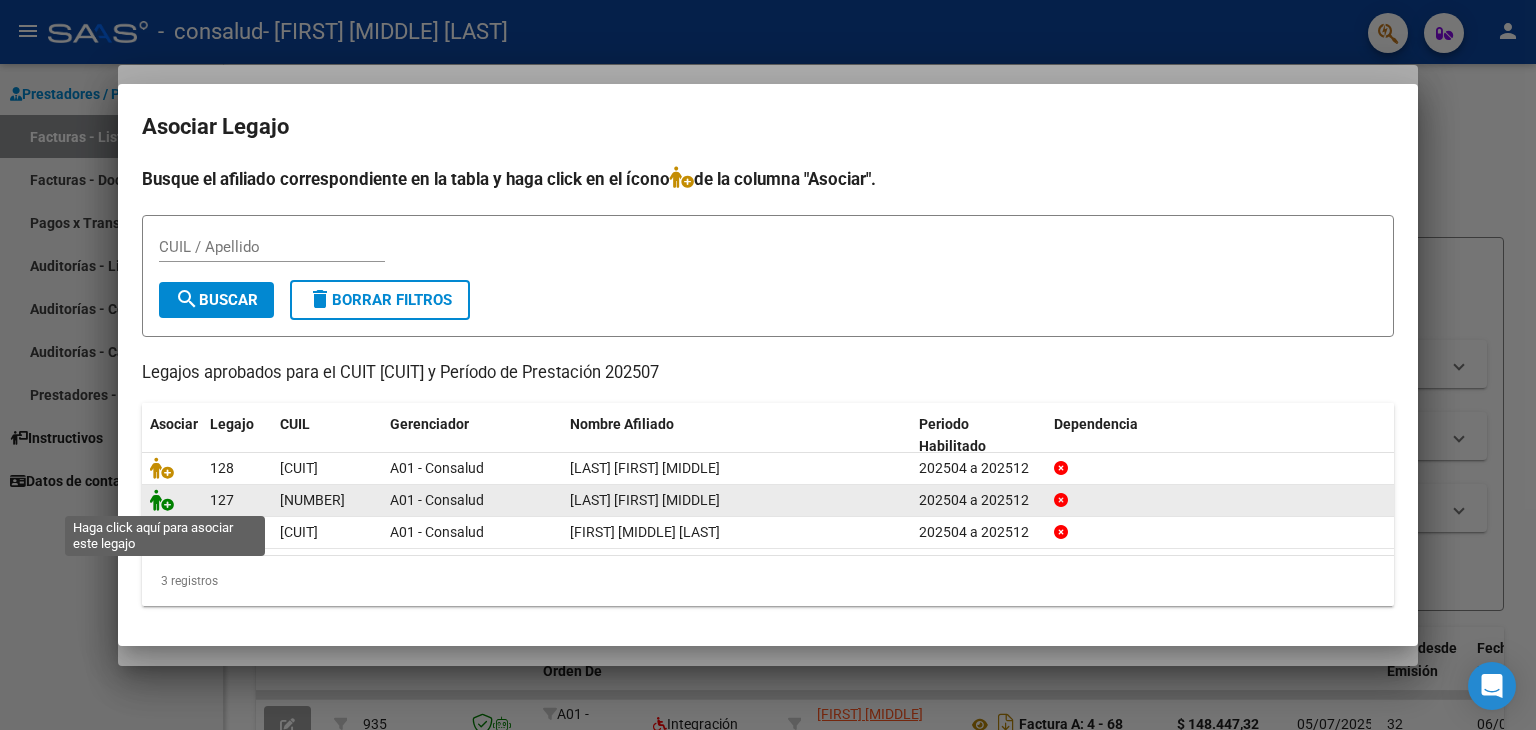 click 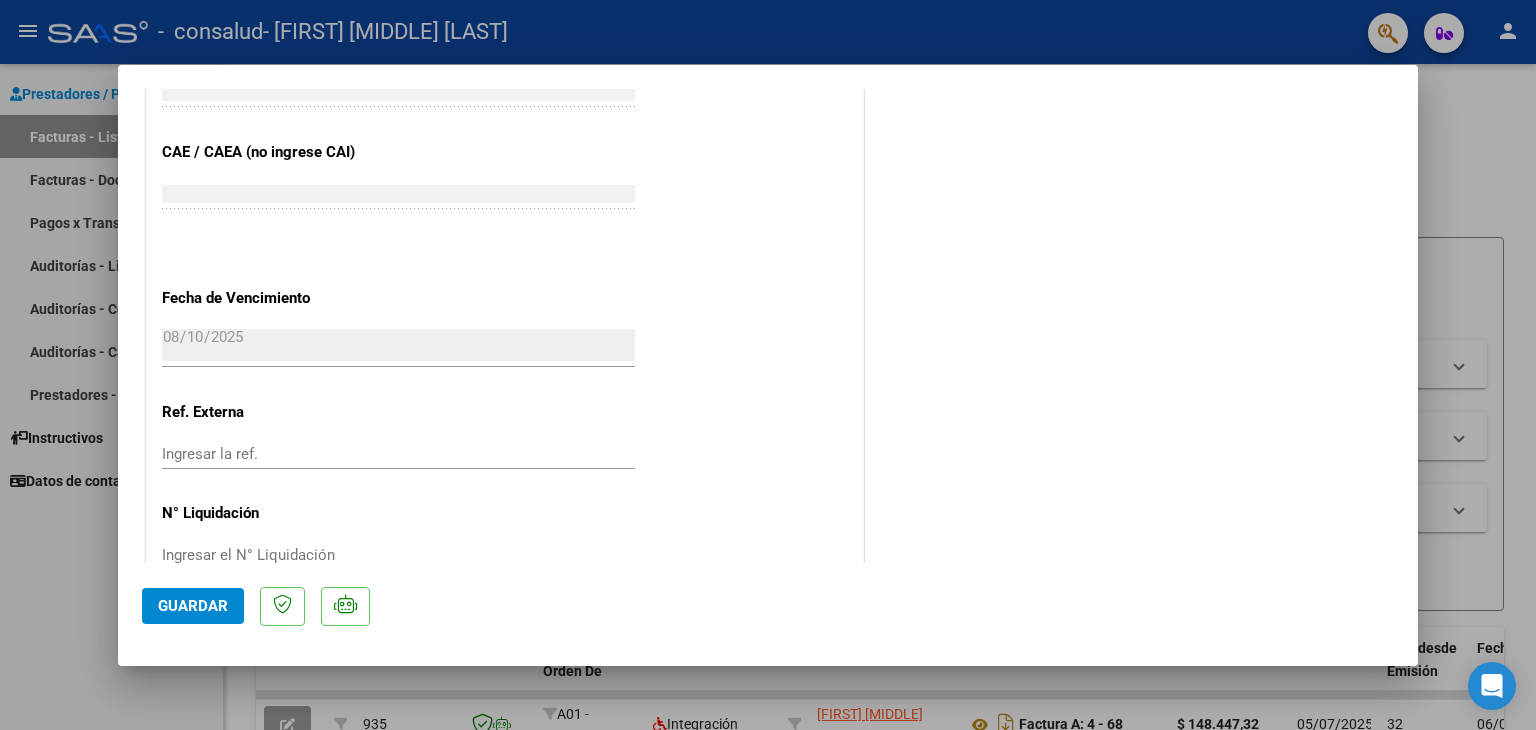 scroll, scrollTop: 1313, scrollLeft: 0, axis: vertical 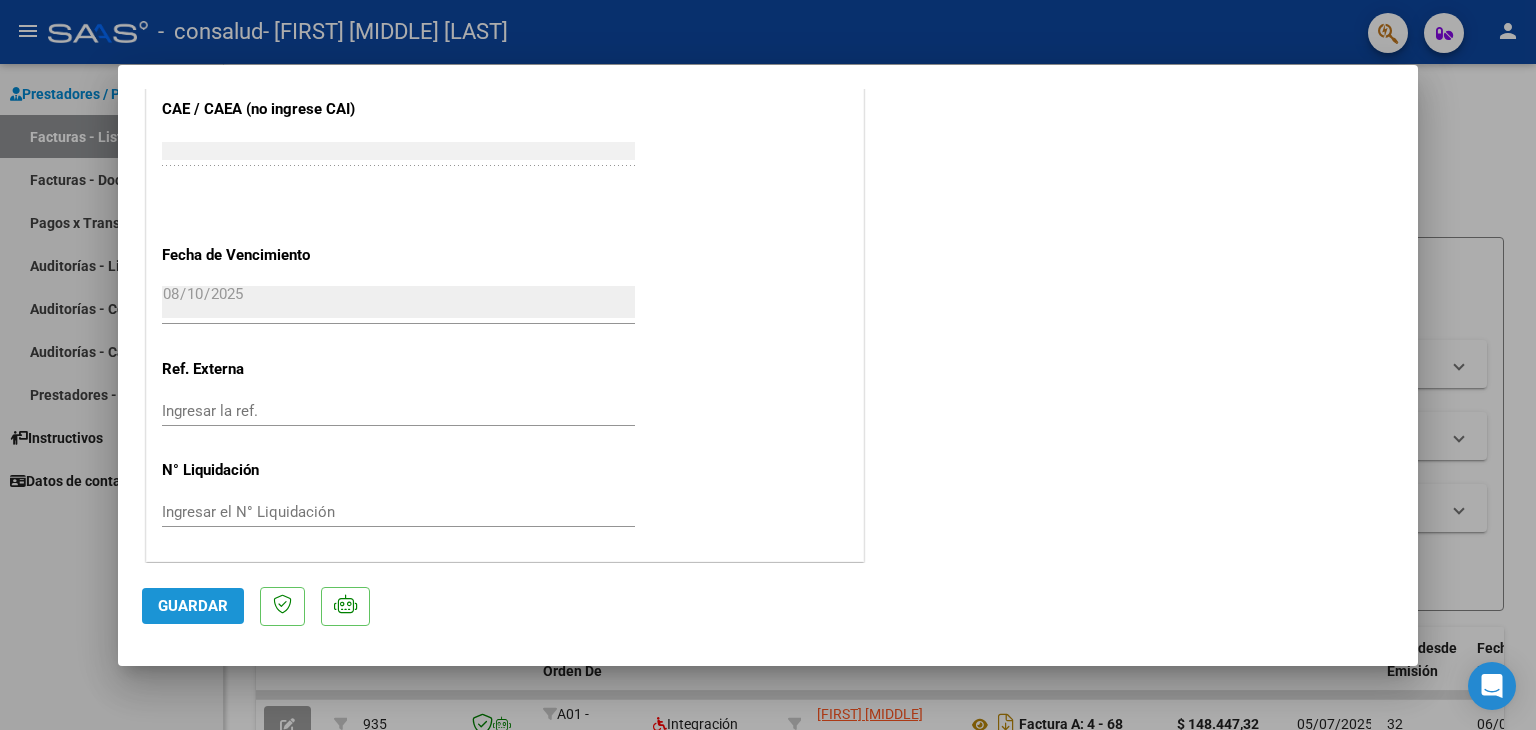 click on "Guardar" 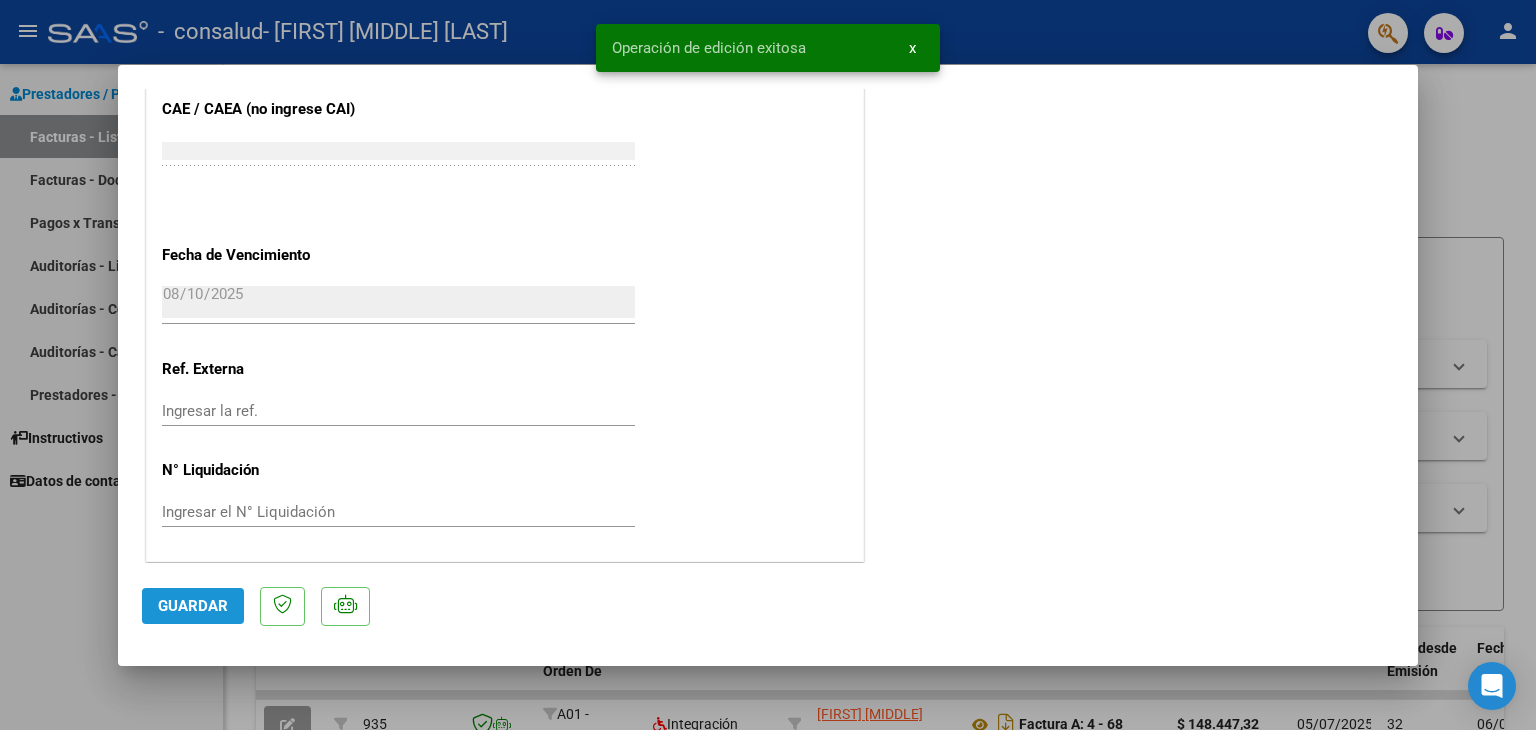 click on "Guardar" 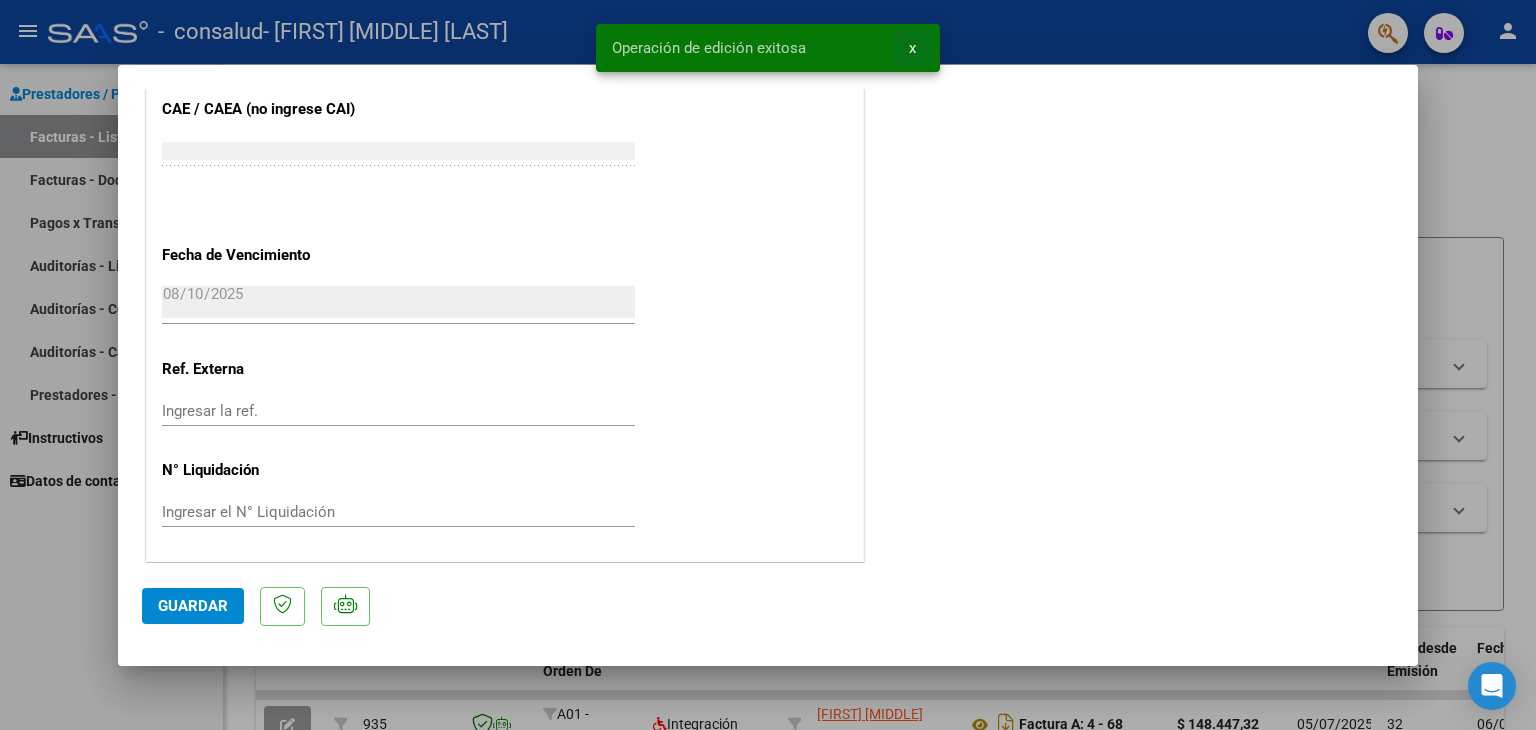click on "x" at bounding box center (912, 48) 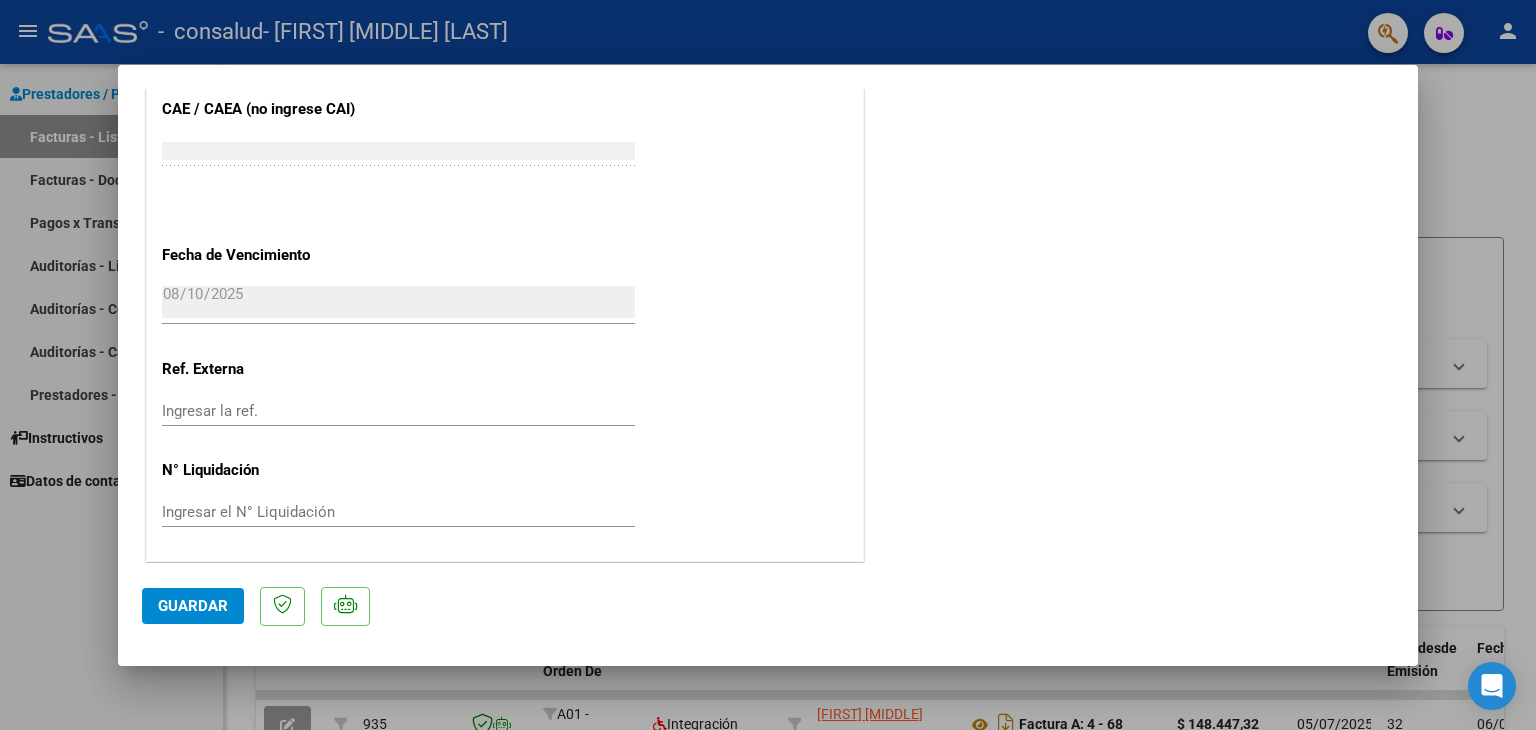 click at bounding box center [768, 365] 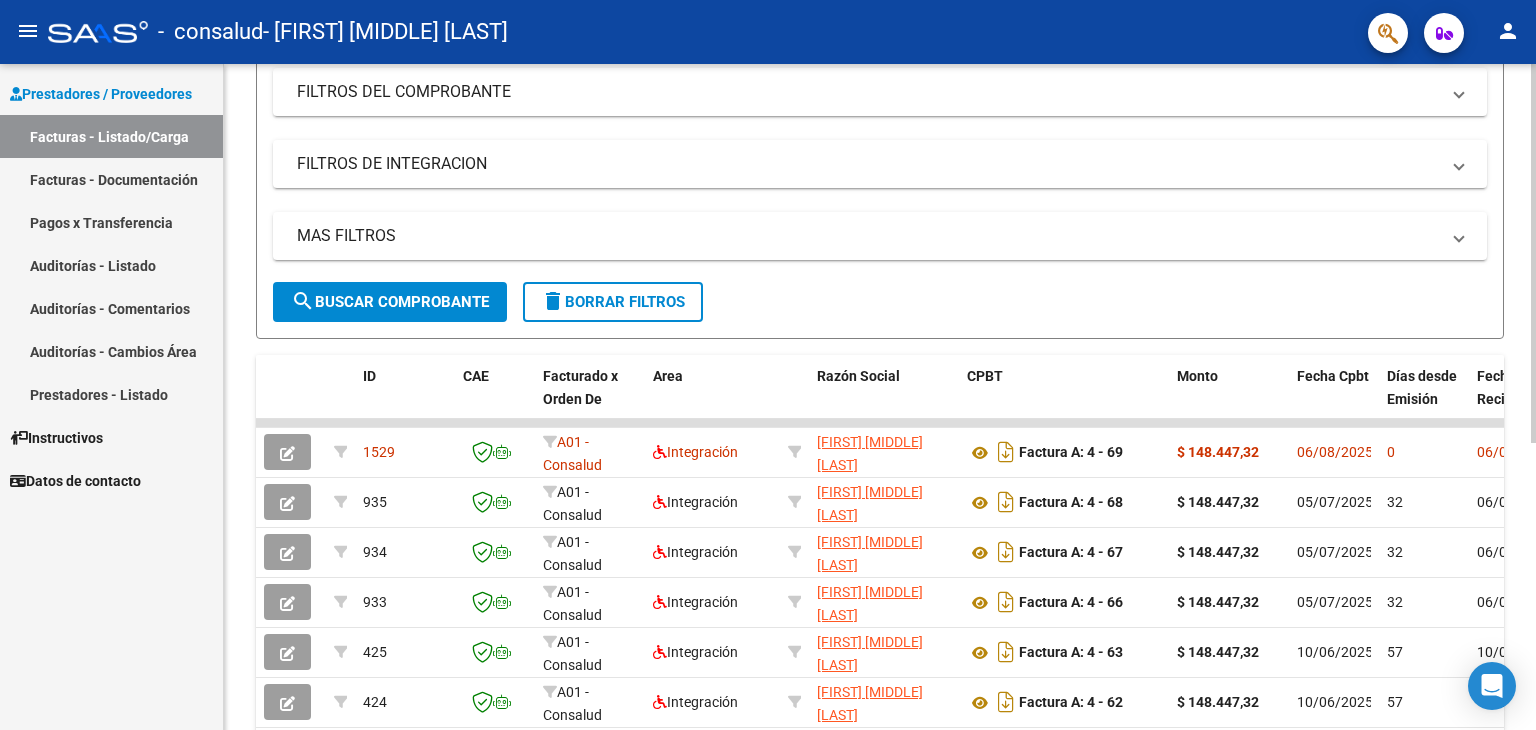 scroll, scrollTop: 274, scrollLeft: 0, axis: vertical 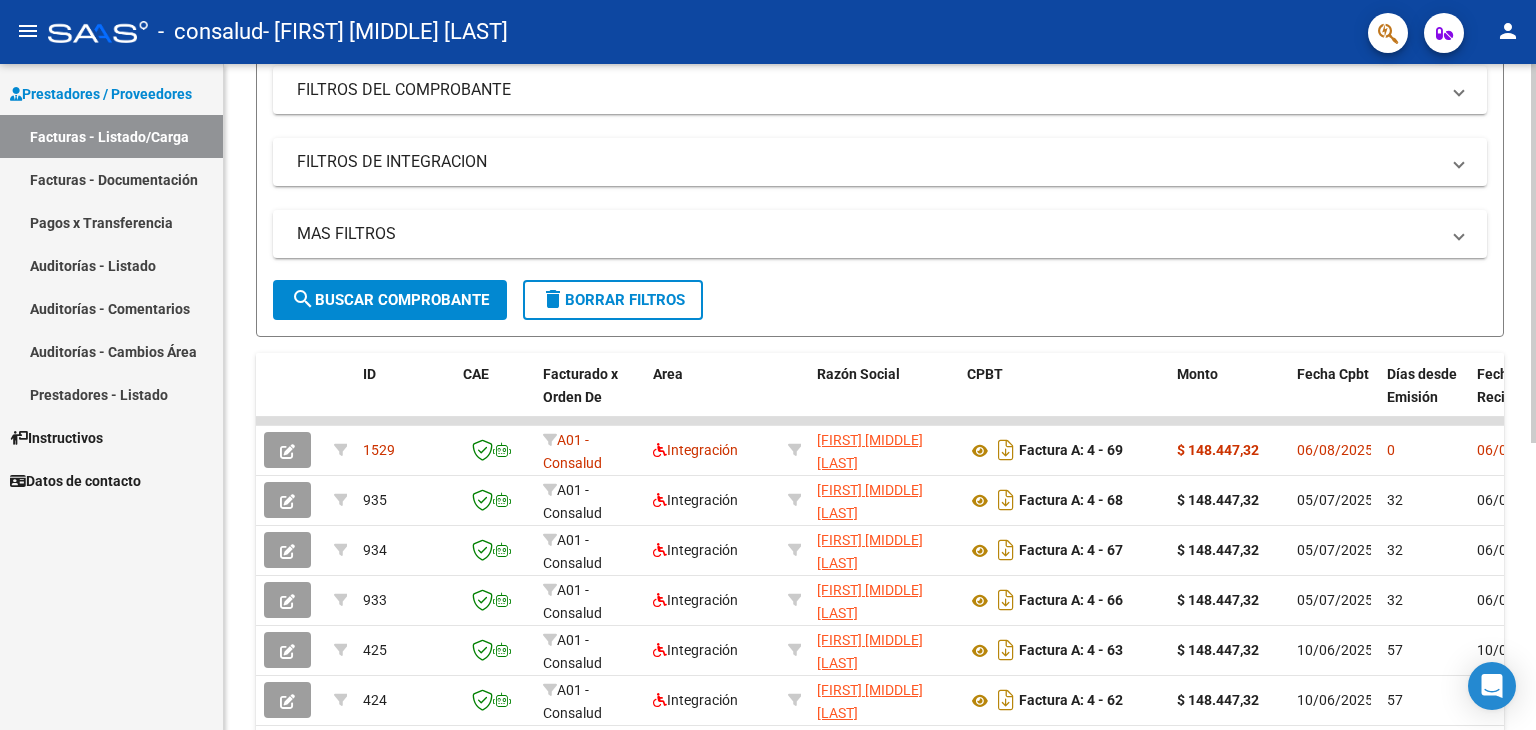 click on "Video tutorial   PRESTADORES -> Listado de CPBTs Emitidos por Prestadores / Proveedores (alt+q)   Cargar Comprobante
cloud_download  CSV  cloud_download  EXCEL  cloud_download  Estandar   Descarga Masiva
Filtros Id Area Area Todos Confirmado   Mostrar totalizadores   FILTROS DEL COMPROBANTE  Comprobante Tipo Comprobante Tipo Start date – End date Fec. Comprobante Desde / Hasta Días Emisión Desde(cant. días) Días Emisión Hasta(cant. días) CUIT / Razón Social Pto. Venta Nro. Comprobante Código SSS CAE Válido CAE Válido Todos Cargado Módulo Hosp. Todos Tiene facturacion Apócrifa Hospital Refes  FILTROS DE INTEGRACION  Período De Prestación Campos del Archivo de Rendición Devuelto x SSS (dr_envio) Todos Rendido x SSS (dr_envio) Tipo de Registro Tipo de Registro Período Presentación Período Presentación Campos del Legajo Asociado (preaprobación) Afiliado Legajo (cuil/nombre) Todos Solo facturas preaprobadas  MAS FILTROS  Todos Con Doc. Respaldatoria Todos Con Trazabilidad Todos – – 0" 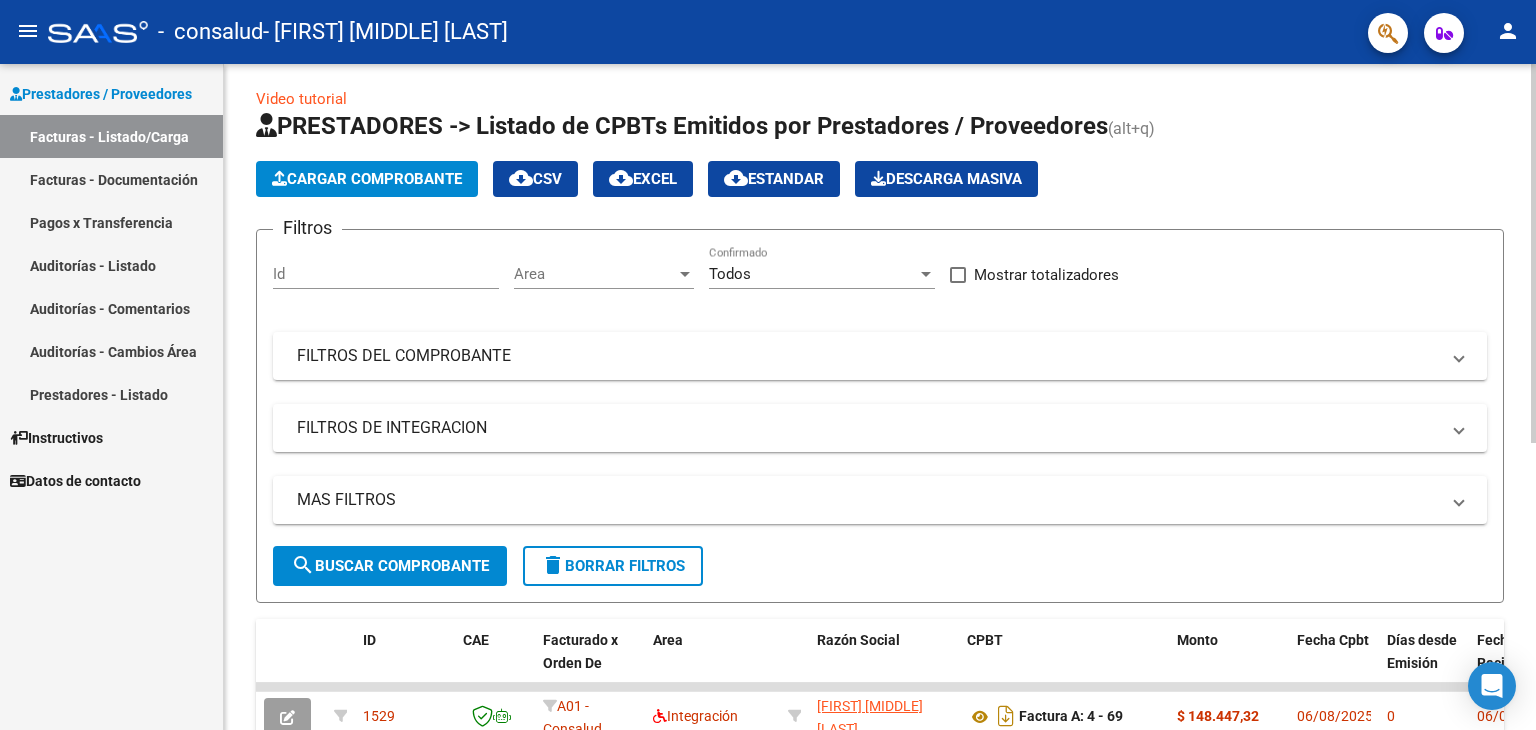 scroll, scrollTop: 0, scrollLeft: 0, axis: both 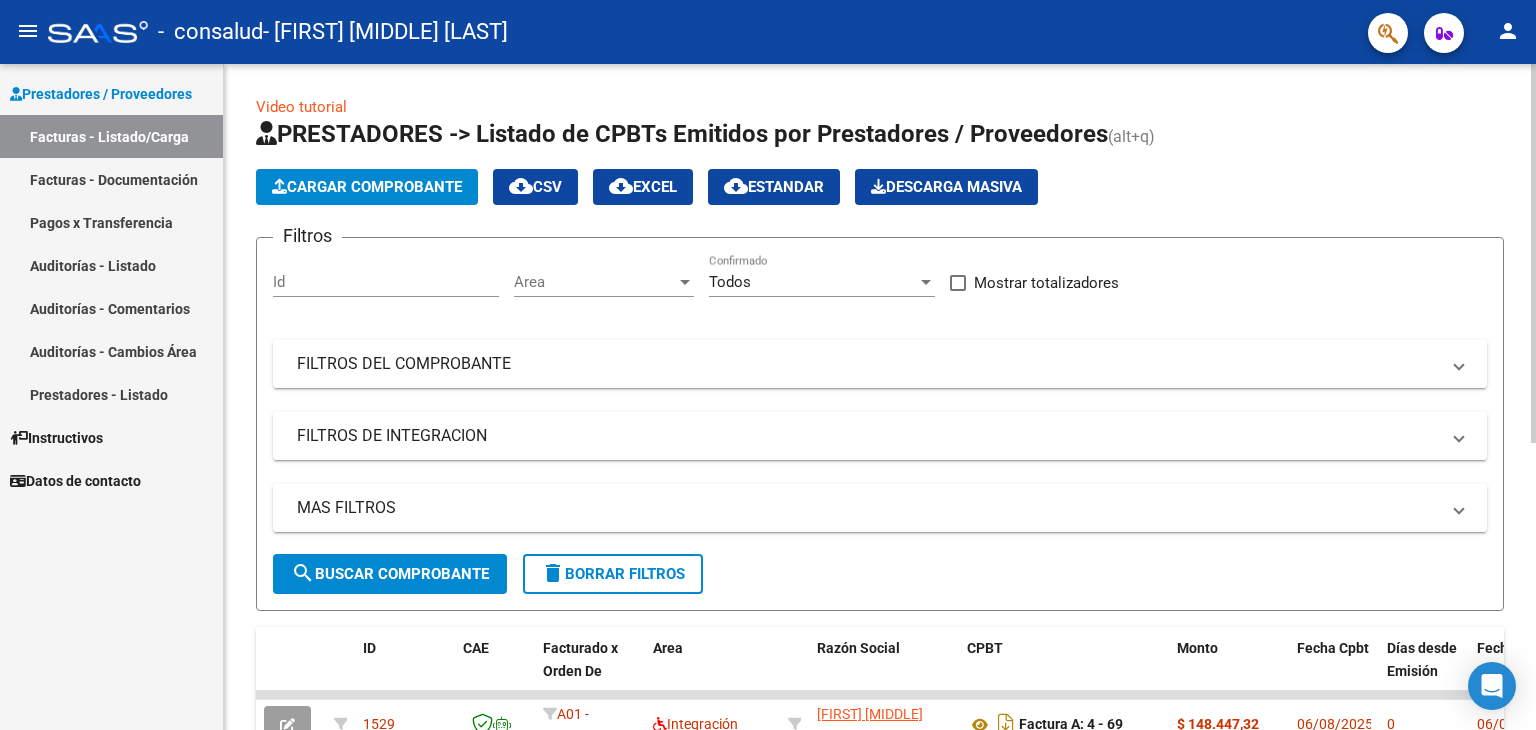 click 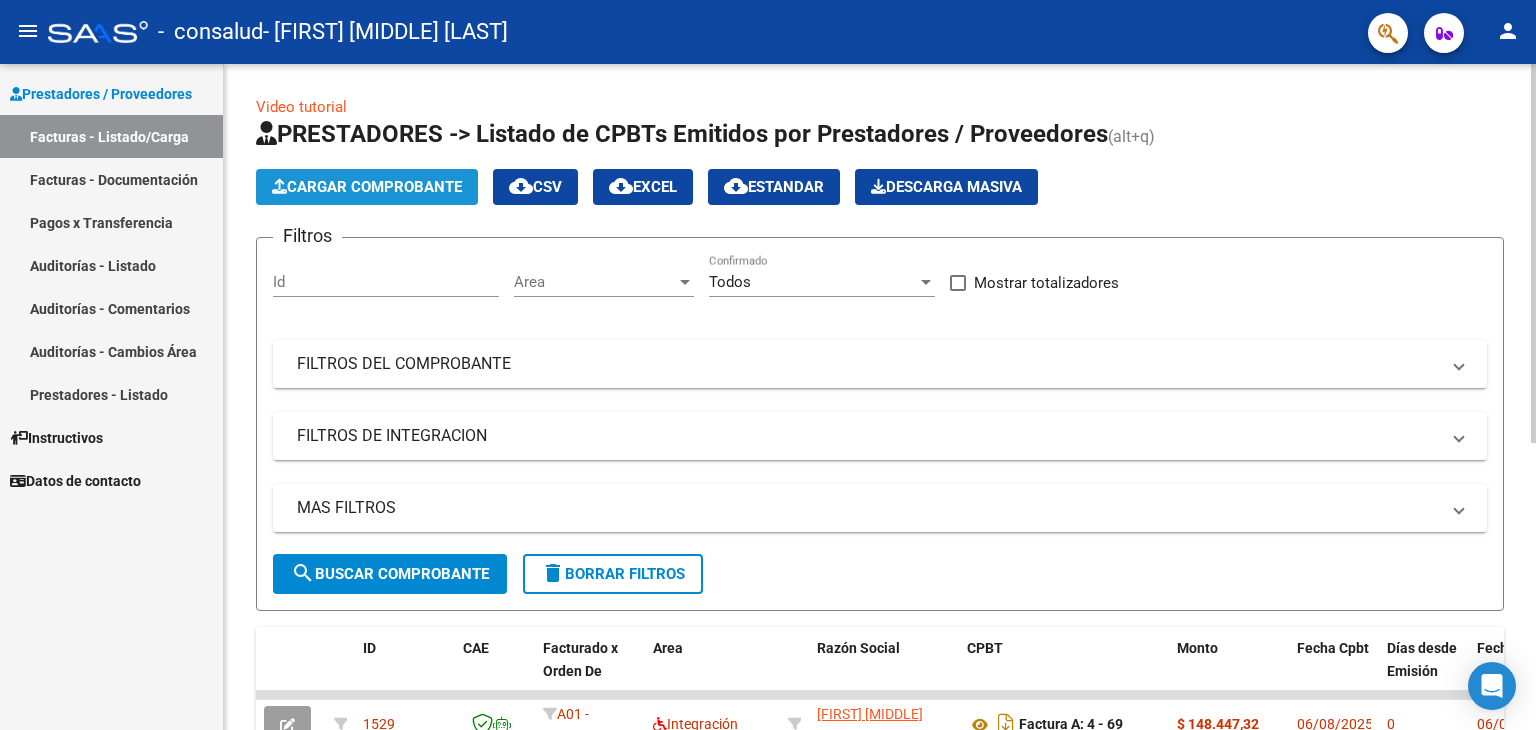 click on "Cargar Comprobante" 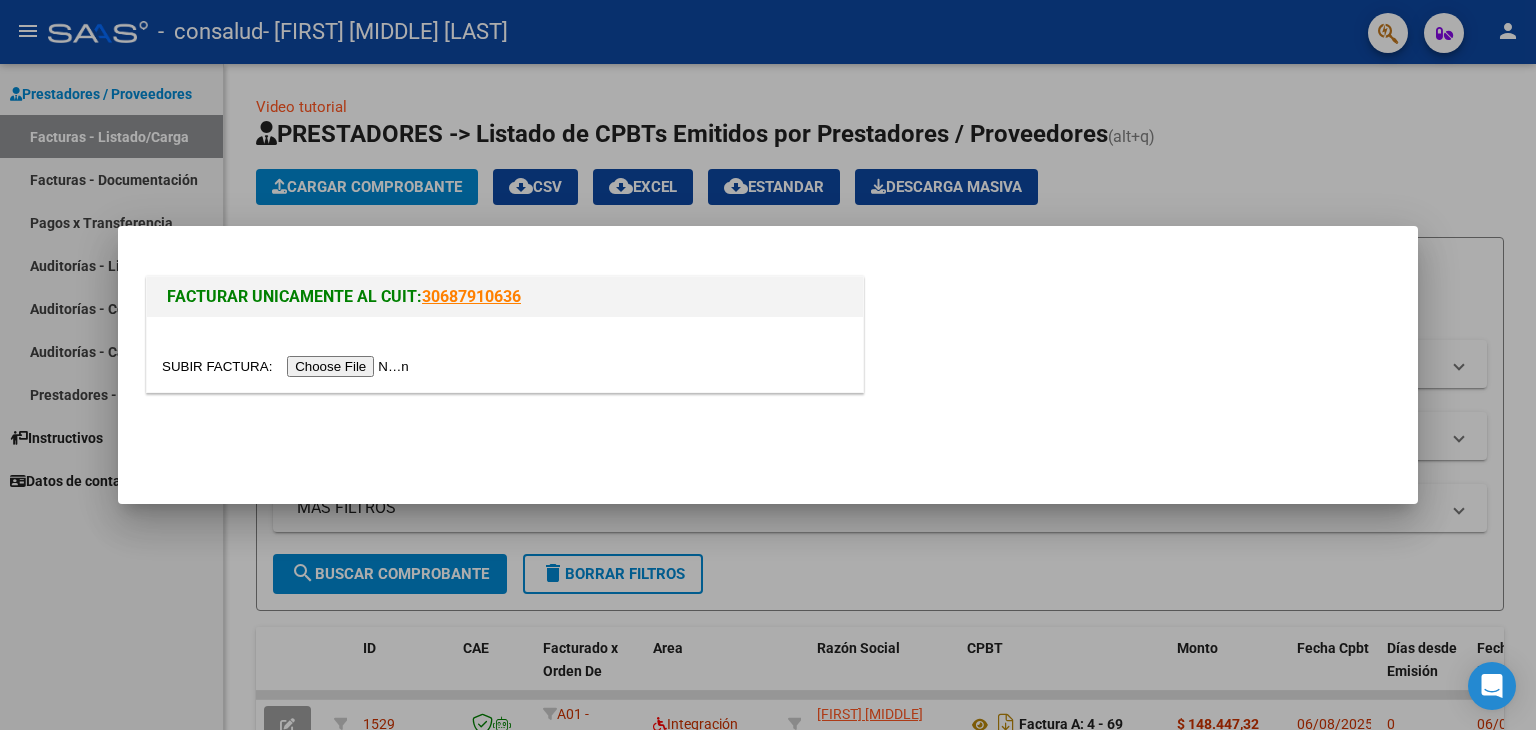 click at bounding box center (288, 366) 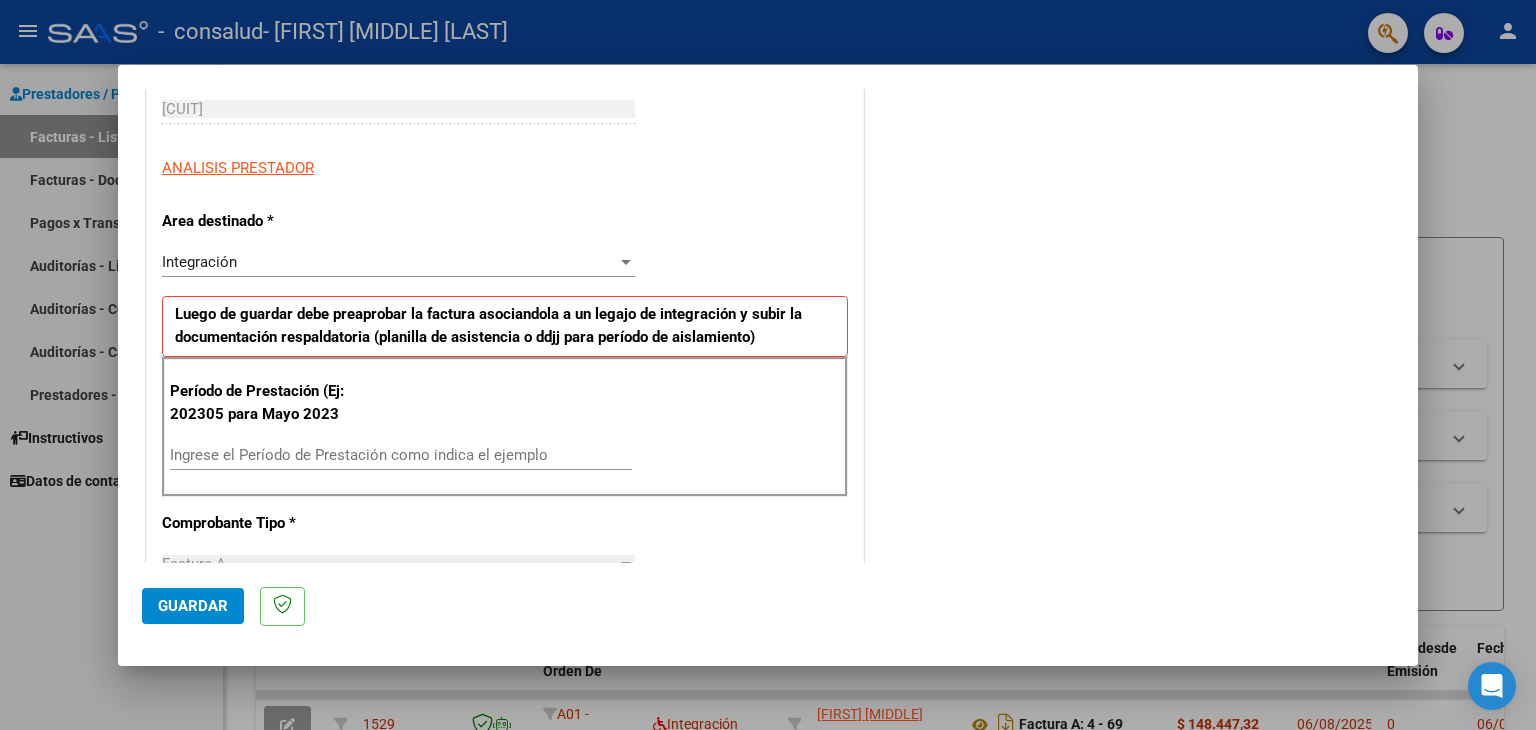 scroll, scrollTop: 348, scrollLeft: 0, axis: vertical 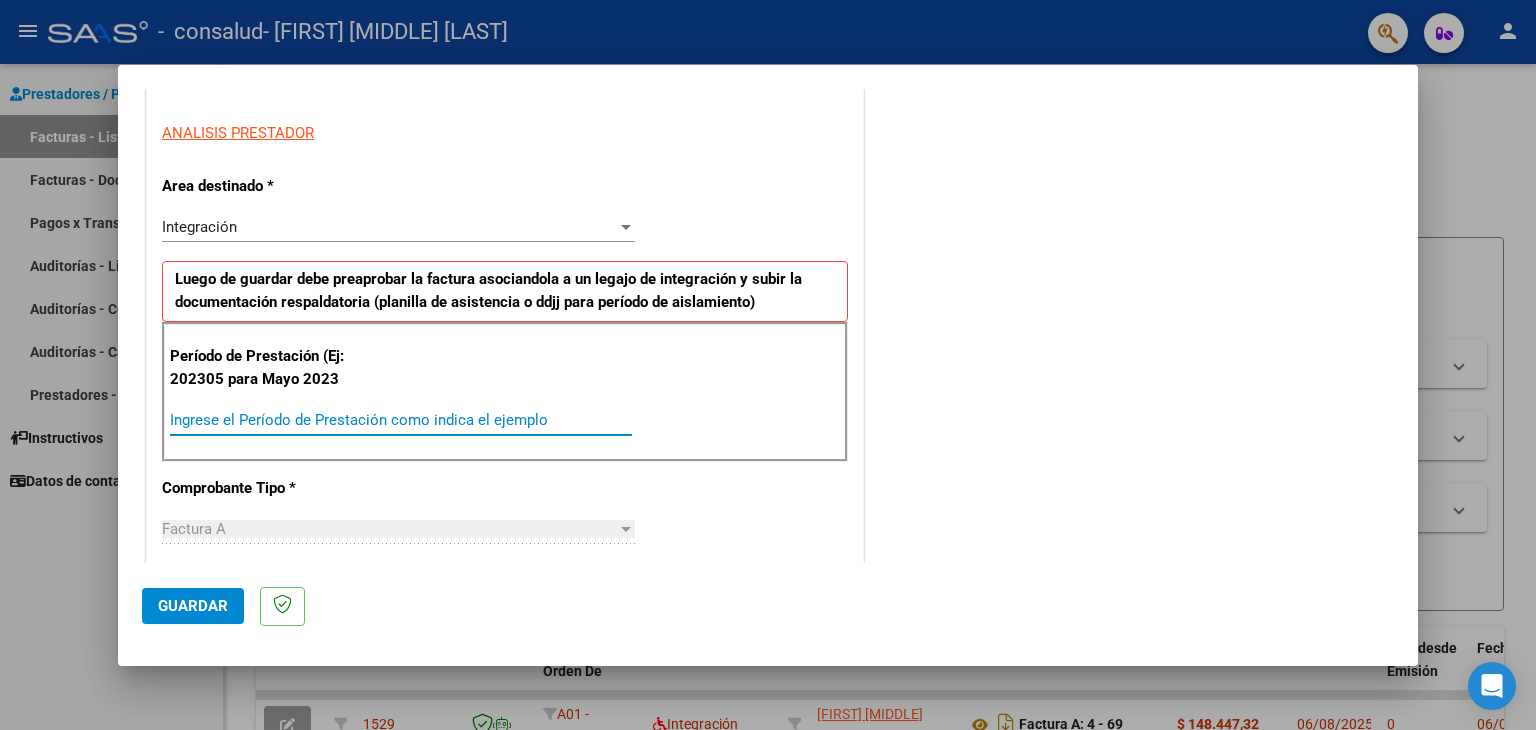 click on "Ingrese el Período de Prestación como indica el ejemplo" at bounding box center [401, 420] 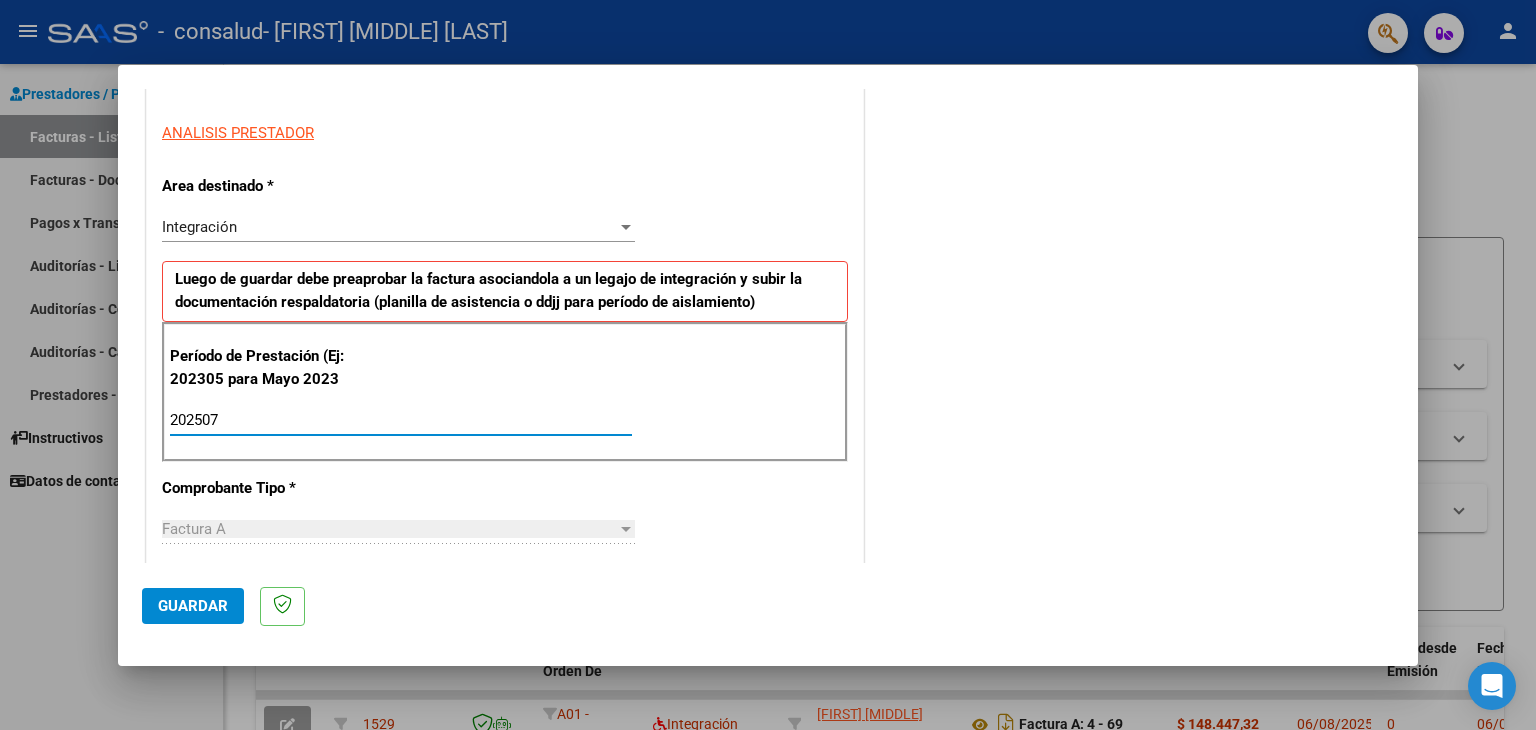type on "202507" 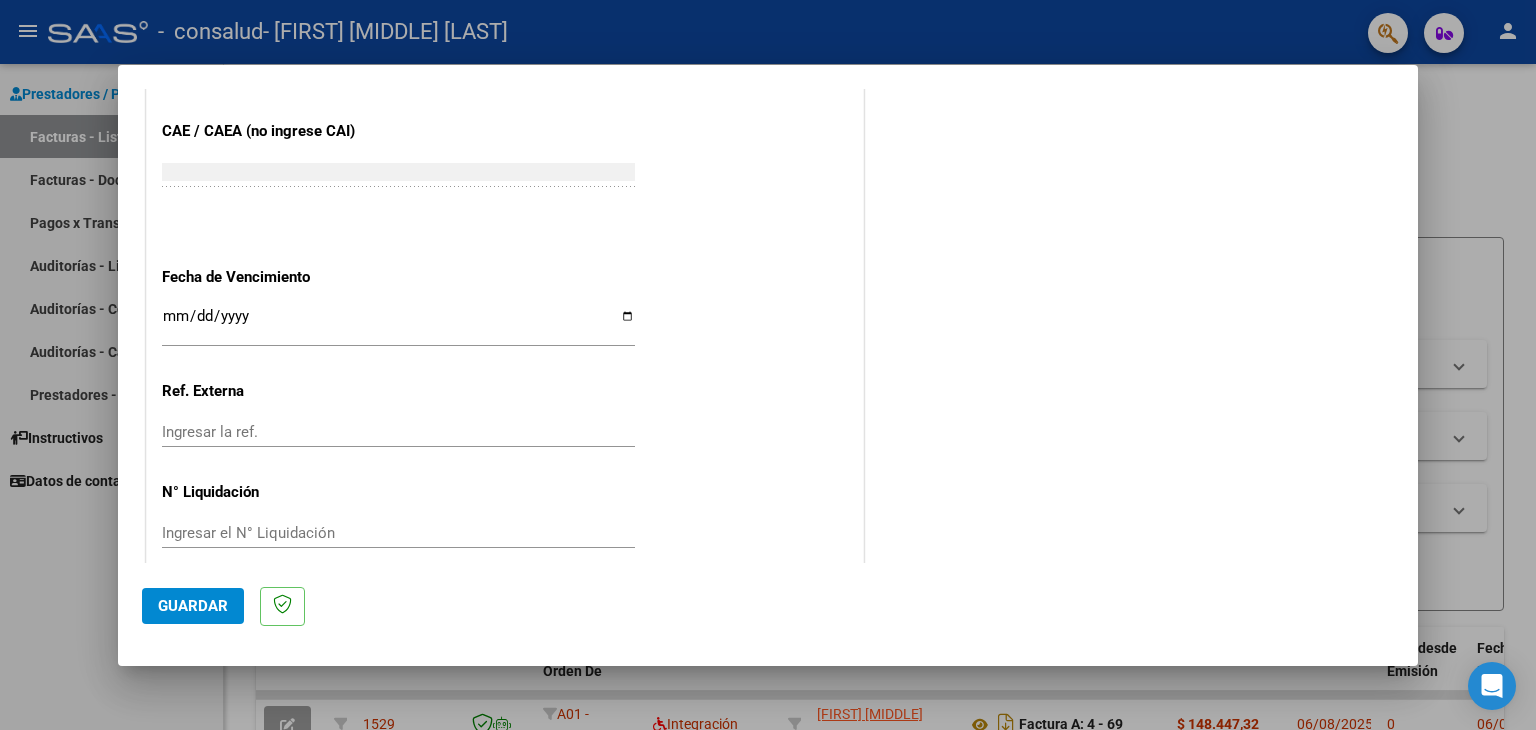 scroll, scrollTop: 1245, scrollLeft: 0, axis: vertical 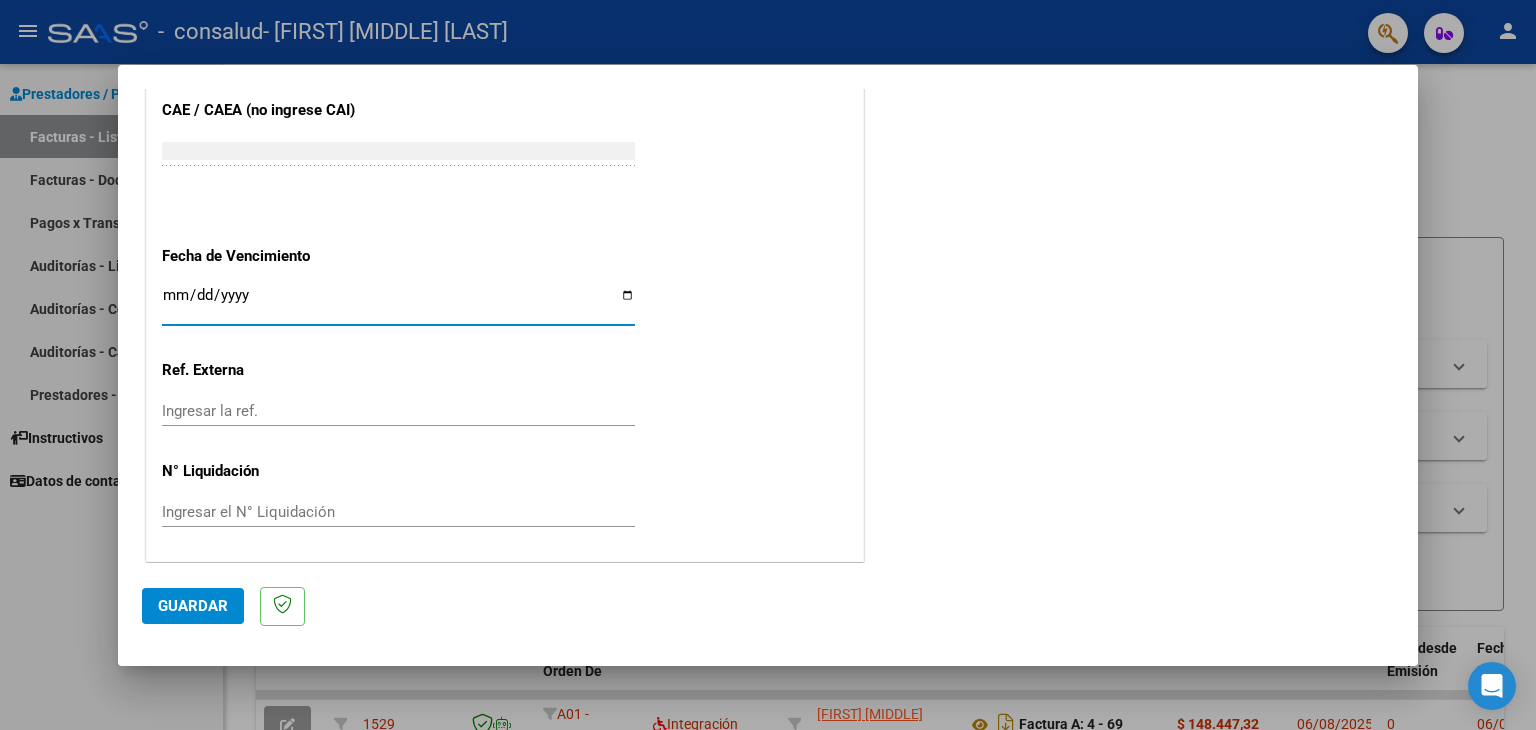 click on "Ingresar la fecha" at bounding box center (398, 303) 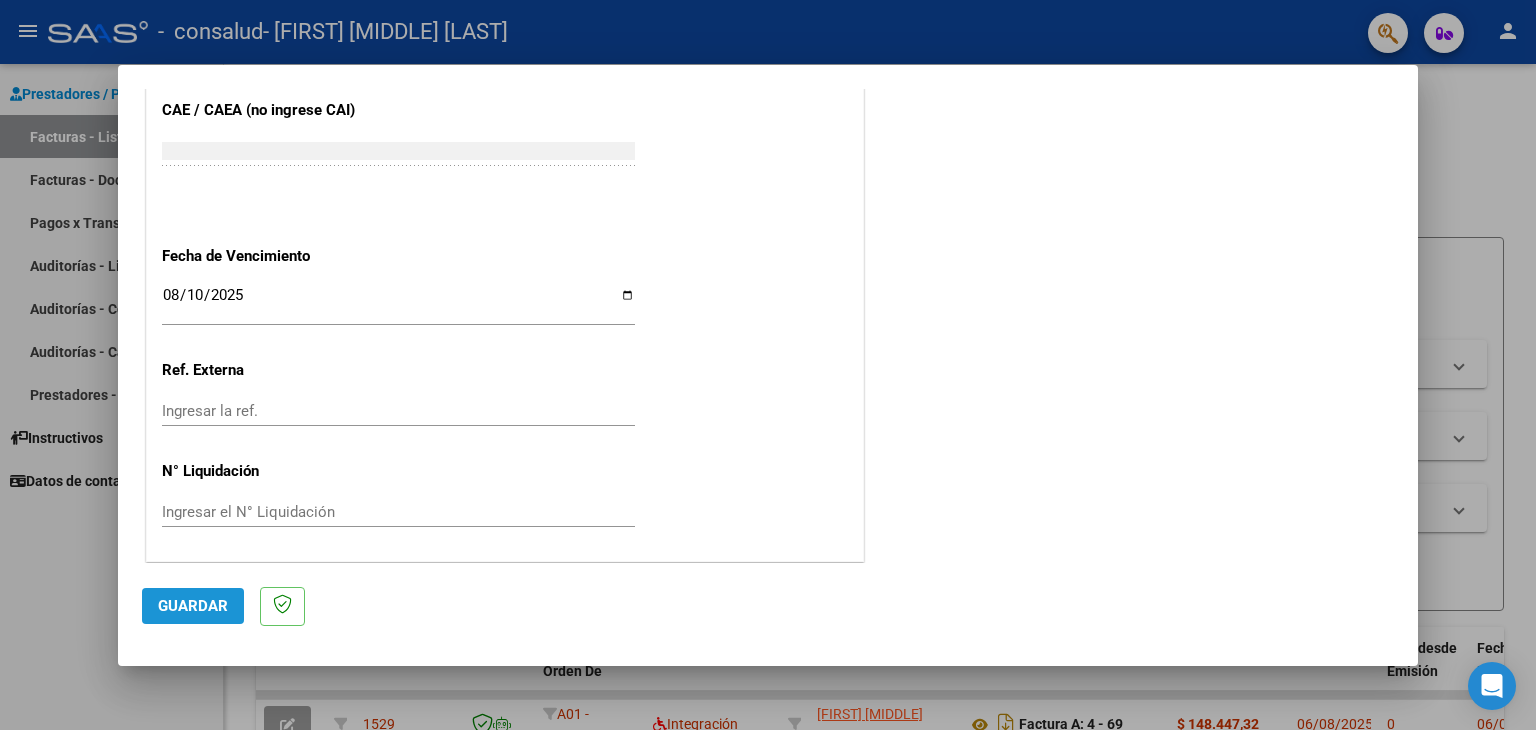 click on "Guardar" 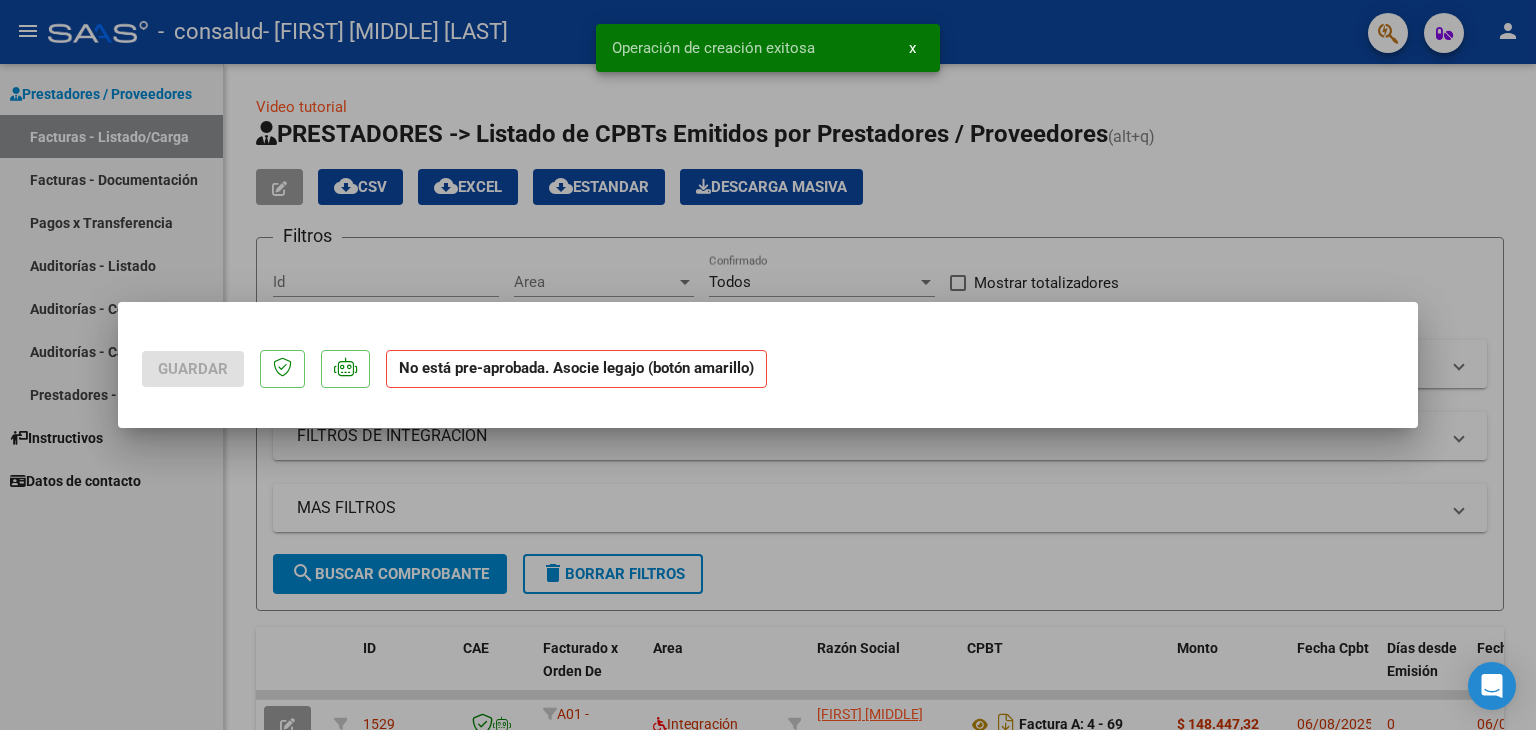 scroll, scrollTop: 0, scrollLeft: 0, axis: both 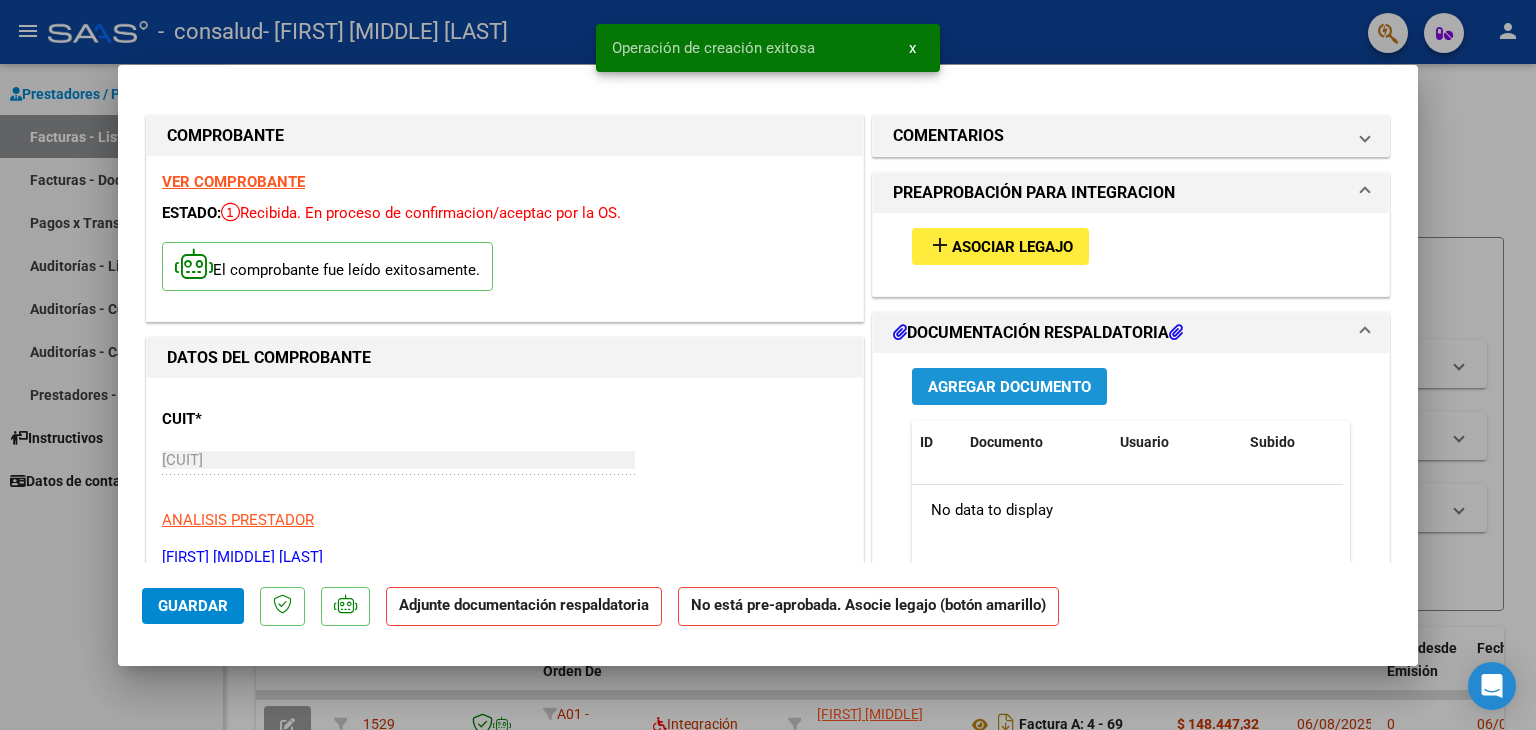 click on "Agregar Documento" at bounding box center (1009, 387) 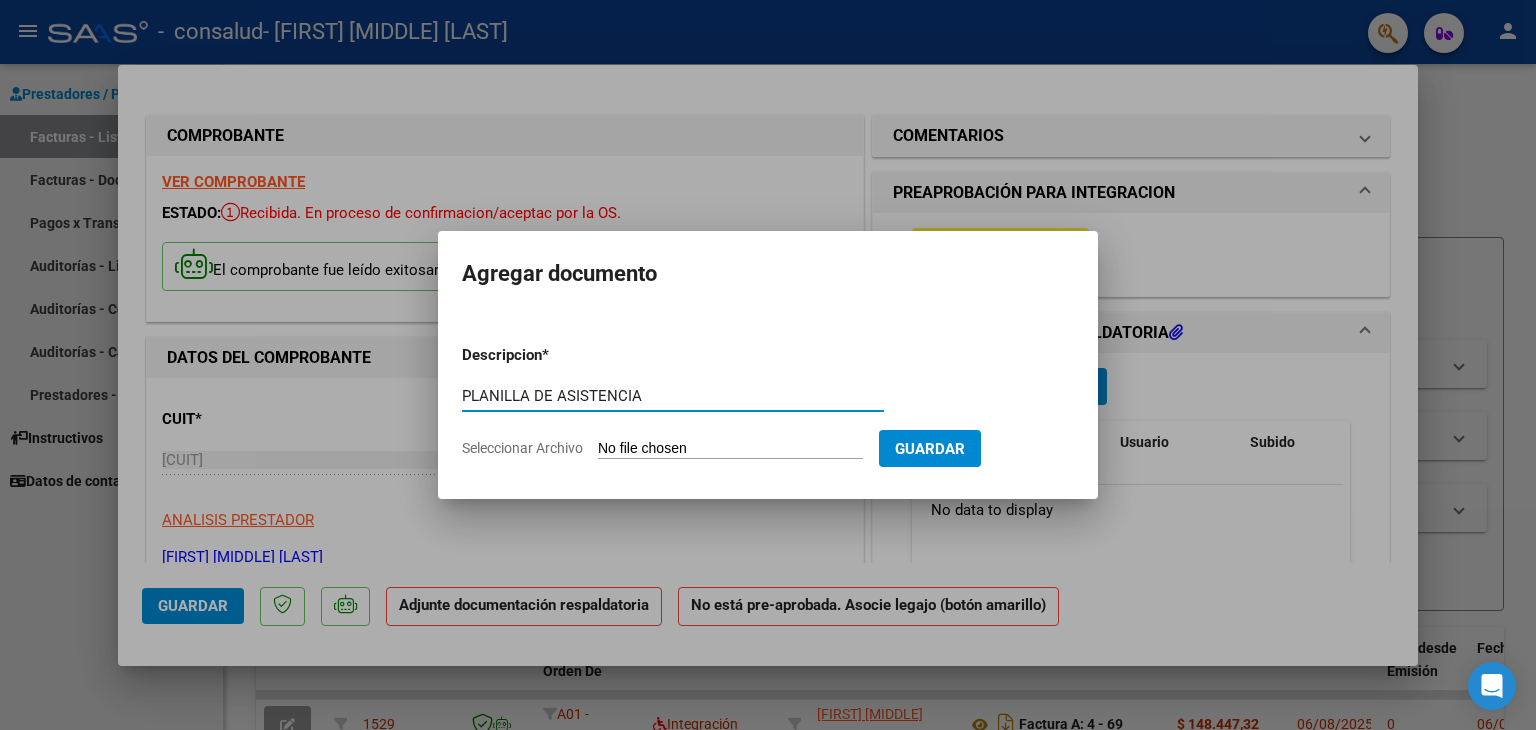 type on "PLANILLA DE ASISTENCIA" 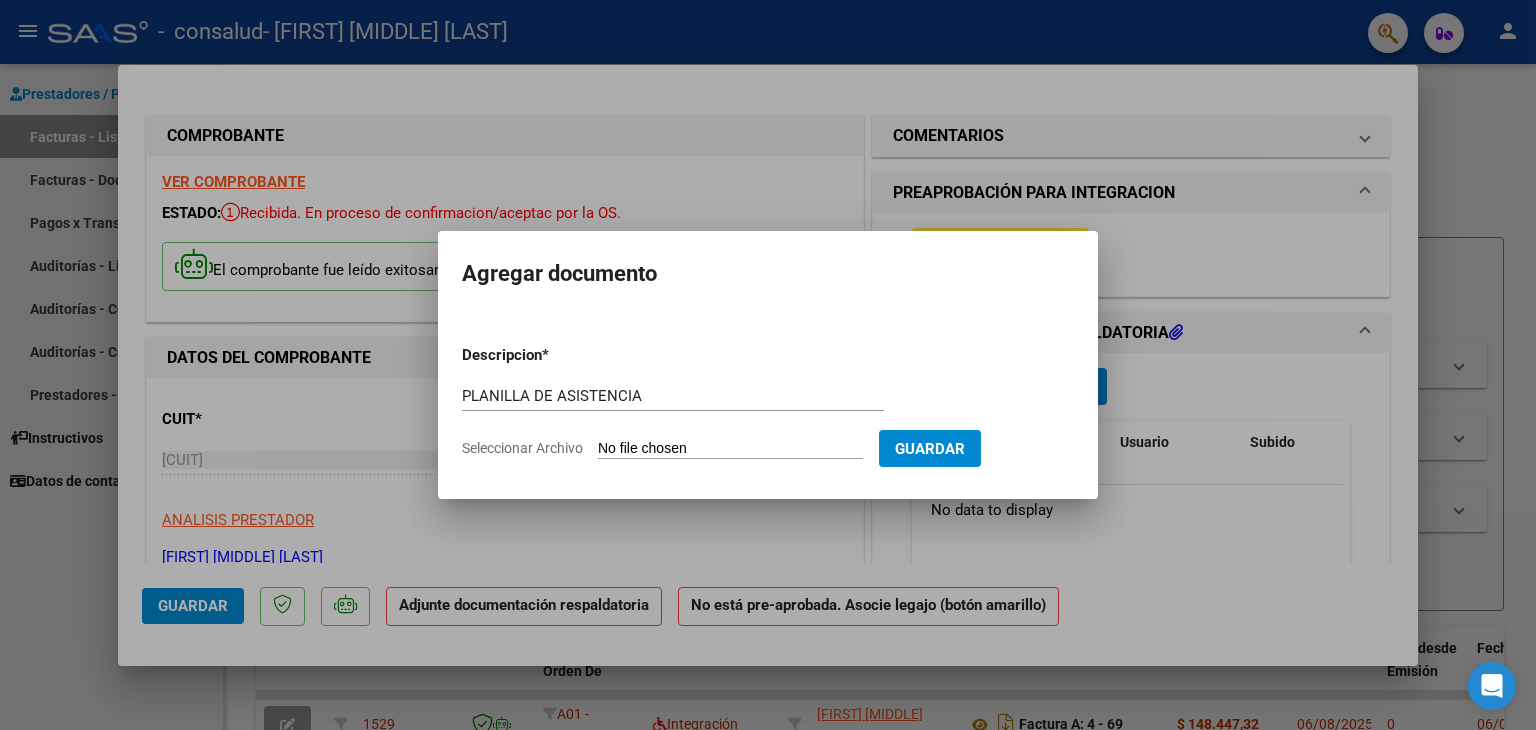 click on "Seleccionar Archivo" at bounding box center [730, 449] 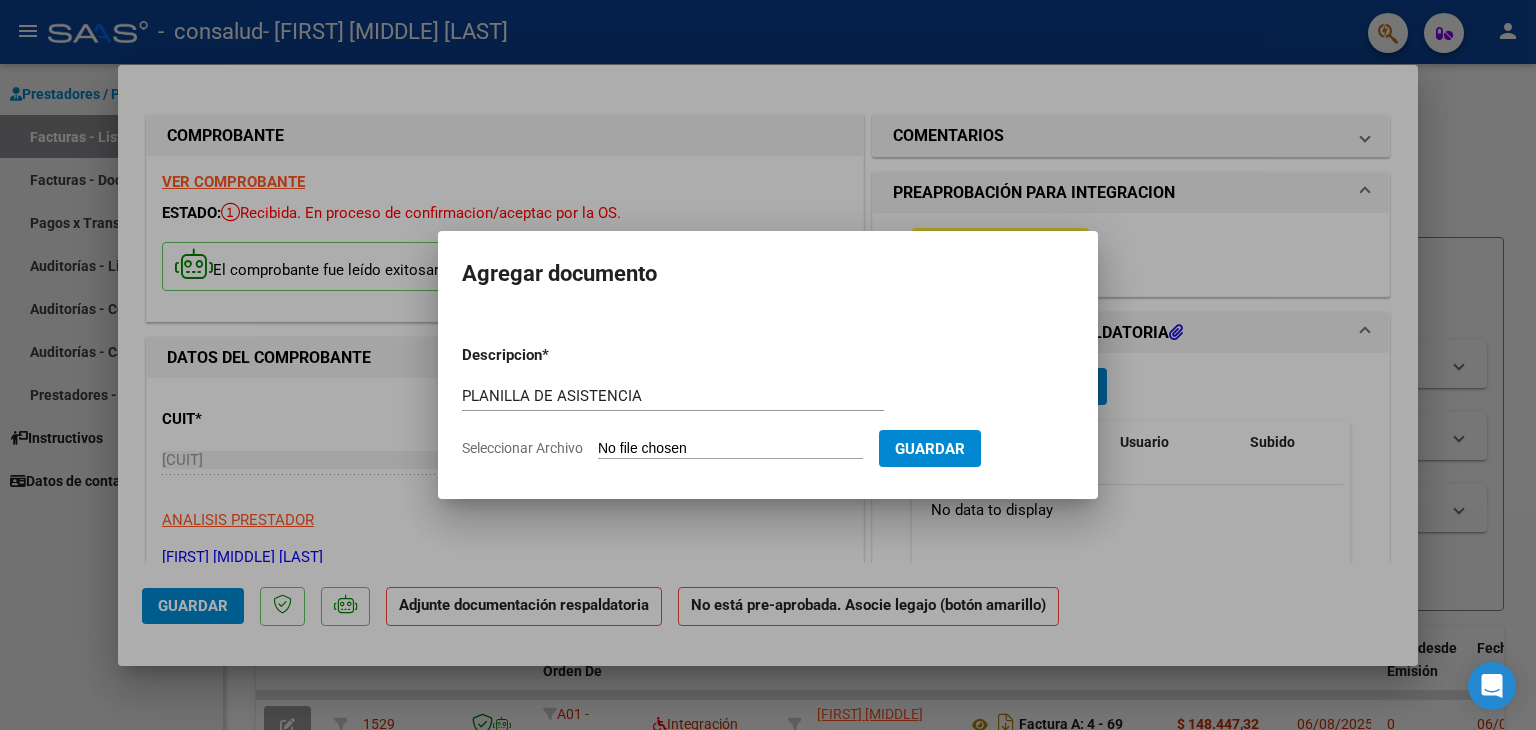 type on "C:\fakepath\[FILENAME].pdf" 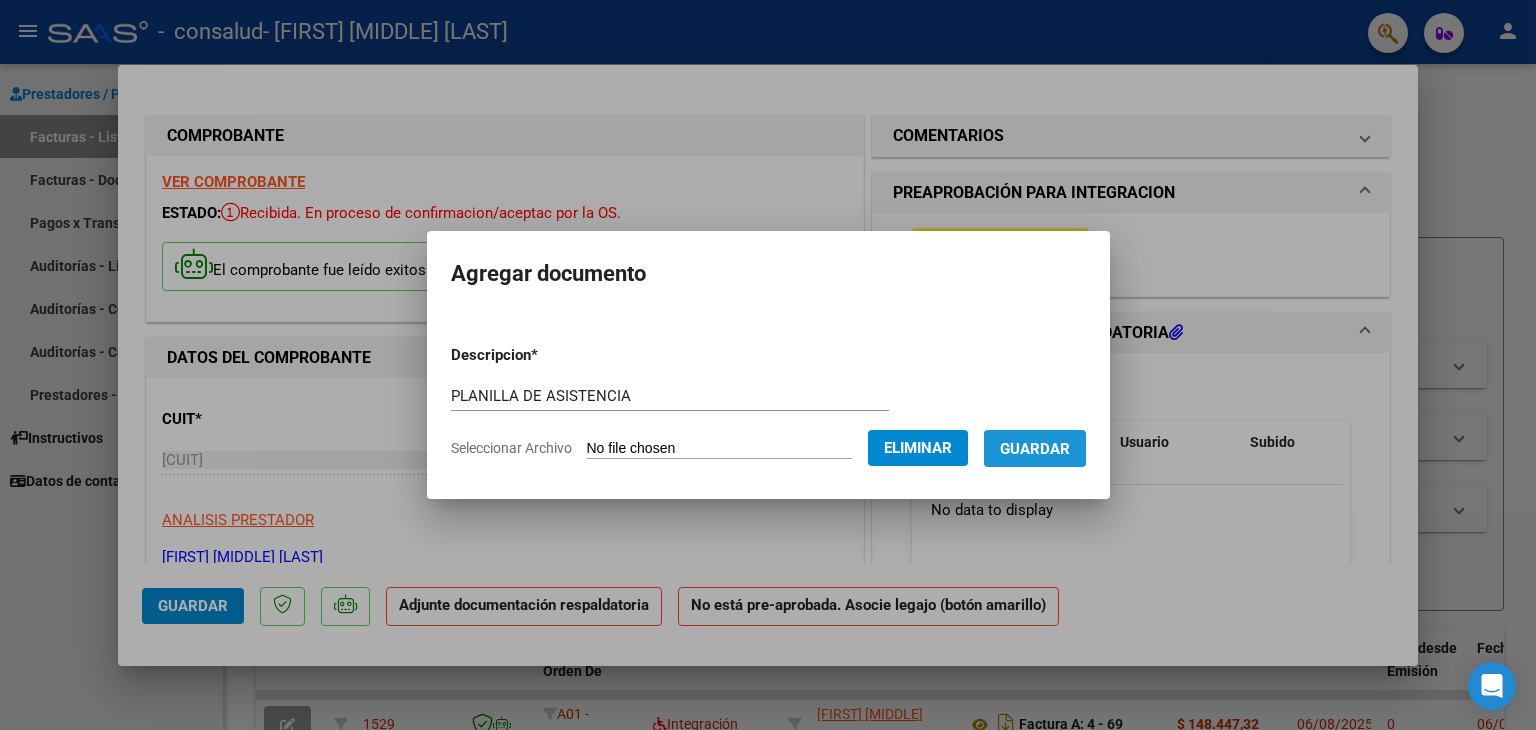 click on "Guardar" at bounding box center [1035, 449] 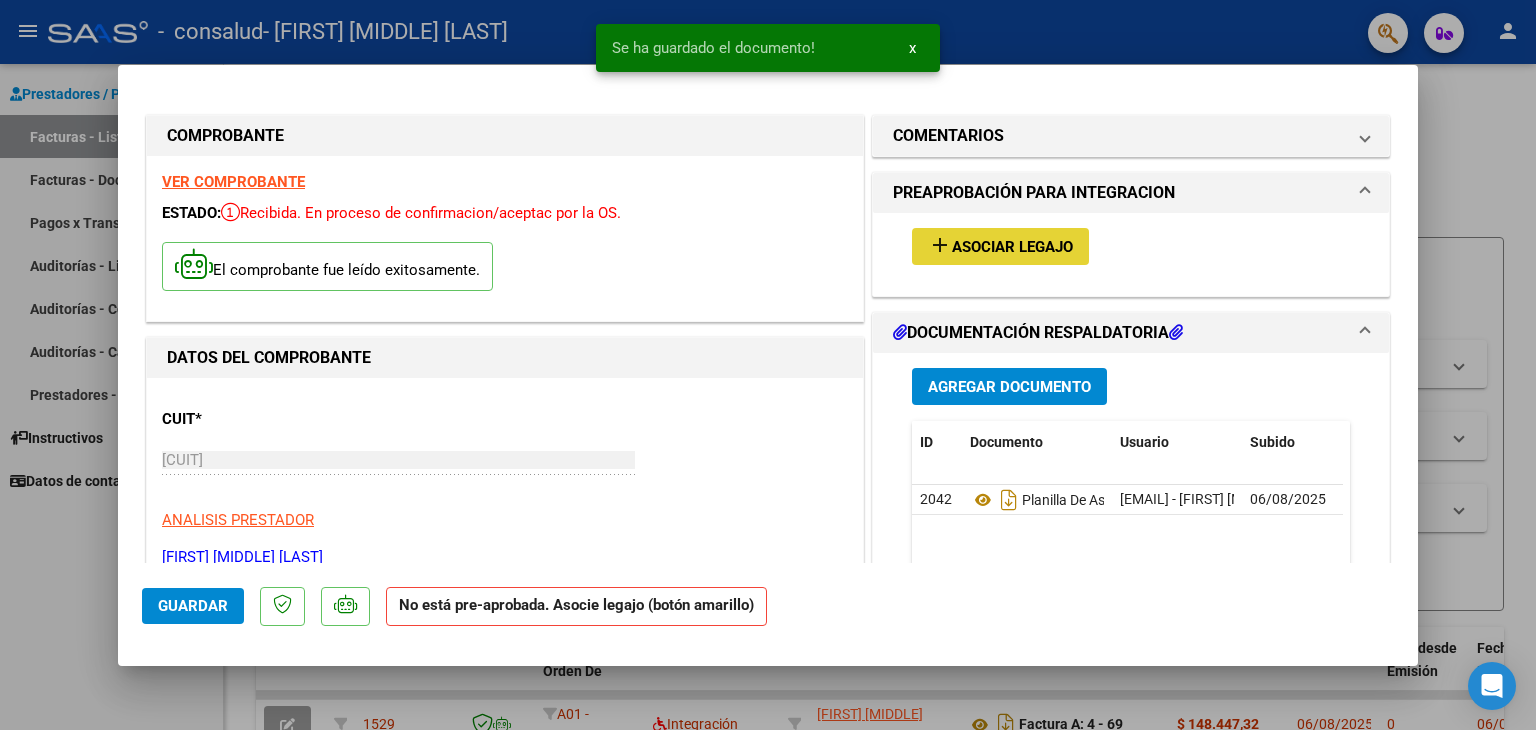 click on "Asociar Legajo" at bounding box center (1012, 247) 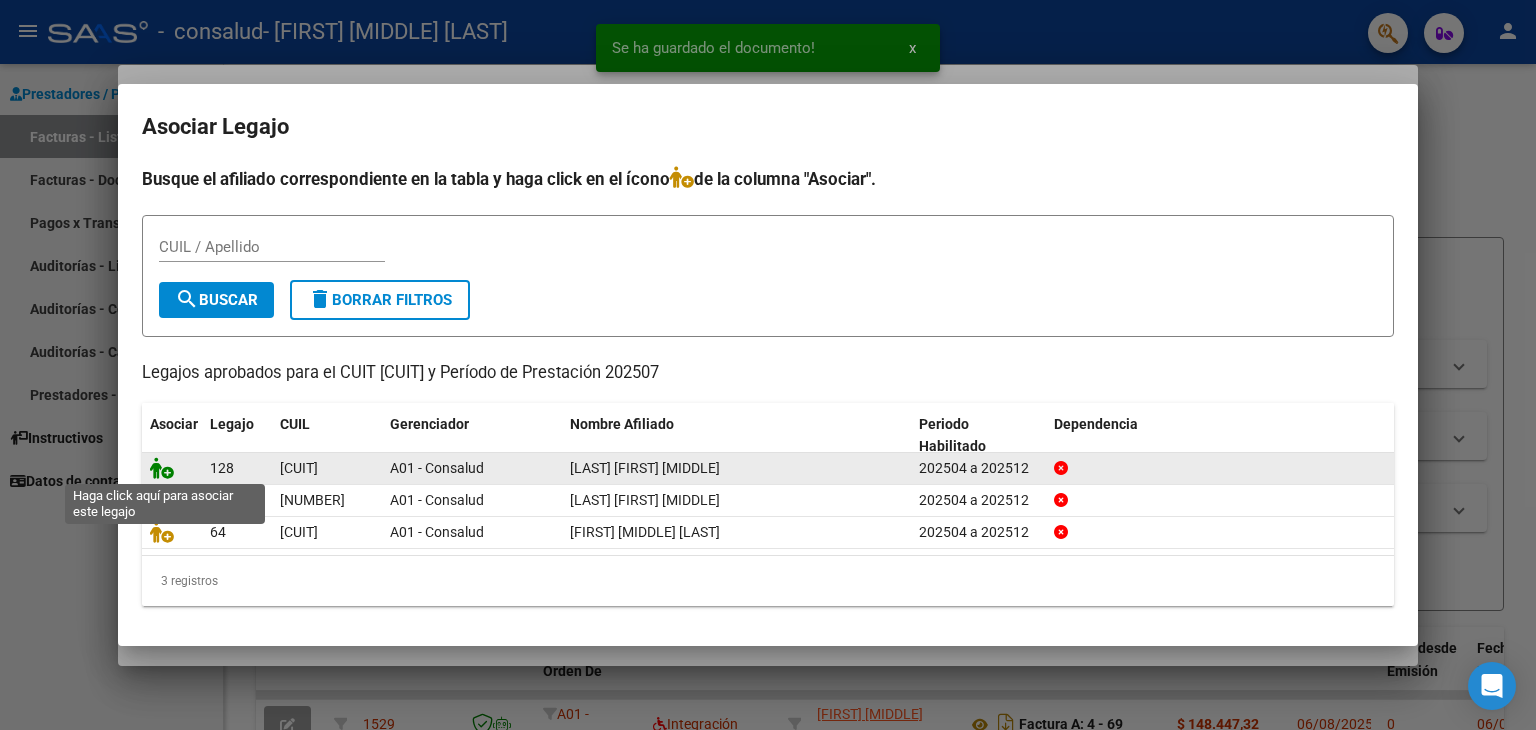click 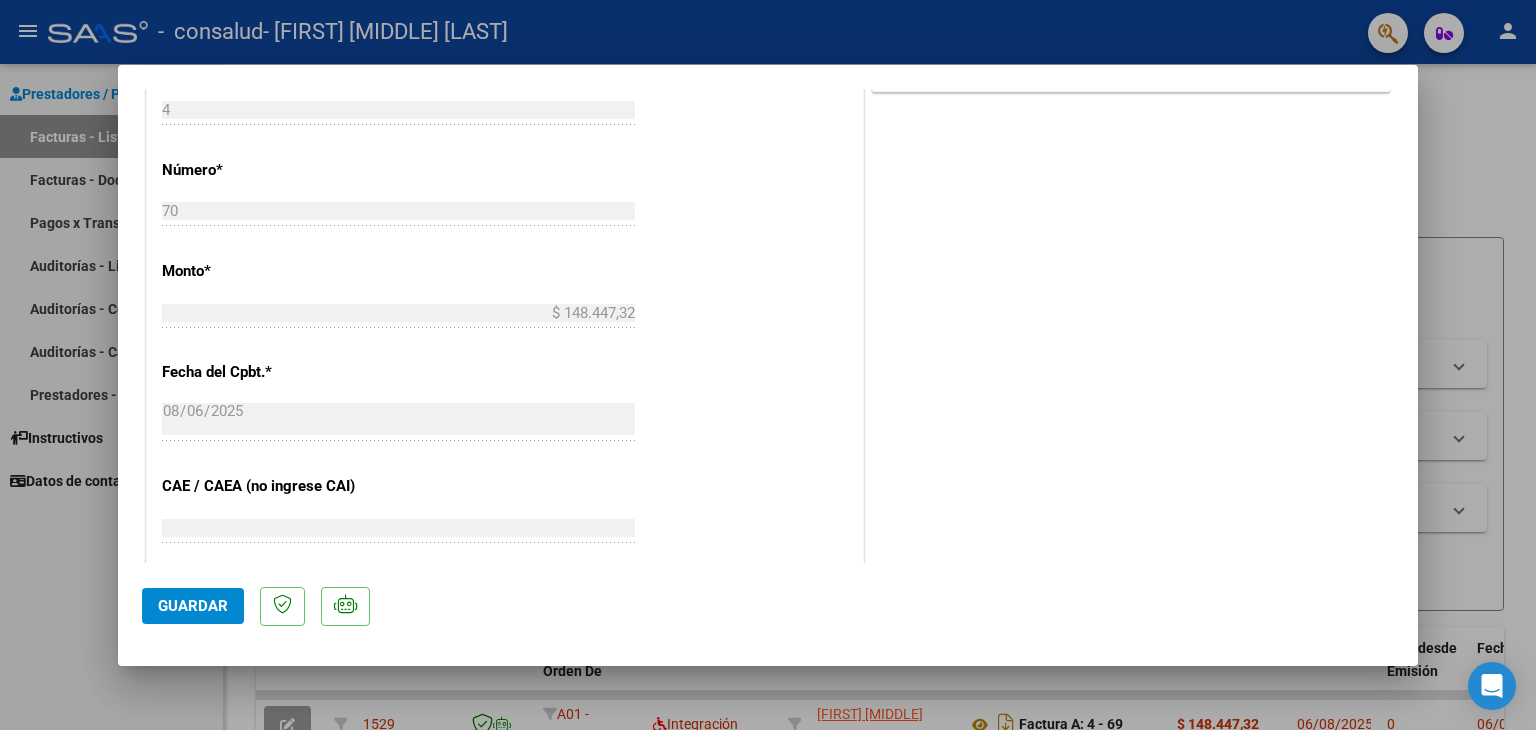 scroll, scrollTop: 960, scrollLeft: 0, axis: vertical 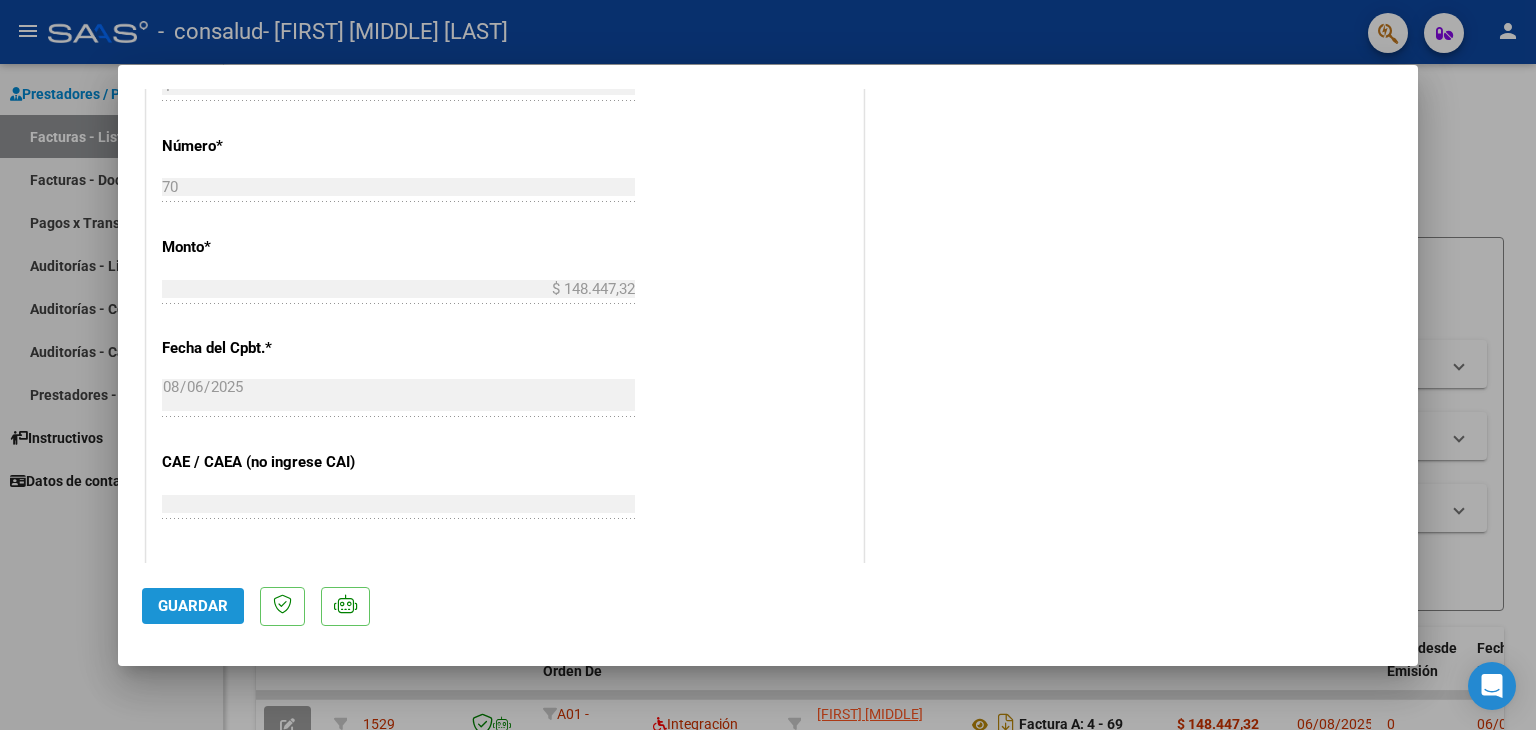 click on "Guardar" 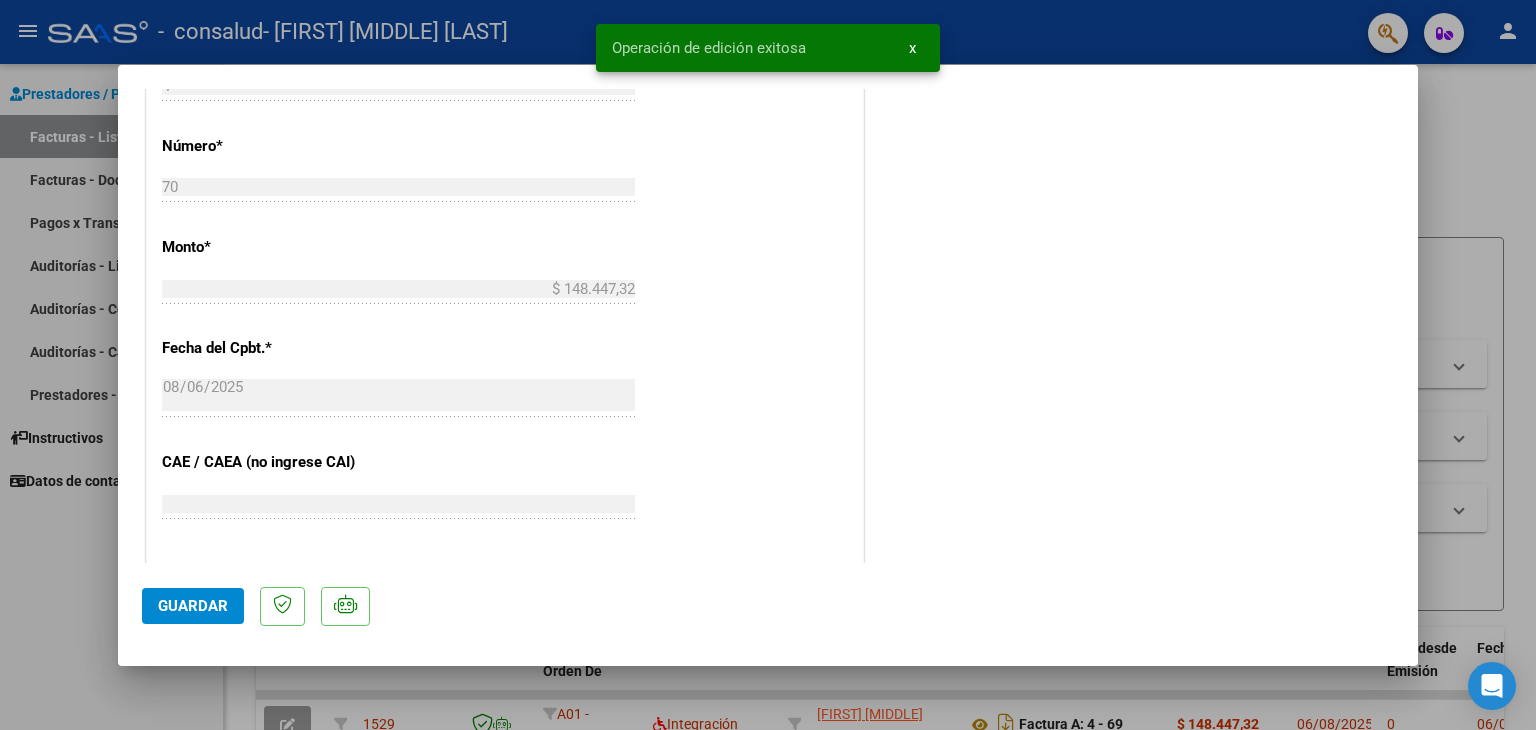 click at bounding box center [768, 365] 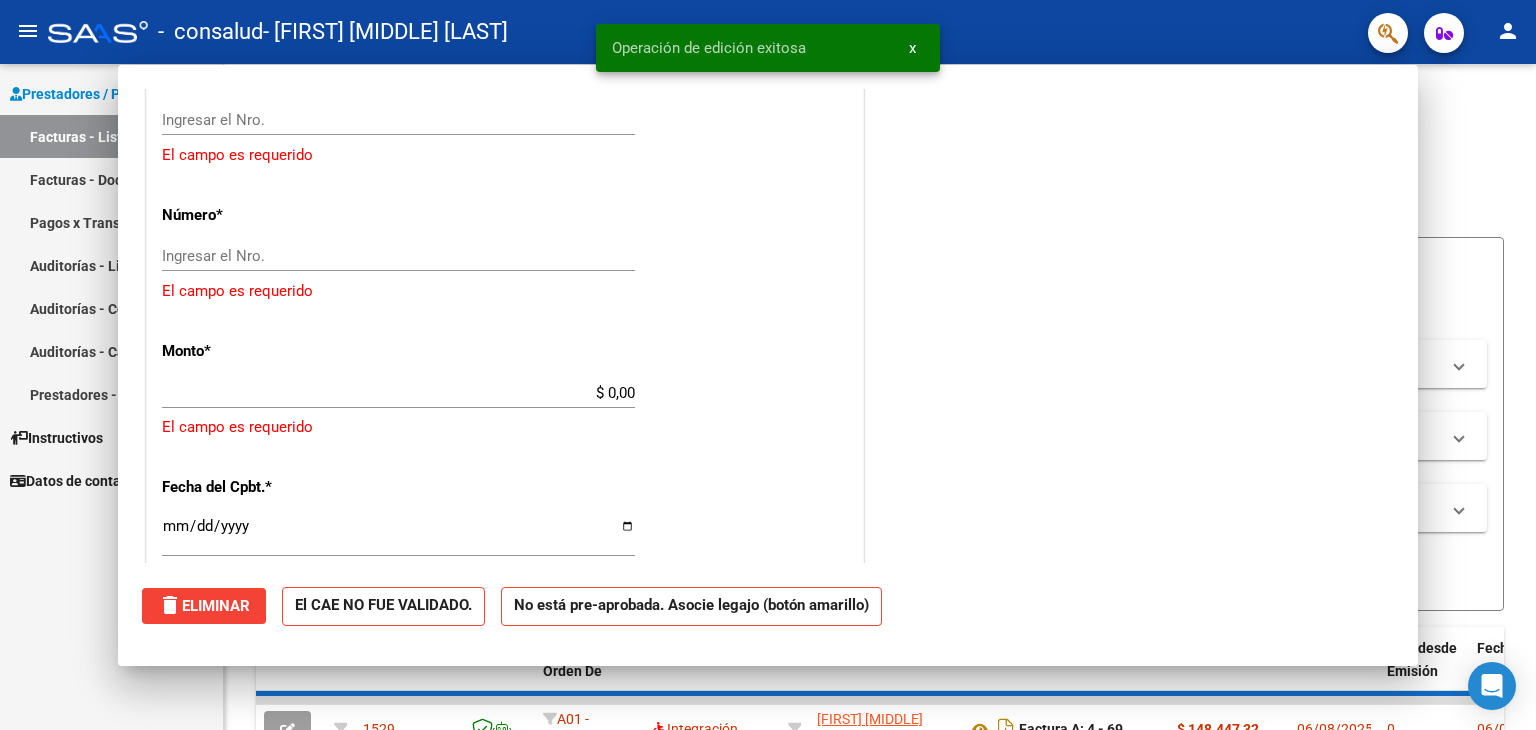 scroll, scrollTop: 0, scrollLeft: 0, axis: both 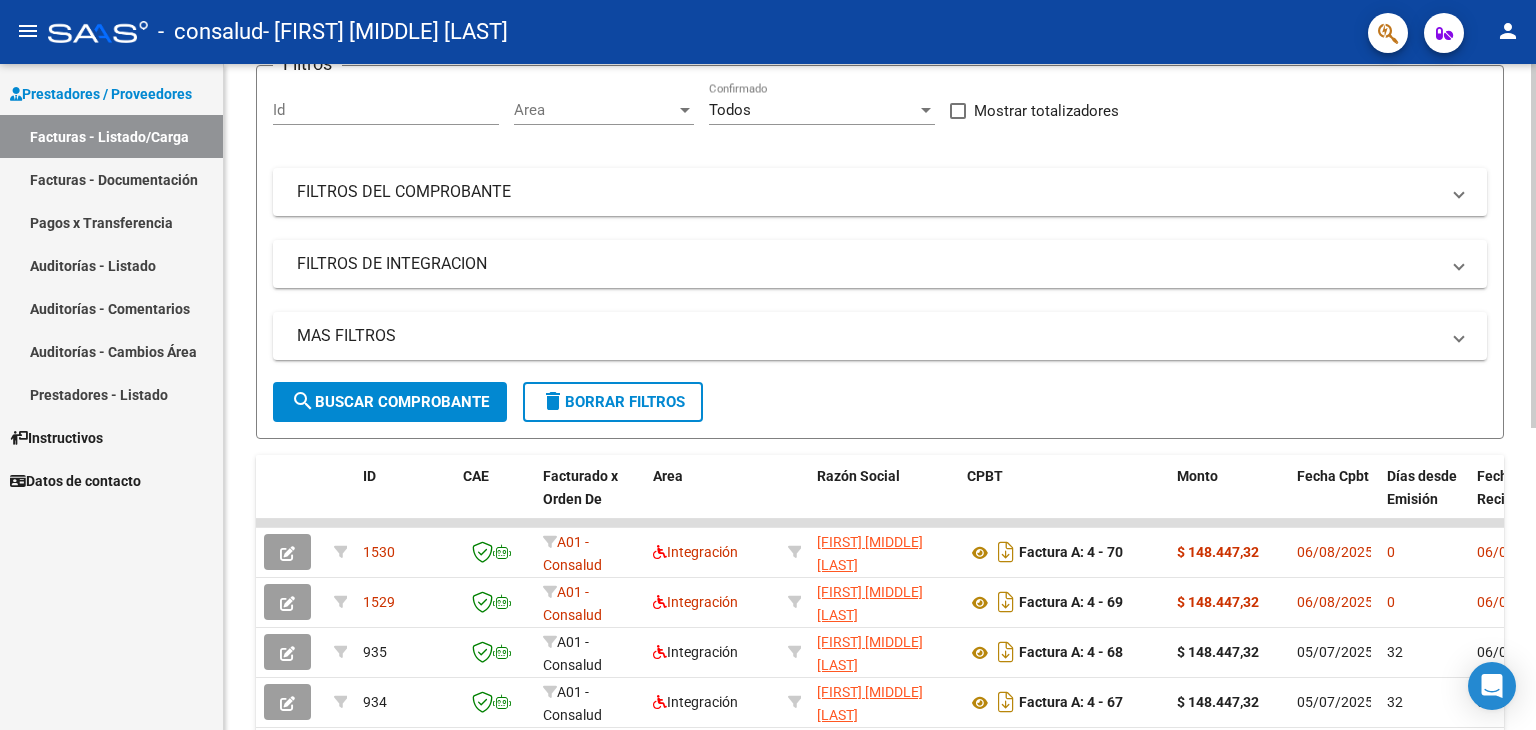 click 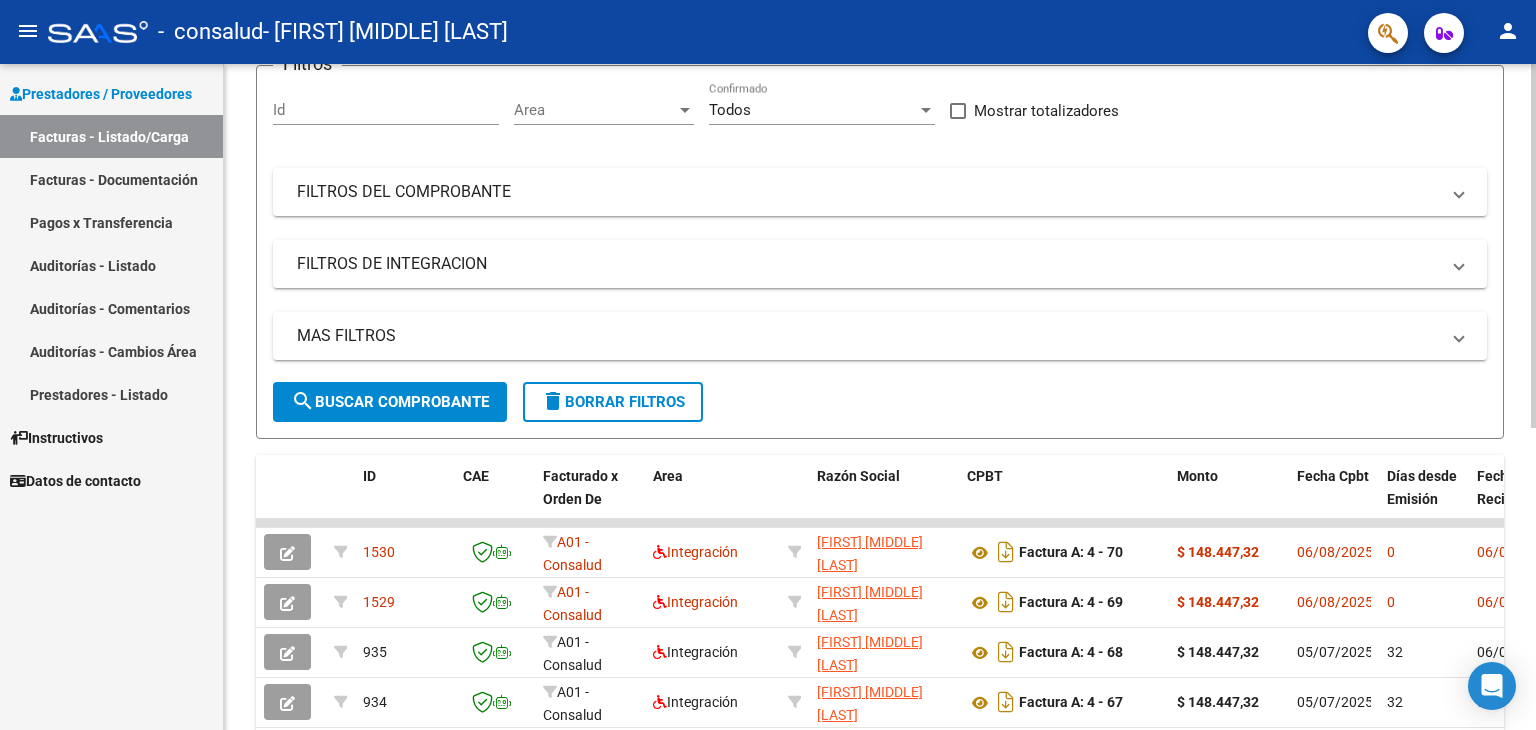 scroll, scrollTop: 0, scrollLeft: 0, axis: both 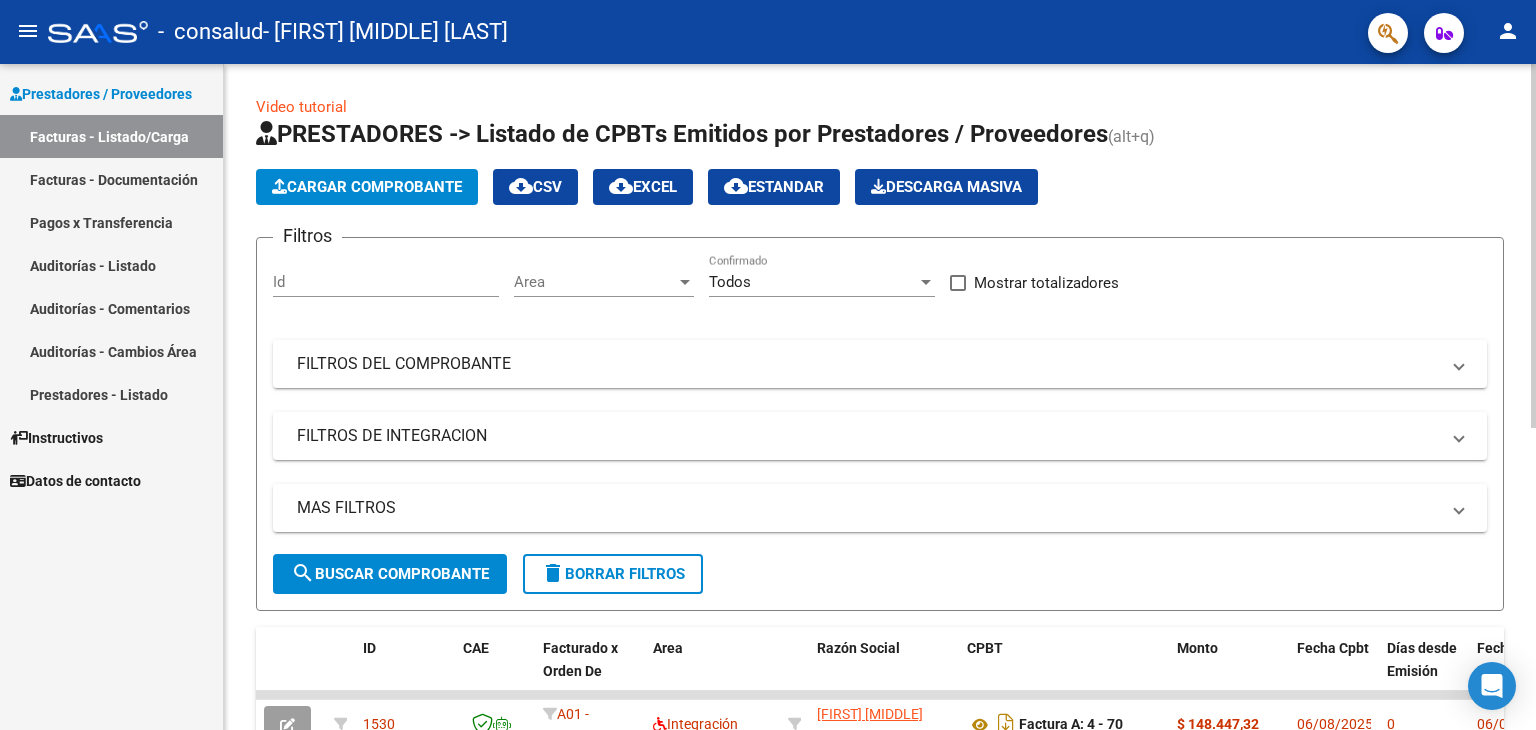 click 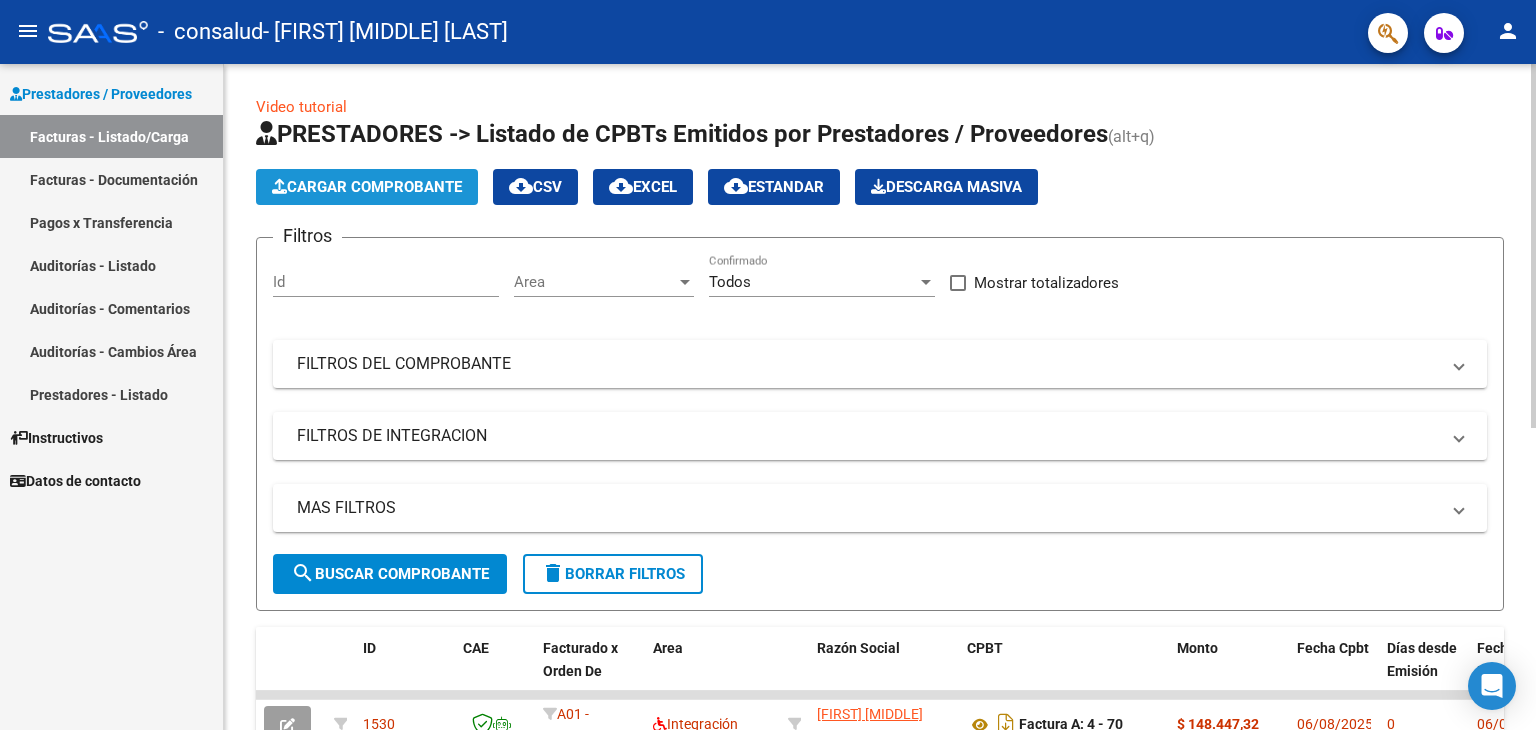 click on "Cargar Comprobante" 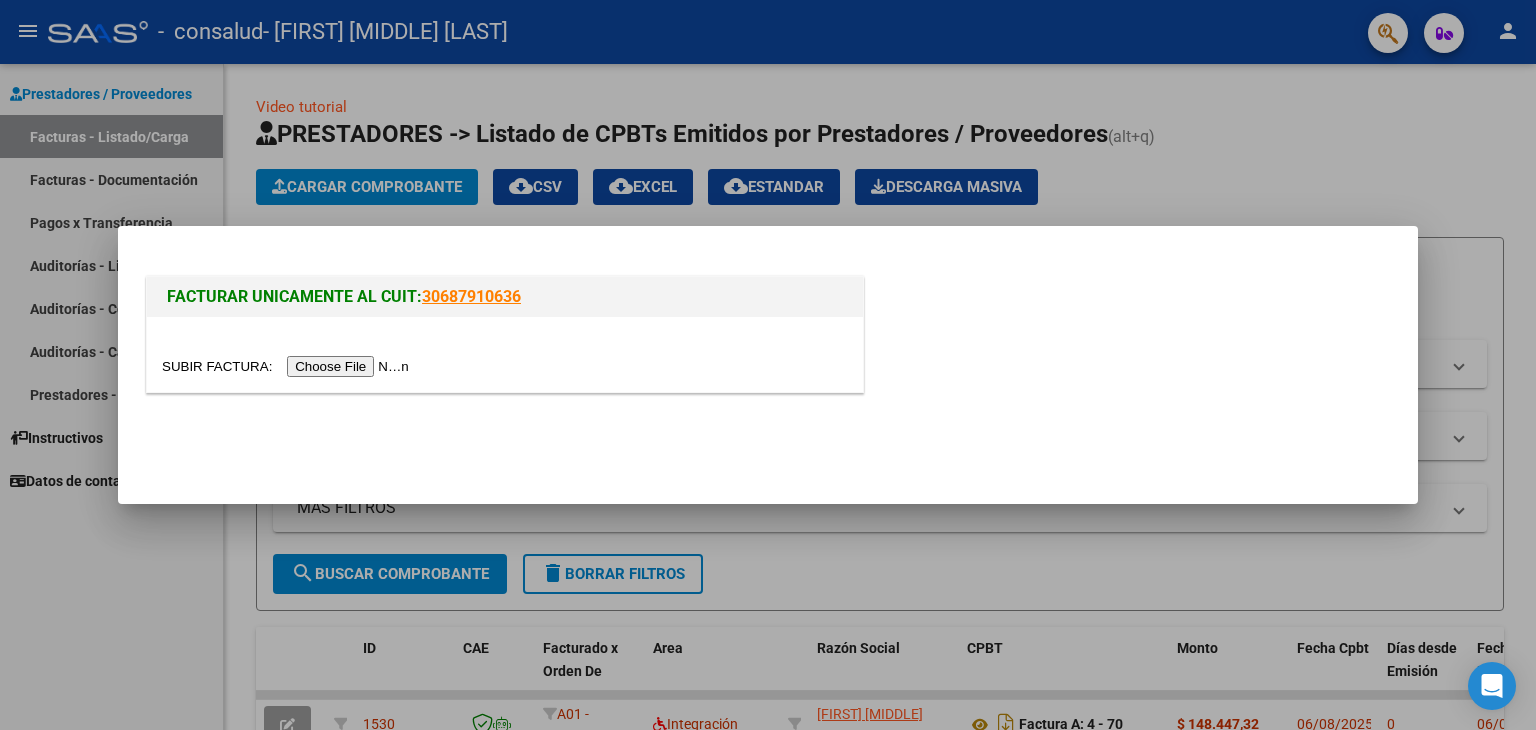 click at bounding box center [288, 366] 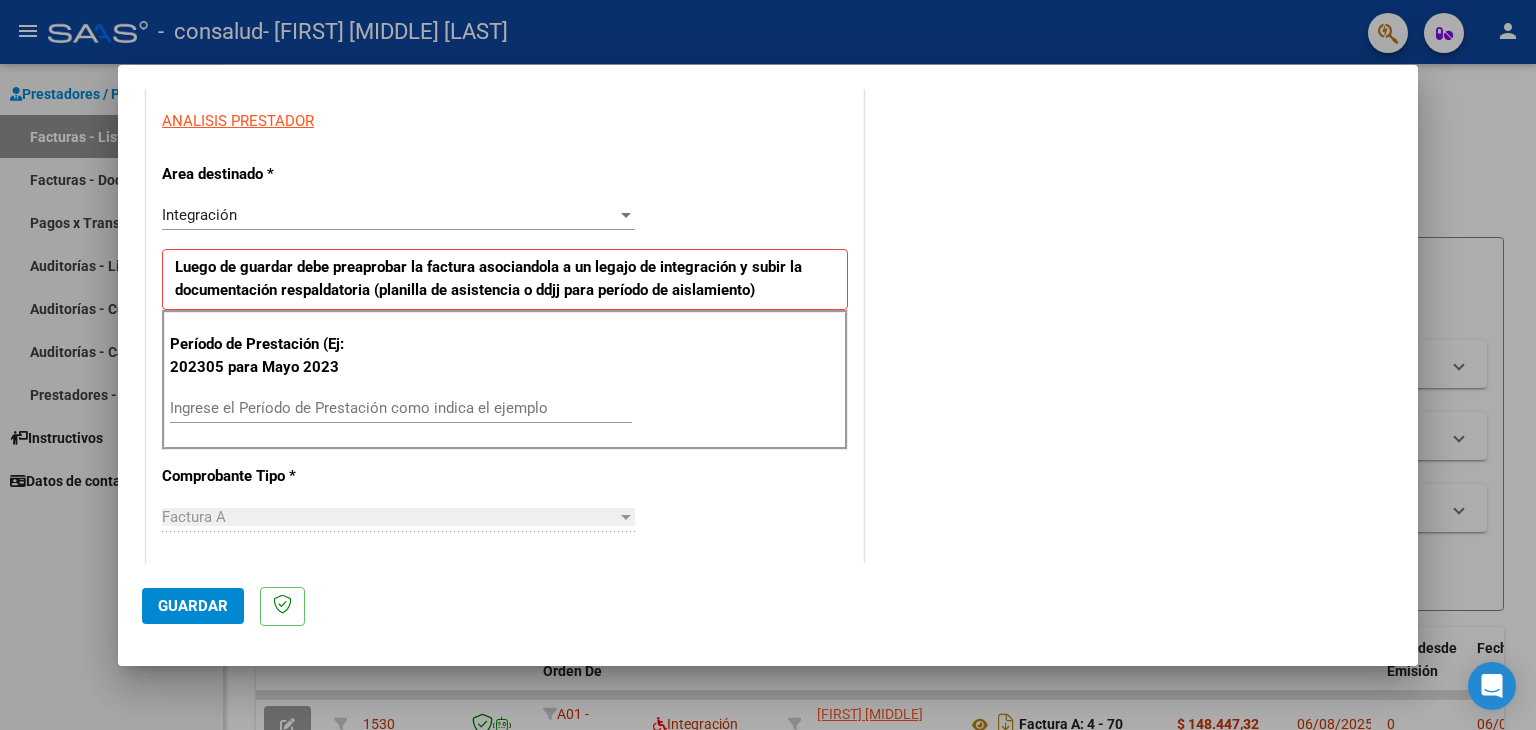 scroll, scrollTop: 370, scrollLeft: 0, axis: vertical 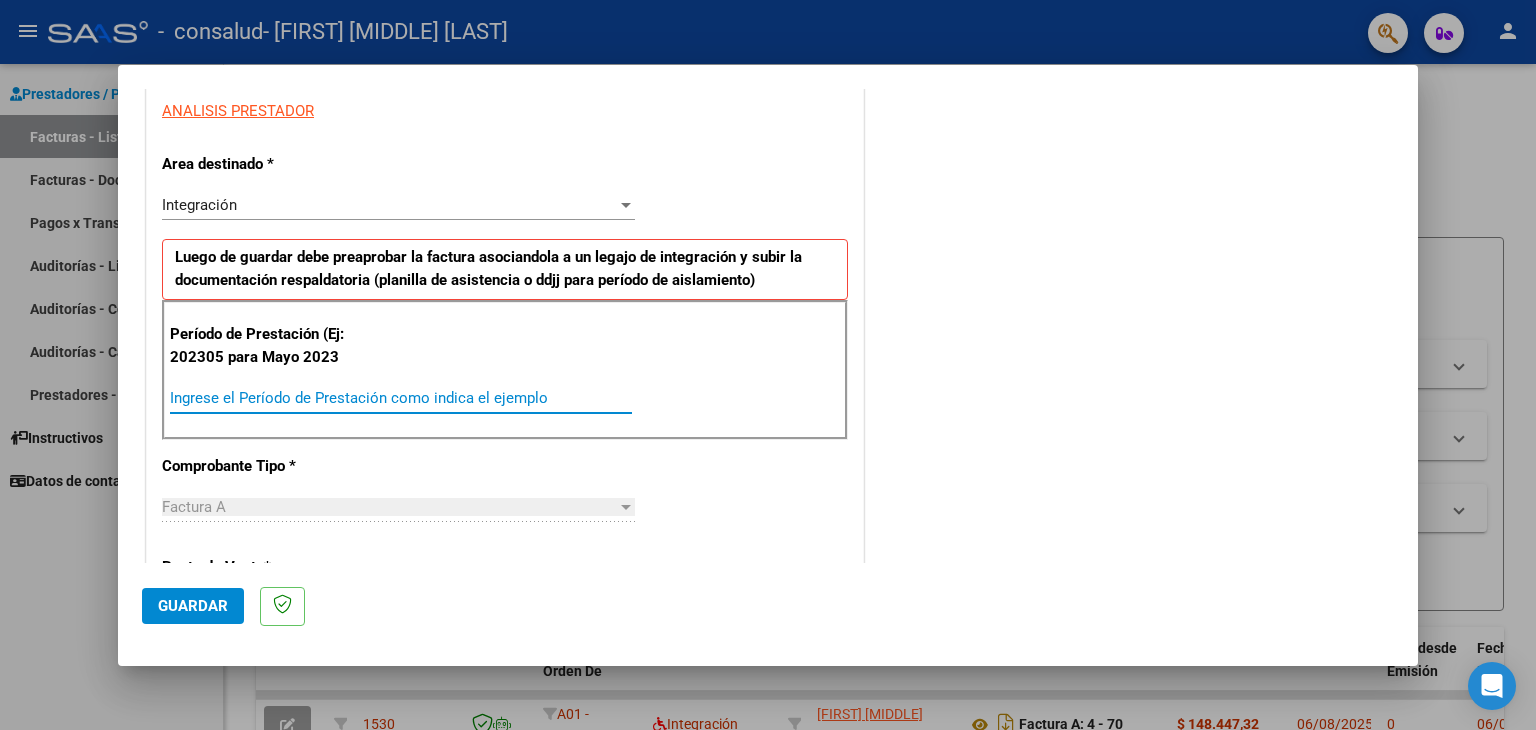 click on "Ingrese el Período de Prestación como indica el ejemplo" at bounding box center (401, 398) 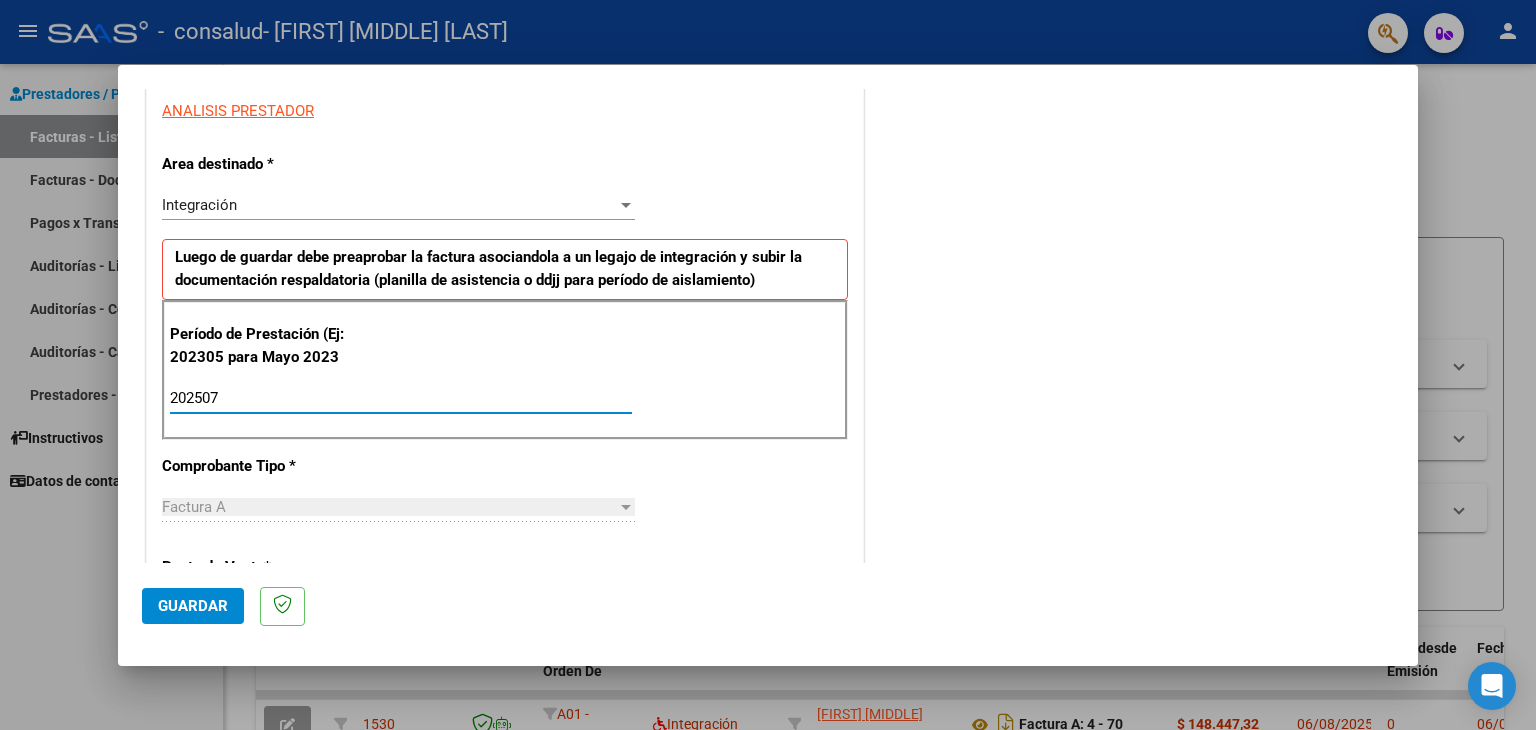 type on "202507" 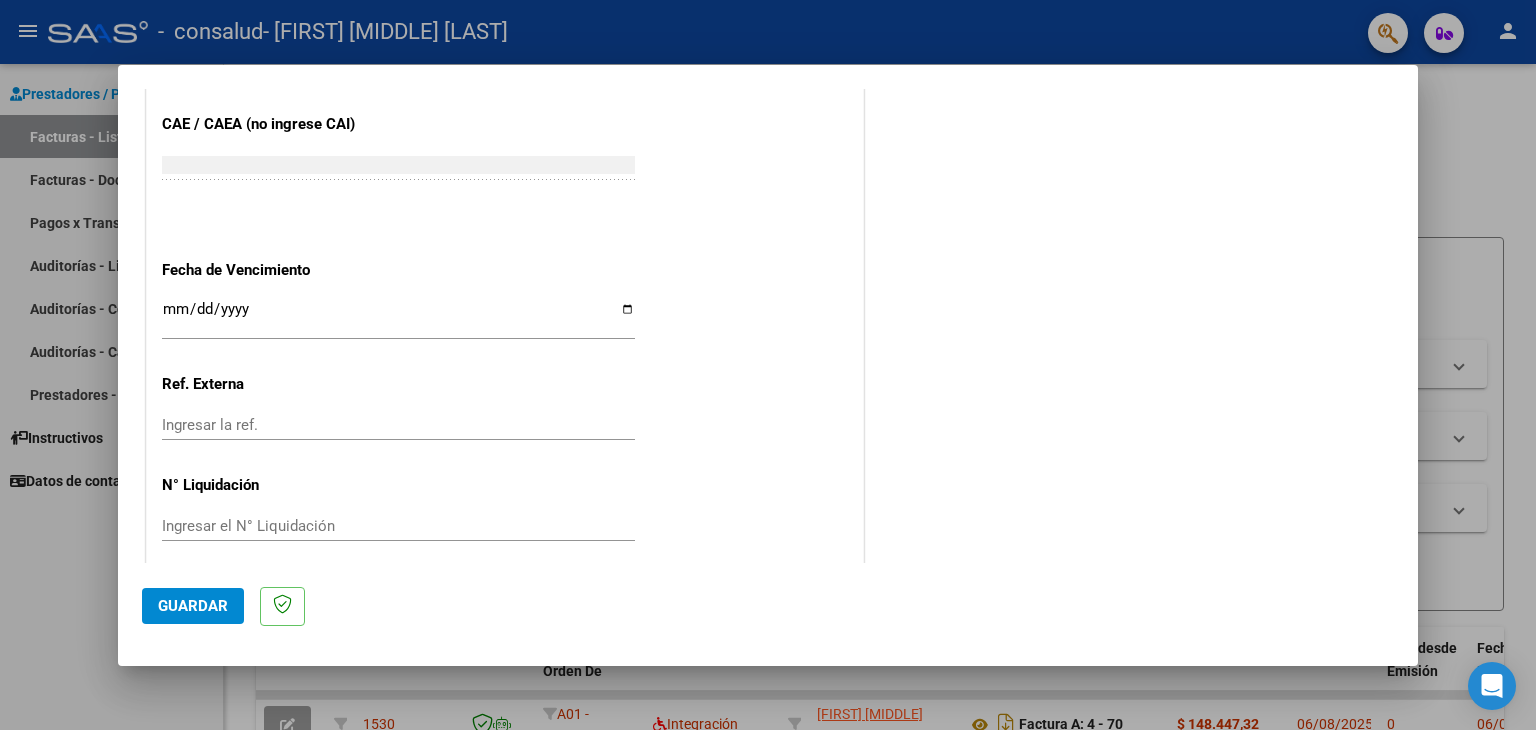 scroll, scrollTop: 1245, scrollLeft: 0, axis: vertical 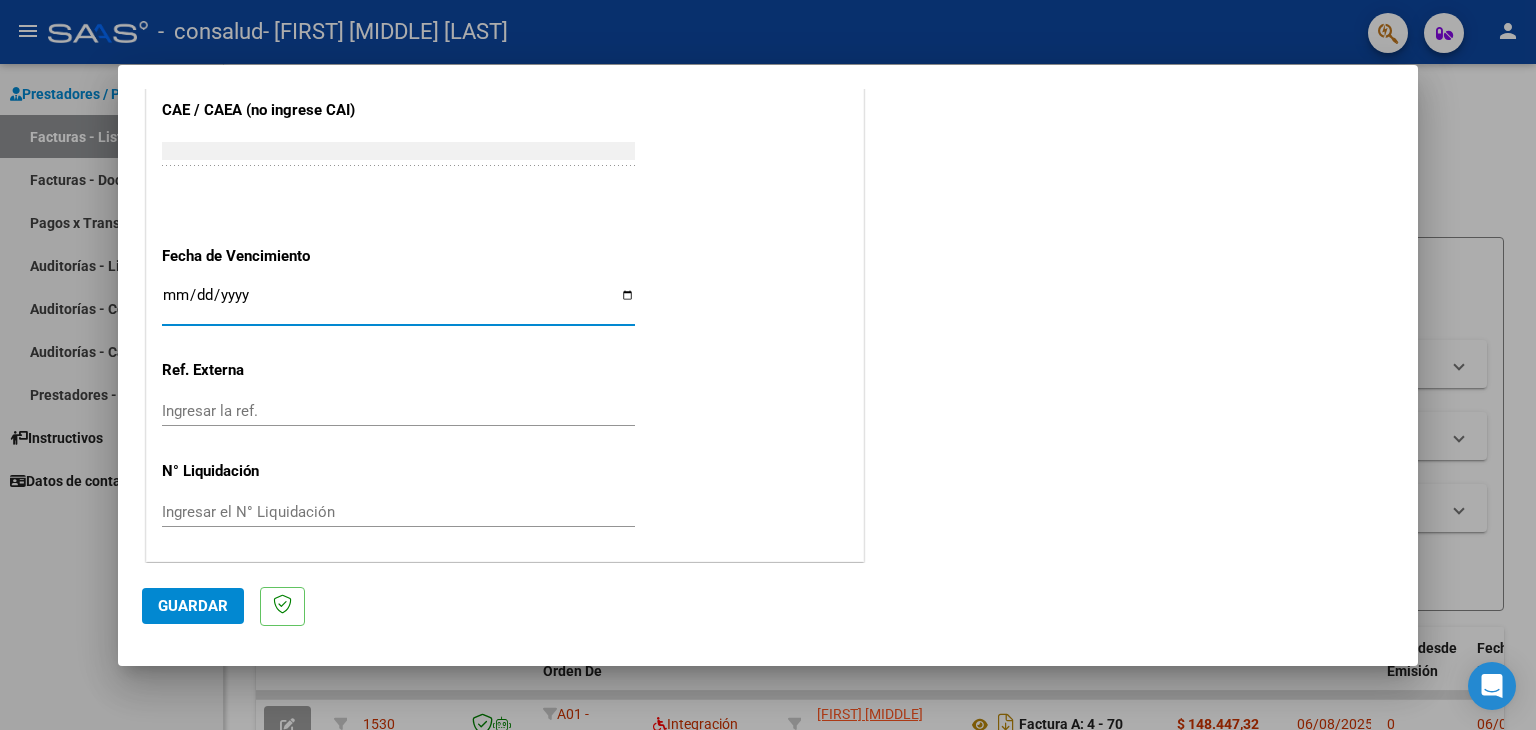 click on "Ingresar la fecha" at bounding box center [398, 303] 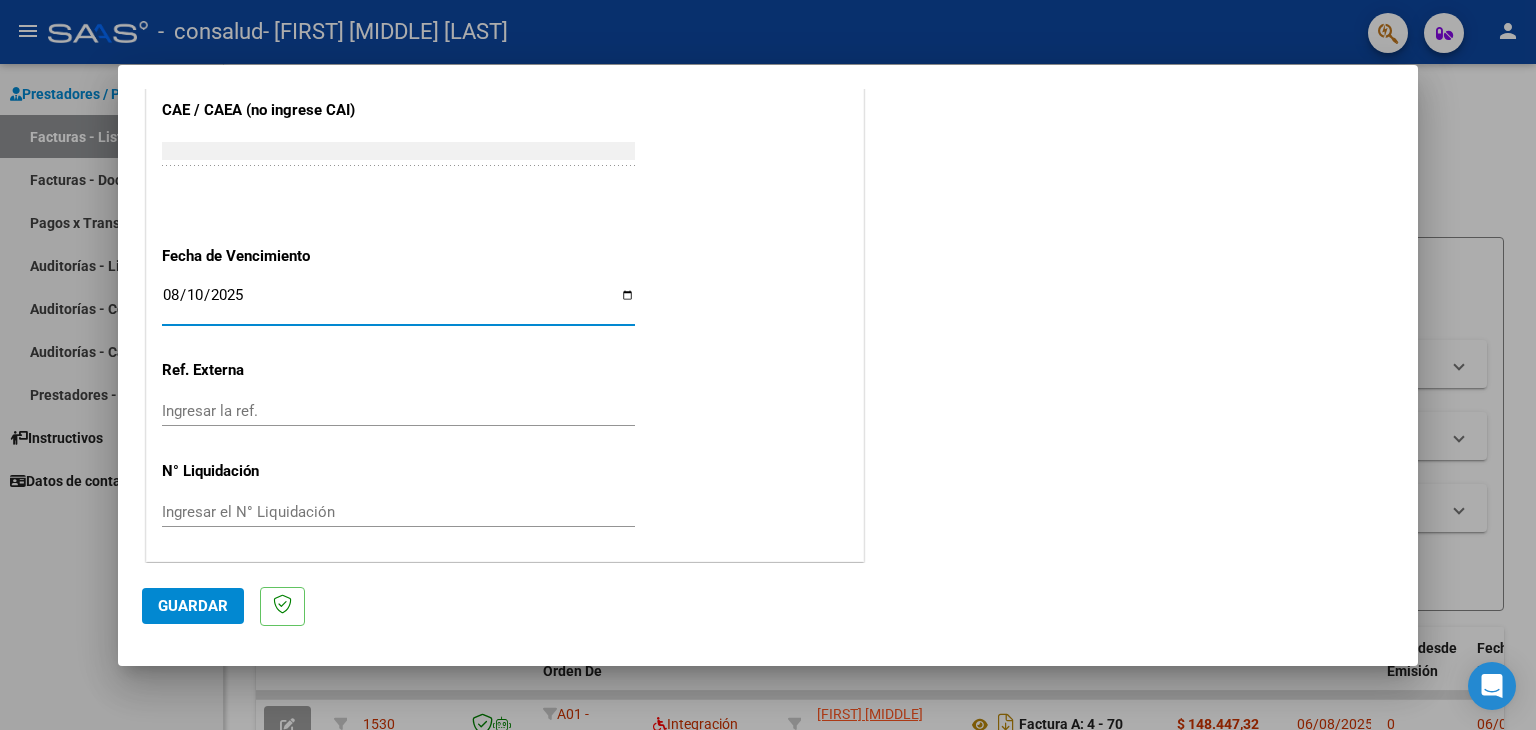 type on "2025-08-10" 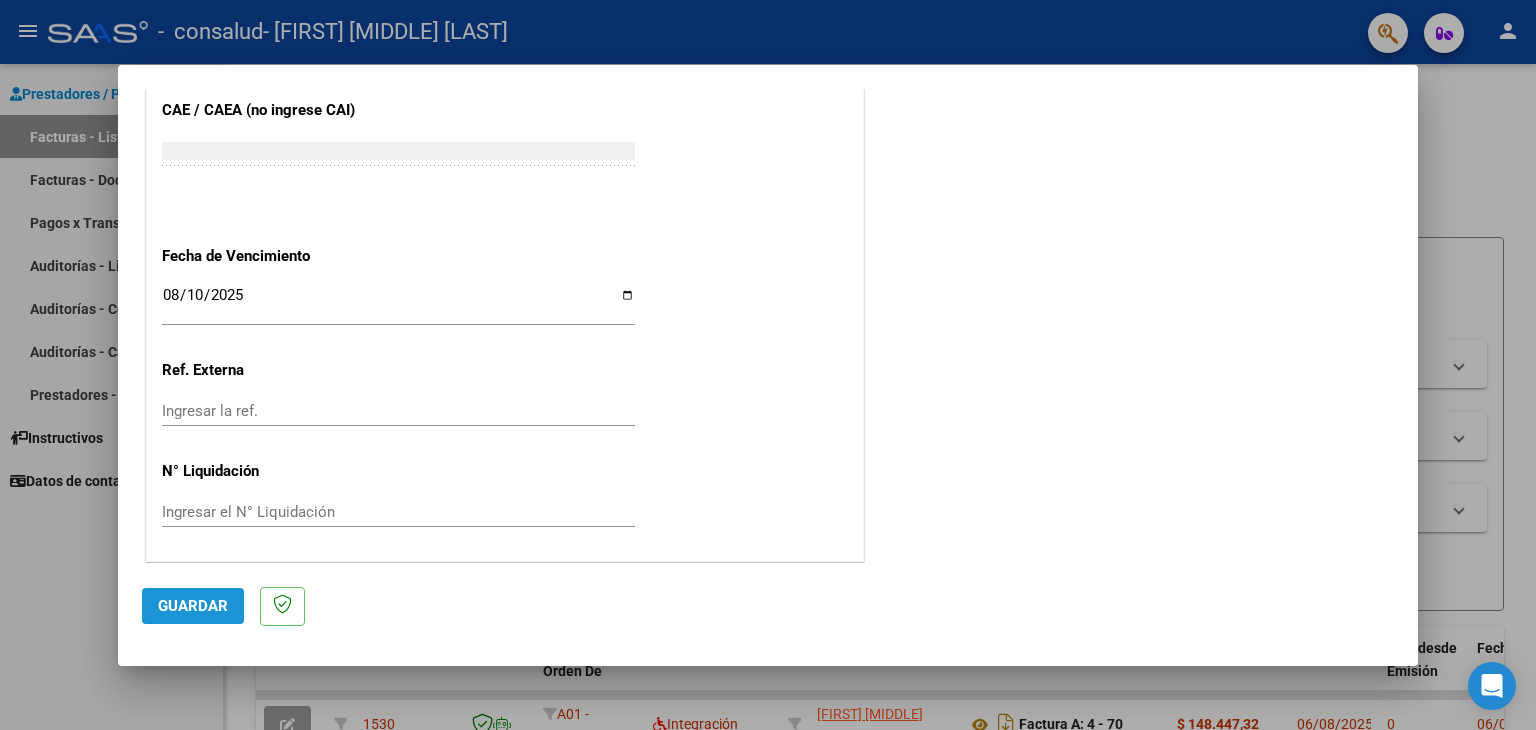 click on "Guardar" 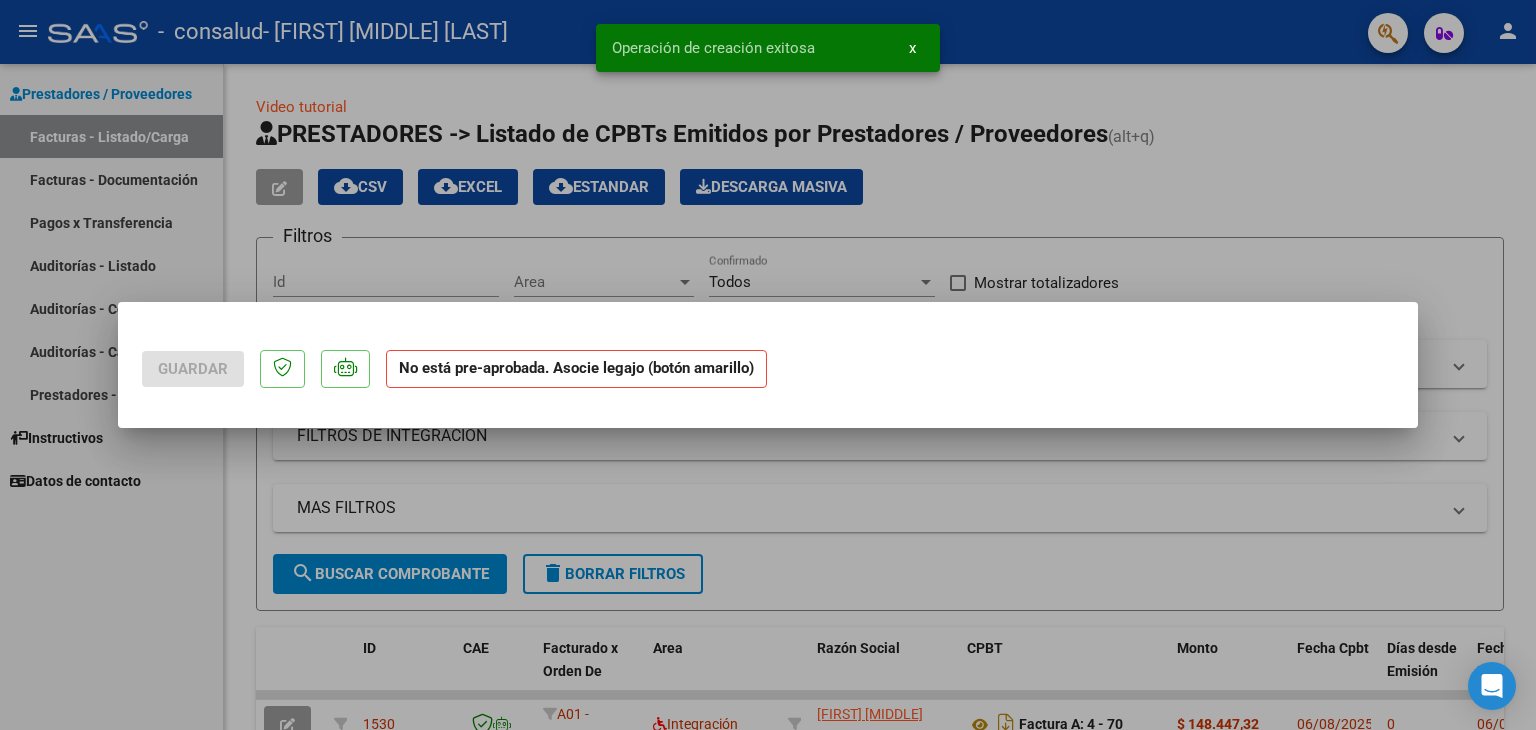 scroll, scrollTop: 0, scrollLeft: 0, axis: both 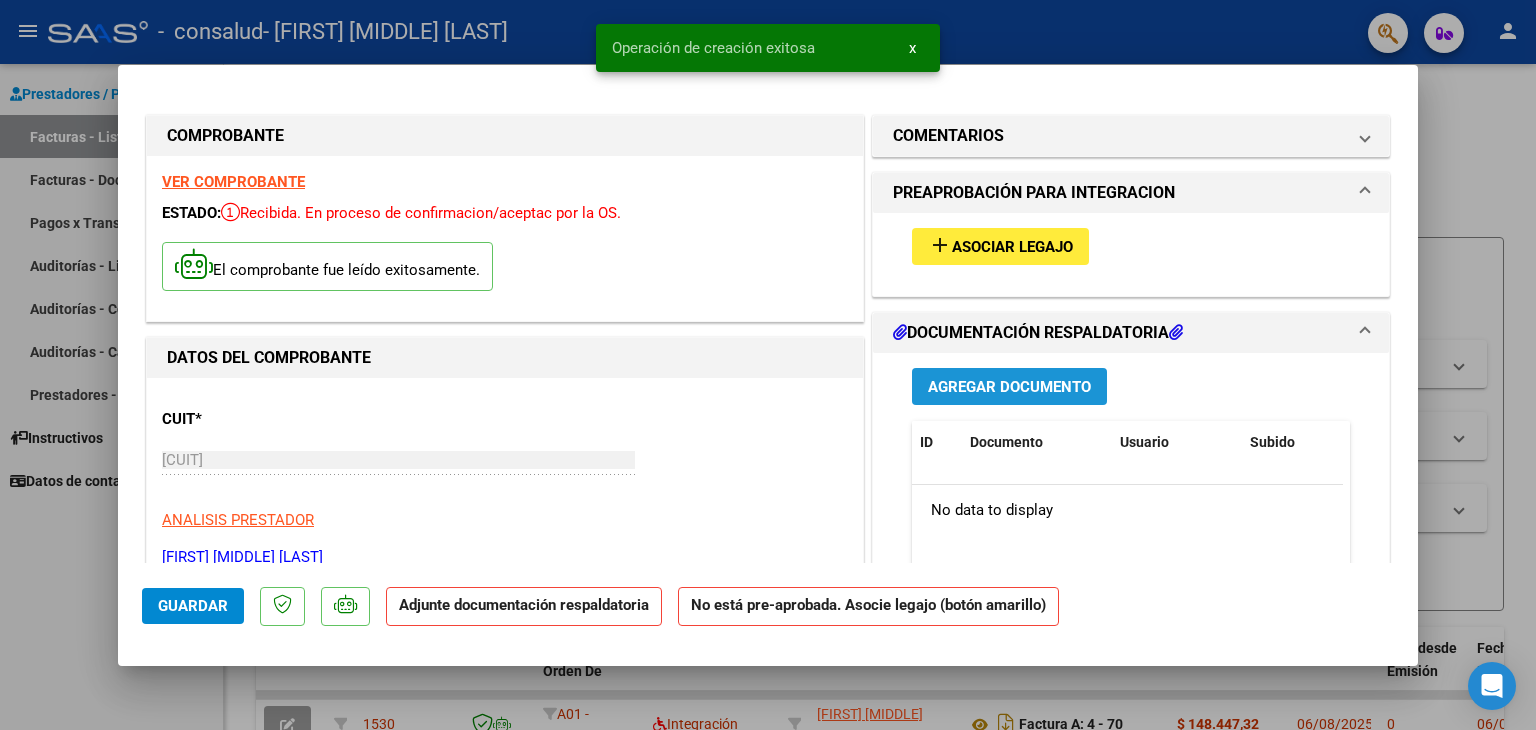 click on "Agregar Documento" at bounding box center (1009, 387) 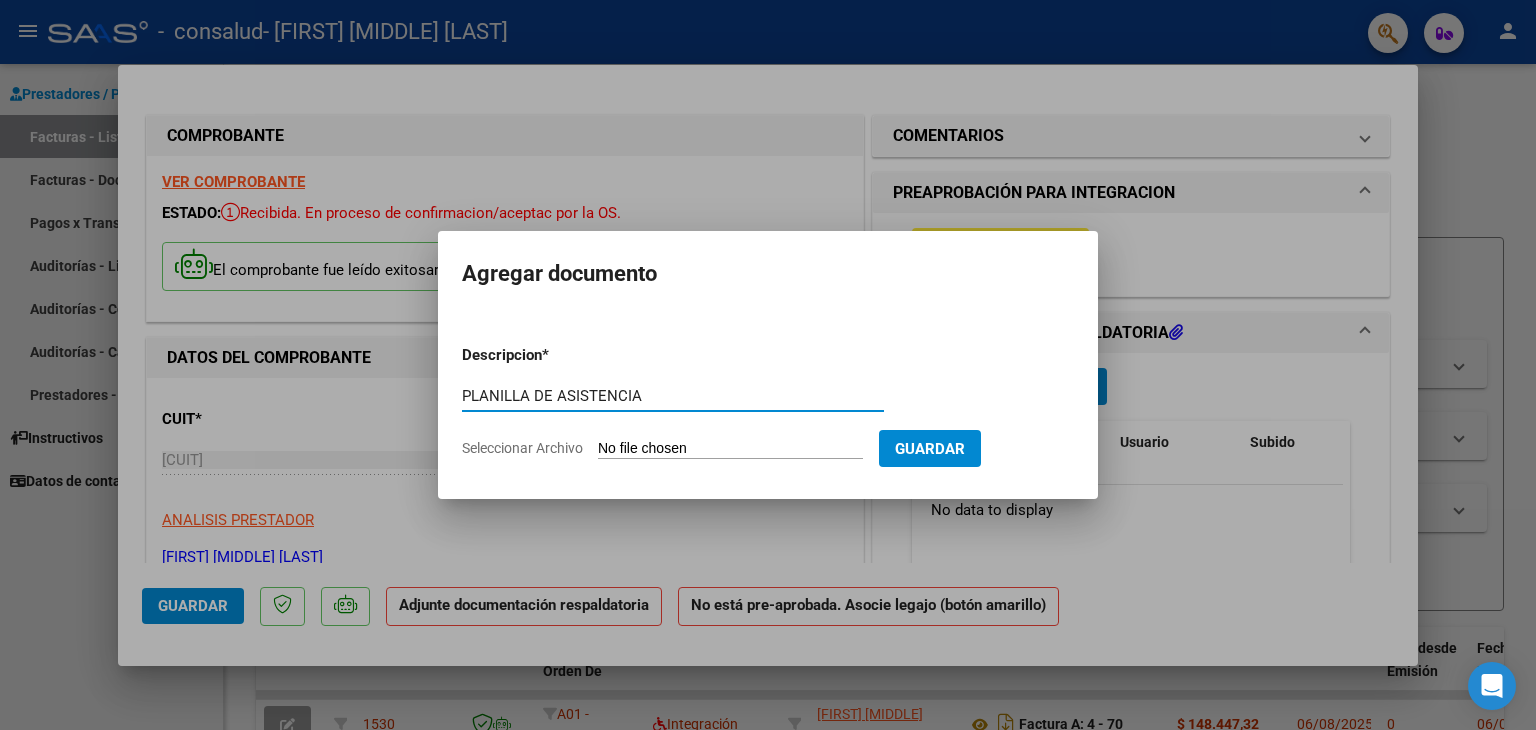 type on "PLANILLA DE ASISTENCIA" 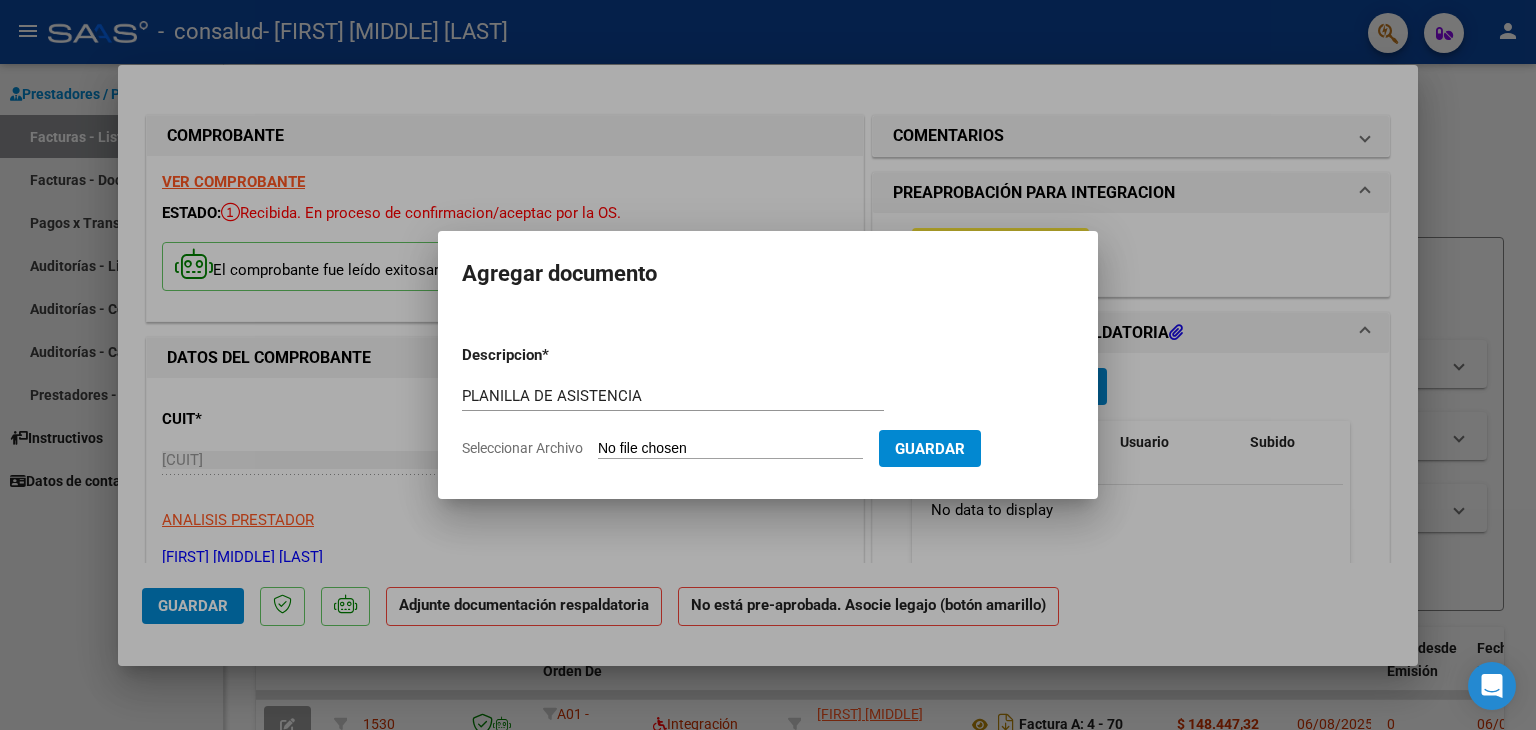 click on "Seleccionar Archivo" at bounding box center (730, 449) 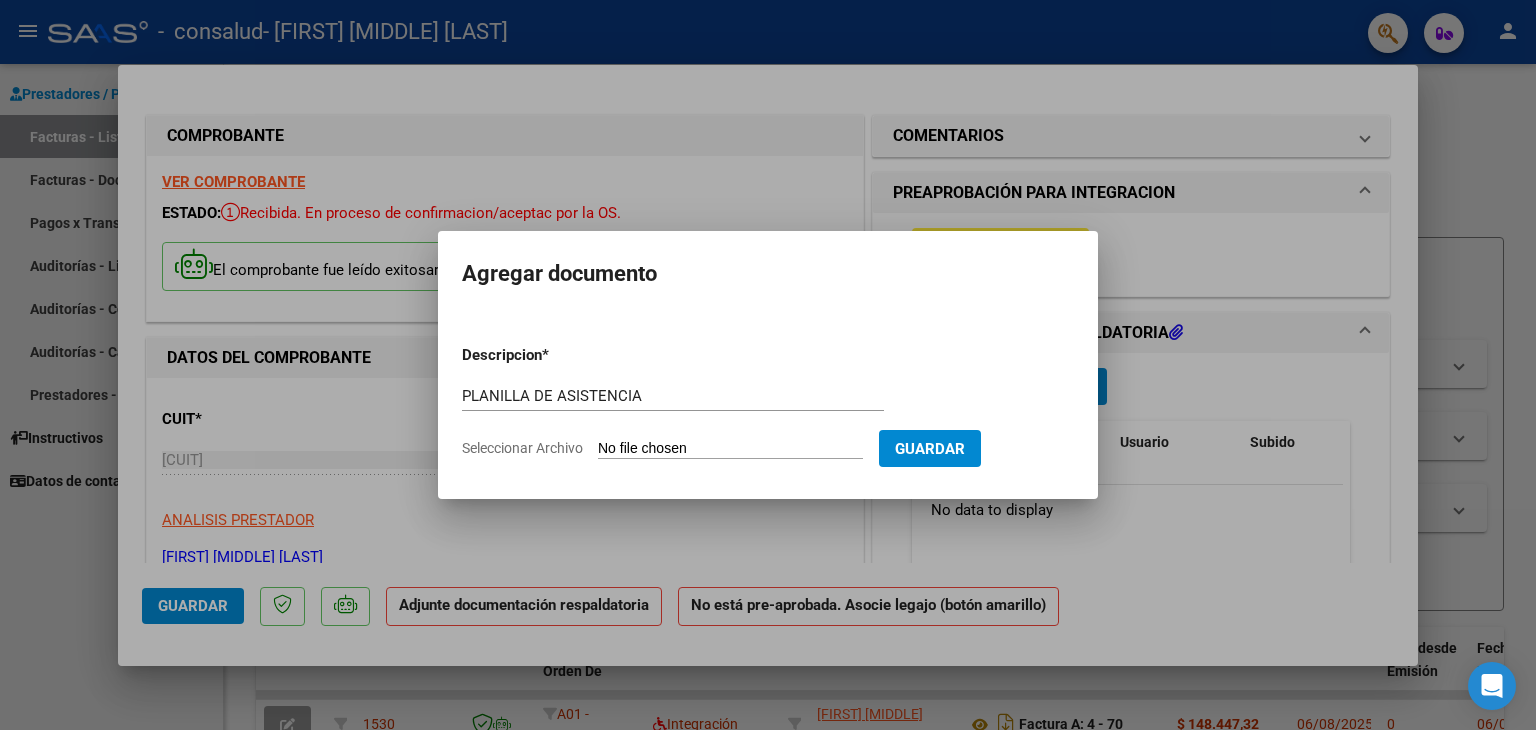 type on "C:\fakepath\[FILENAME].pdf" 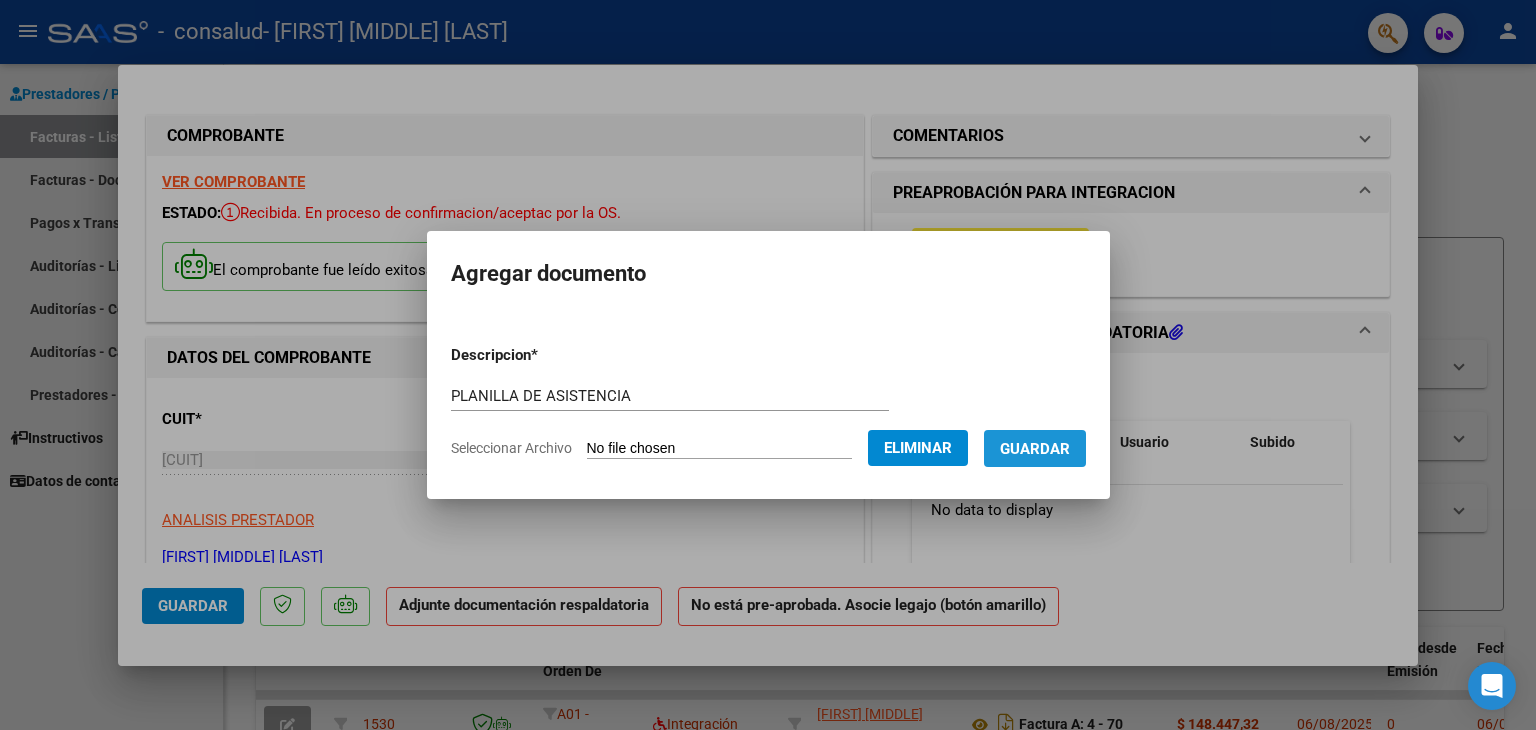 click on "Guardar" at bounding box center [1035, 449] 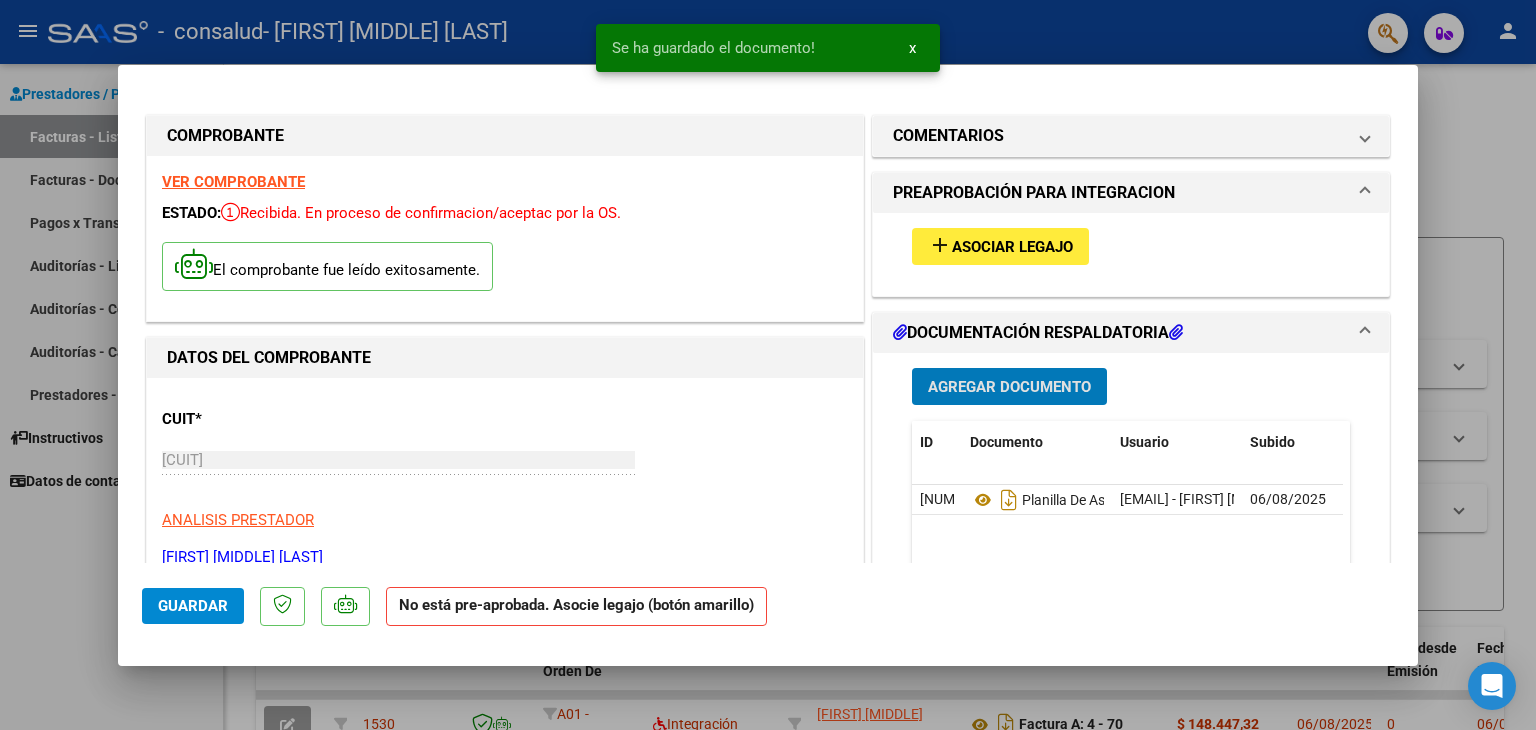 click on "Asociar Legajo" at bounding box center (1012, 247) 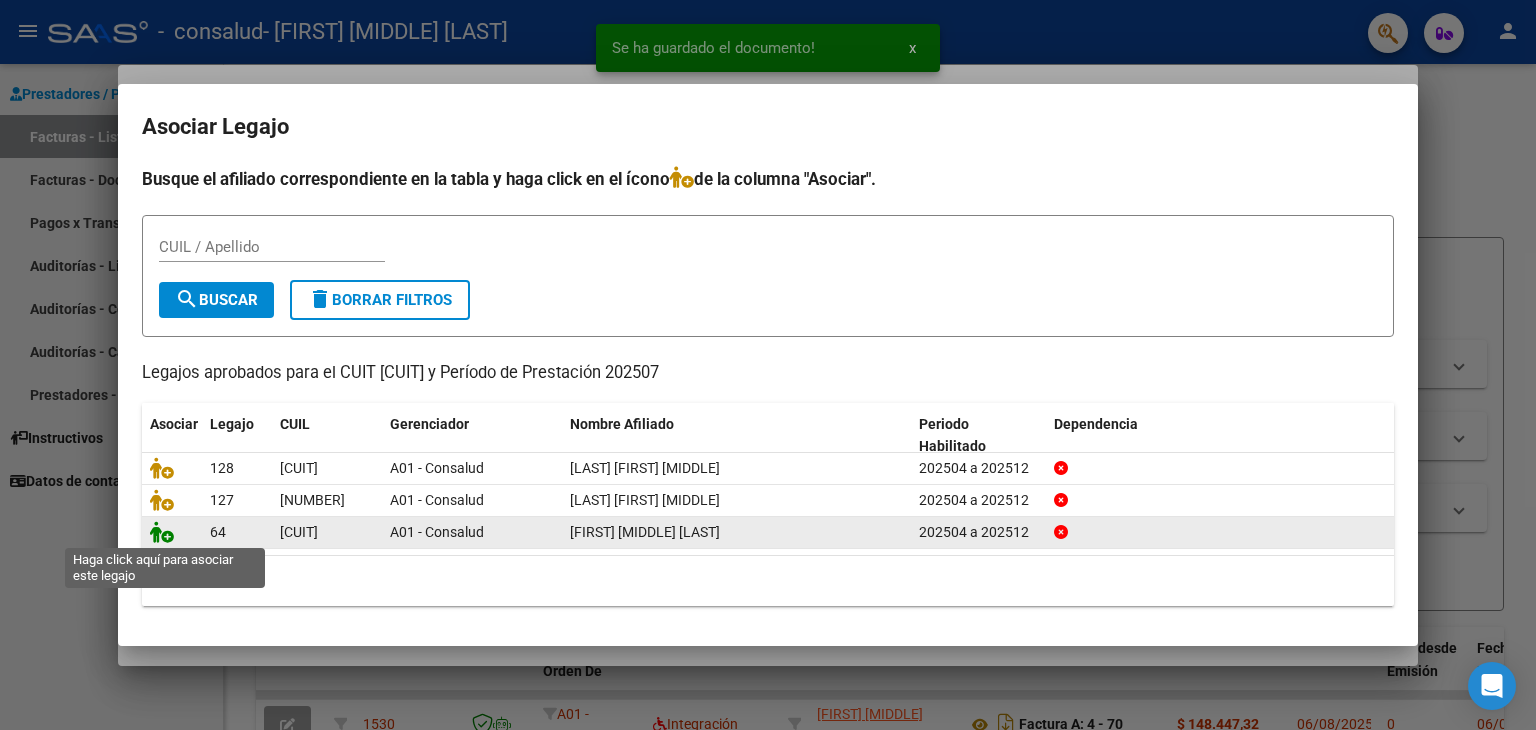 click 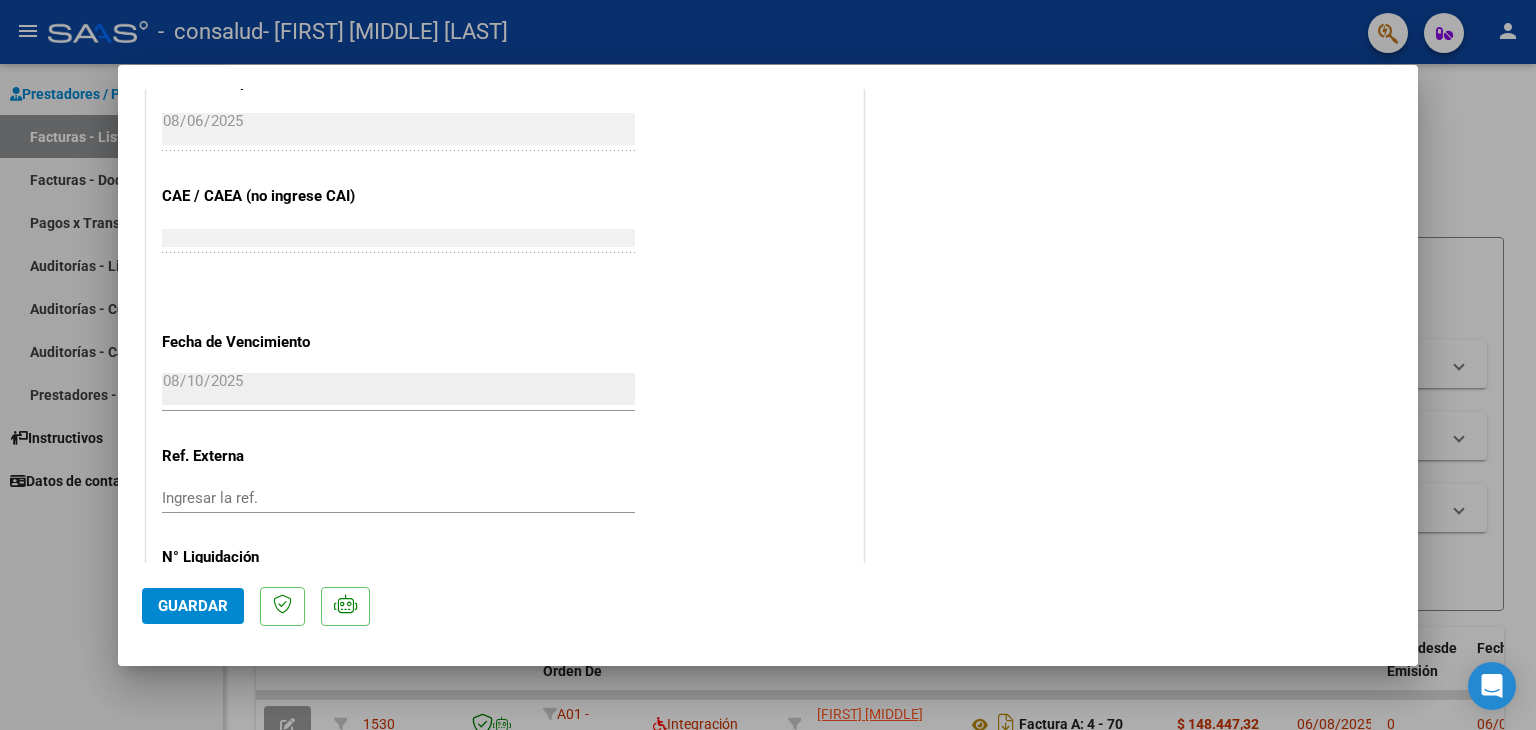 scroll, scrollTop: 1313, scrollLeft: 0, axis: vertical 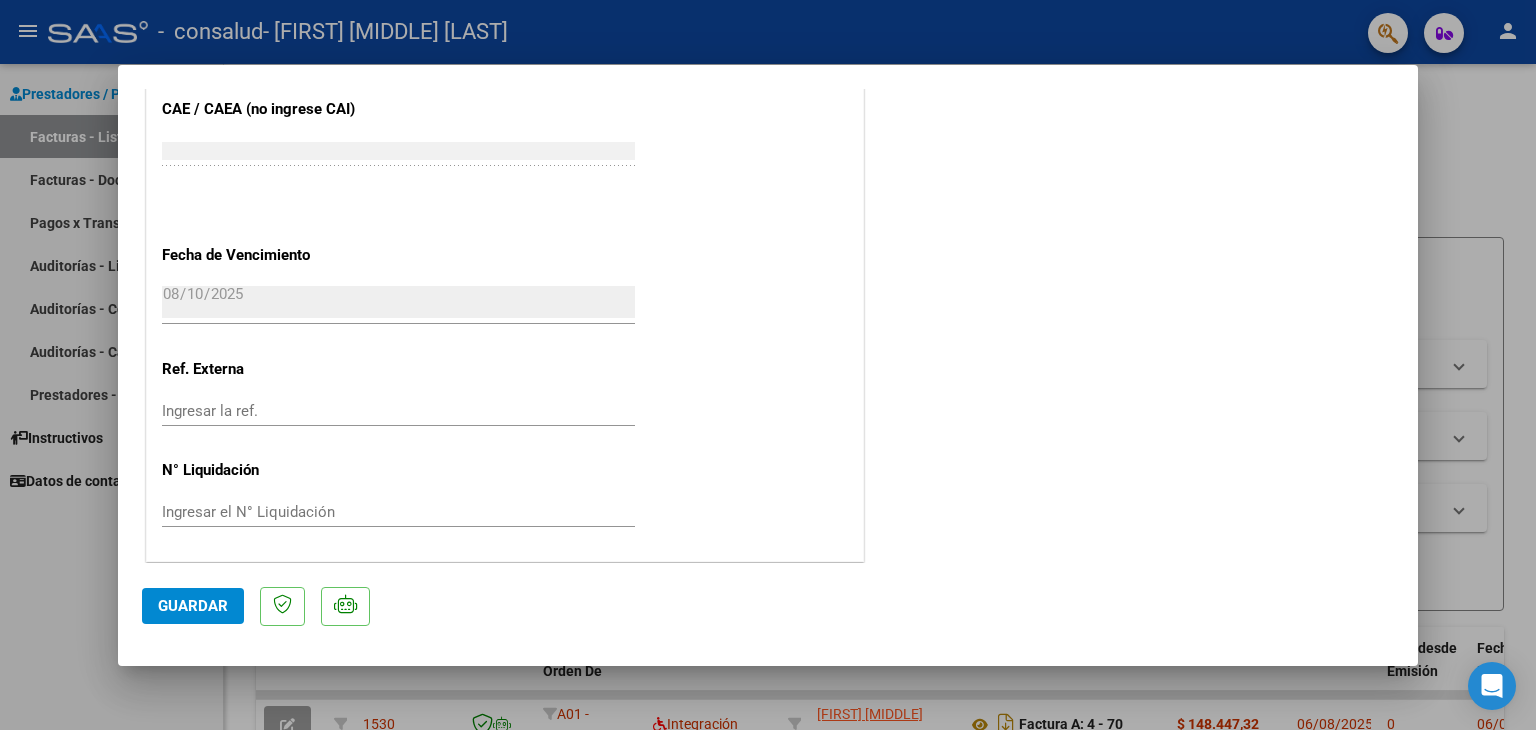 click on "Guardar" 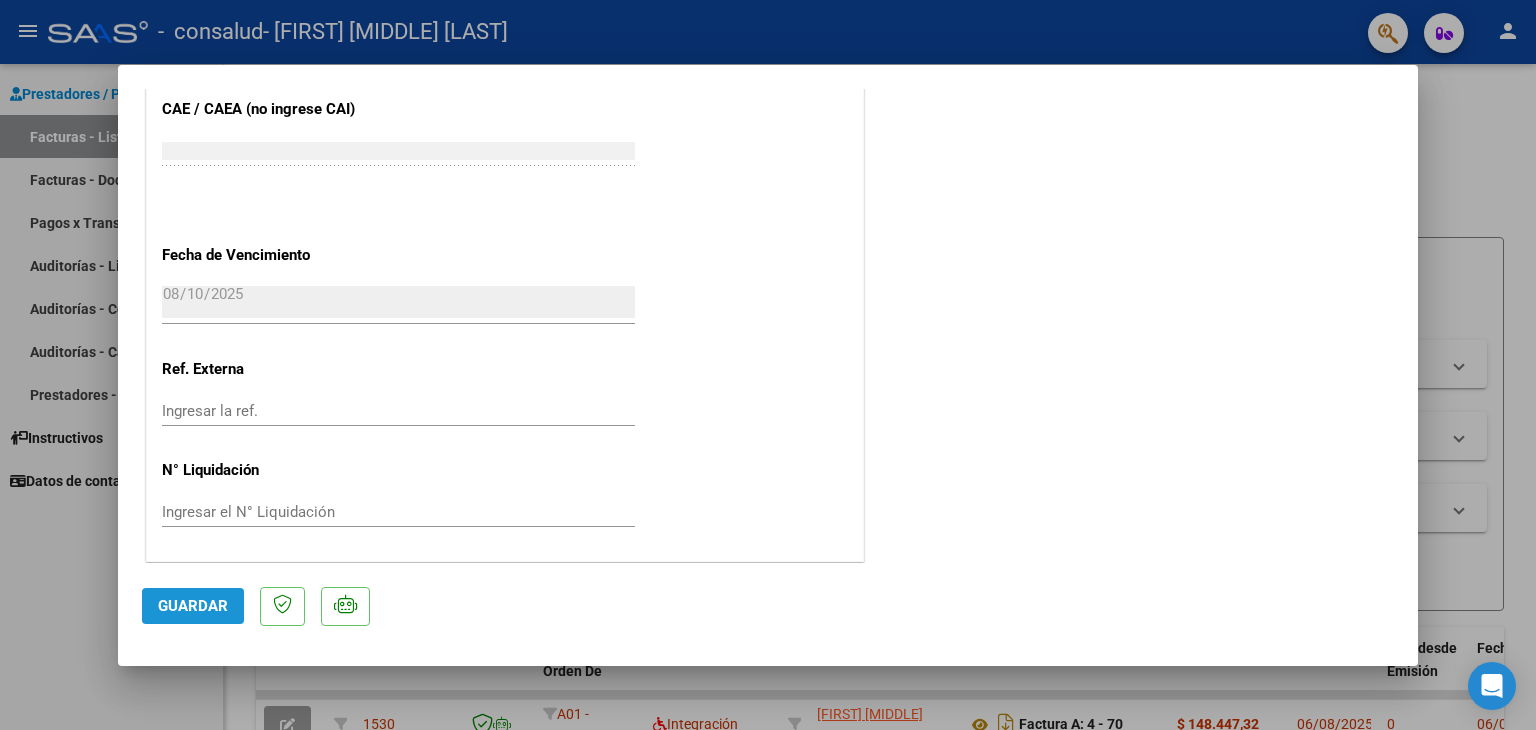 click on "Guardar" 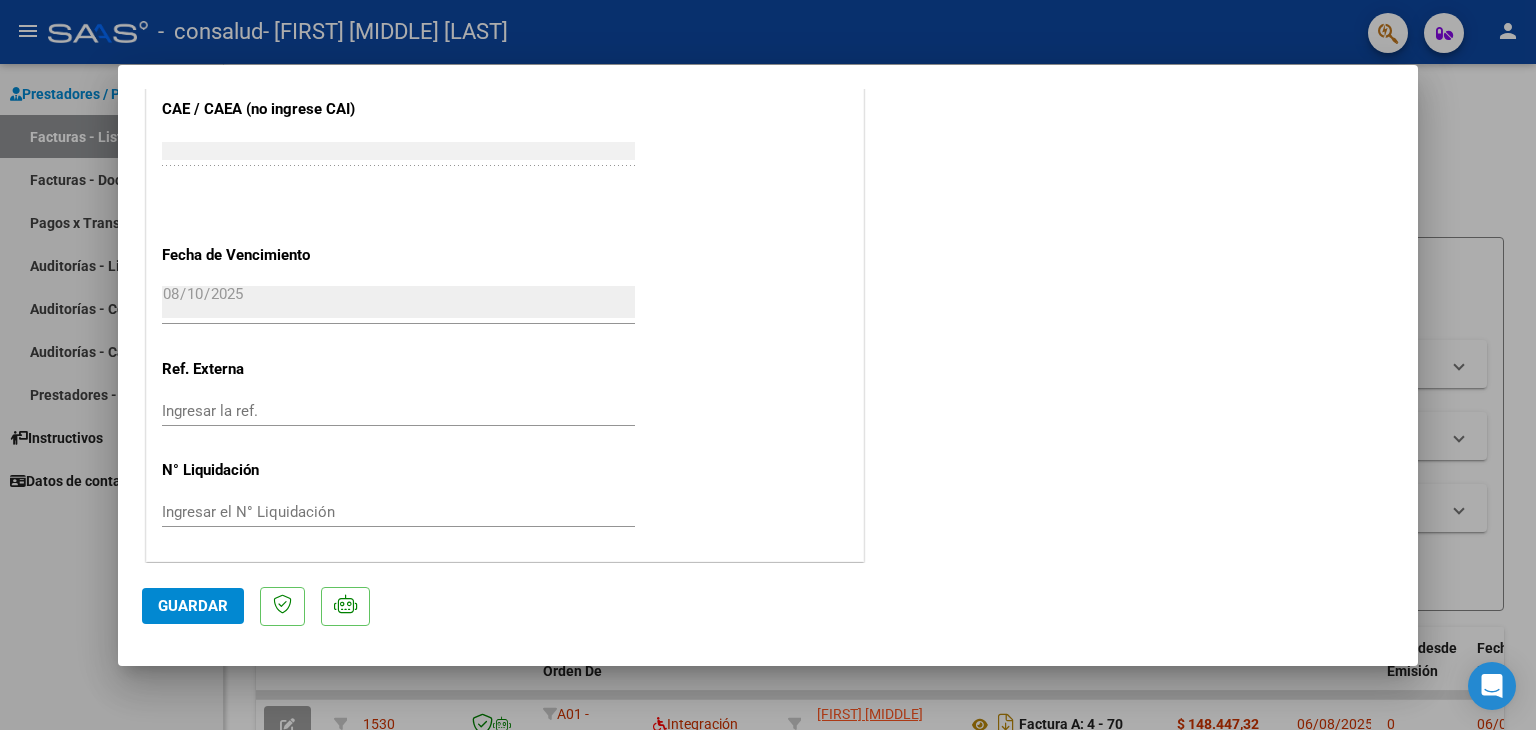 click at bounding box center (768, 365) 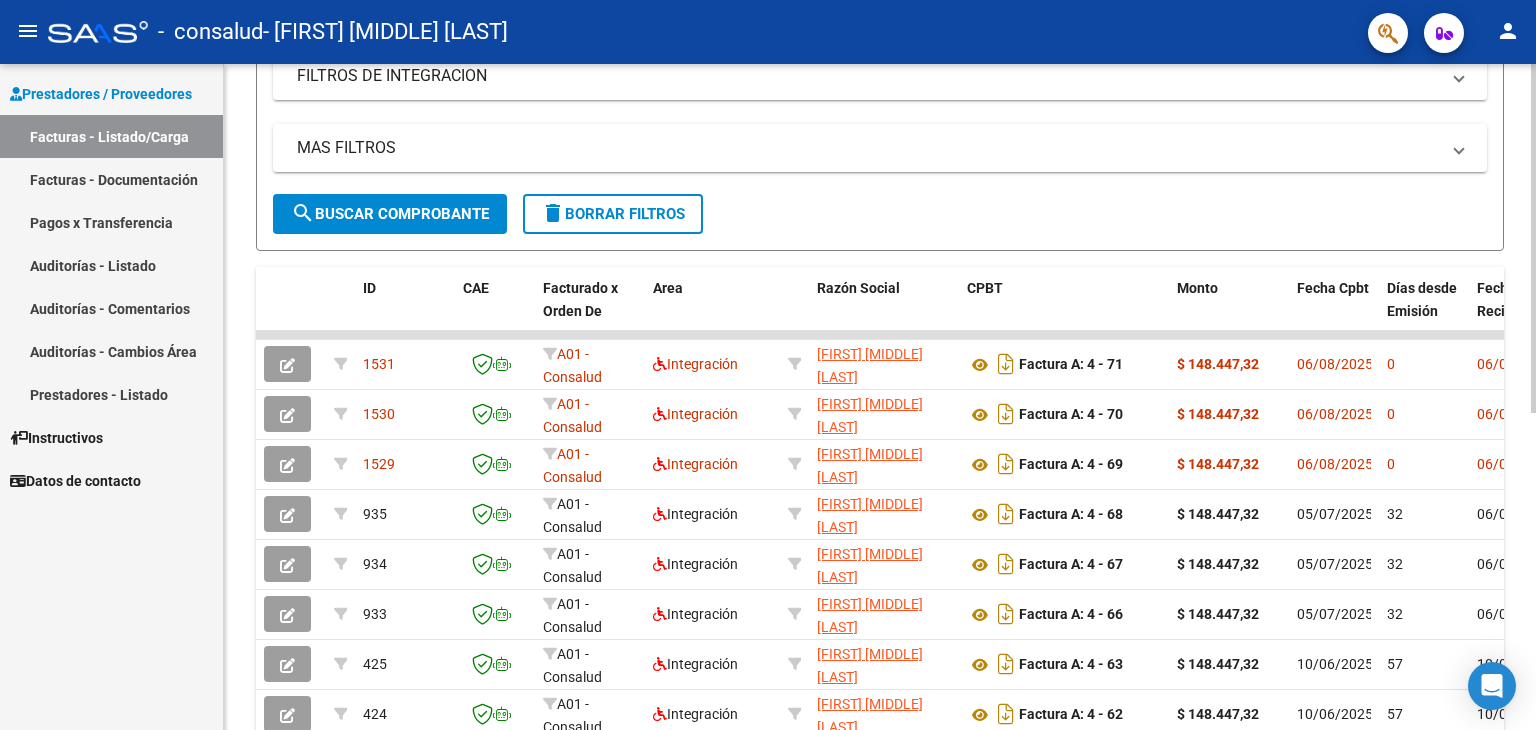 scroll, scrollTop: 368, scrollLeft: 0, axis: vertical 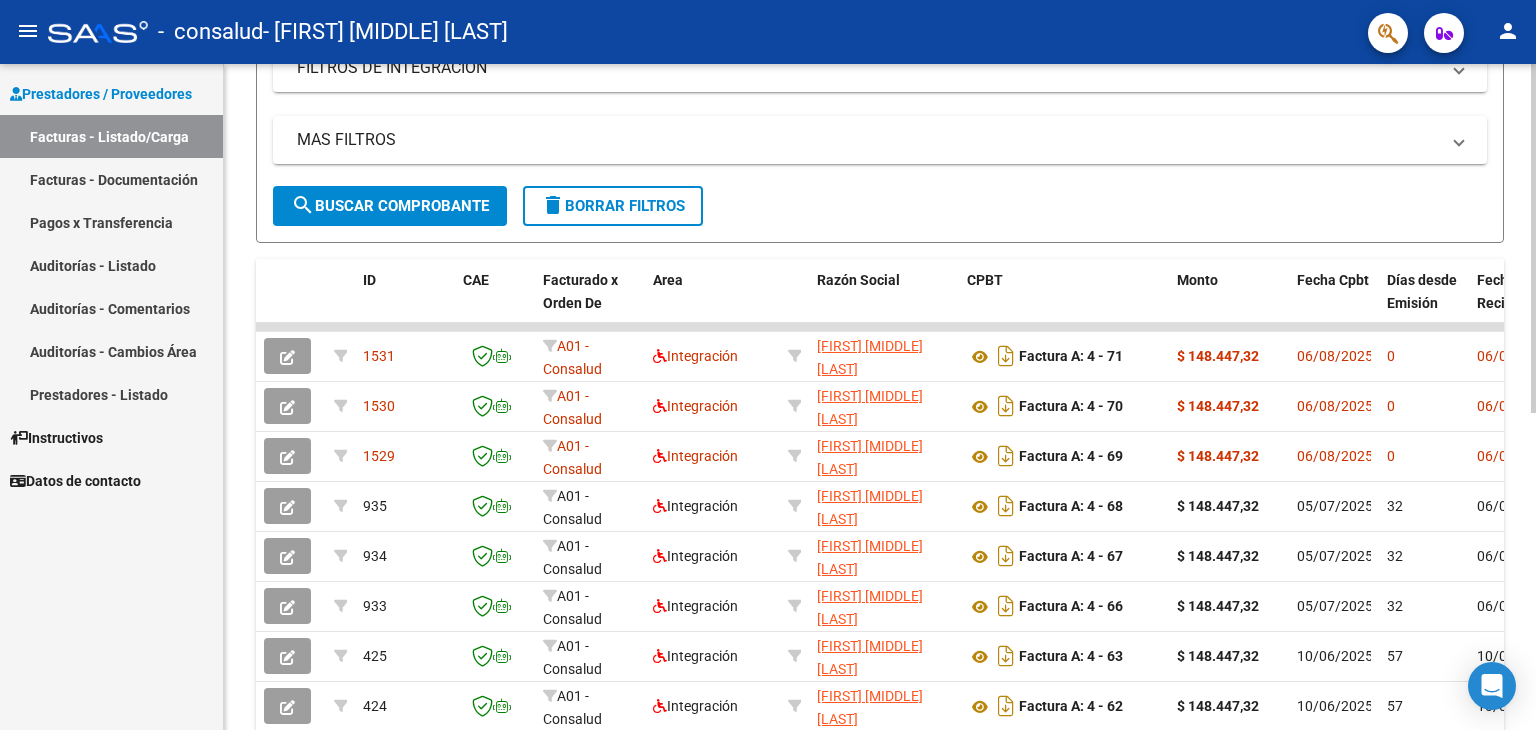 click 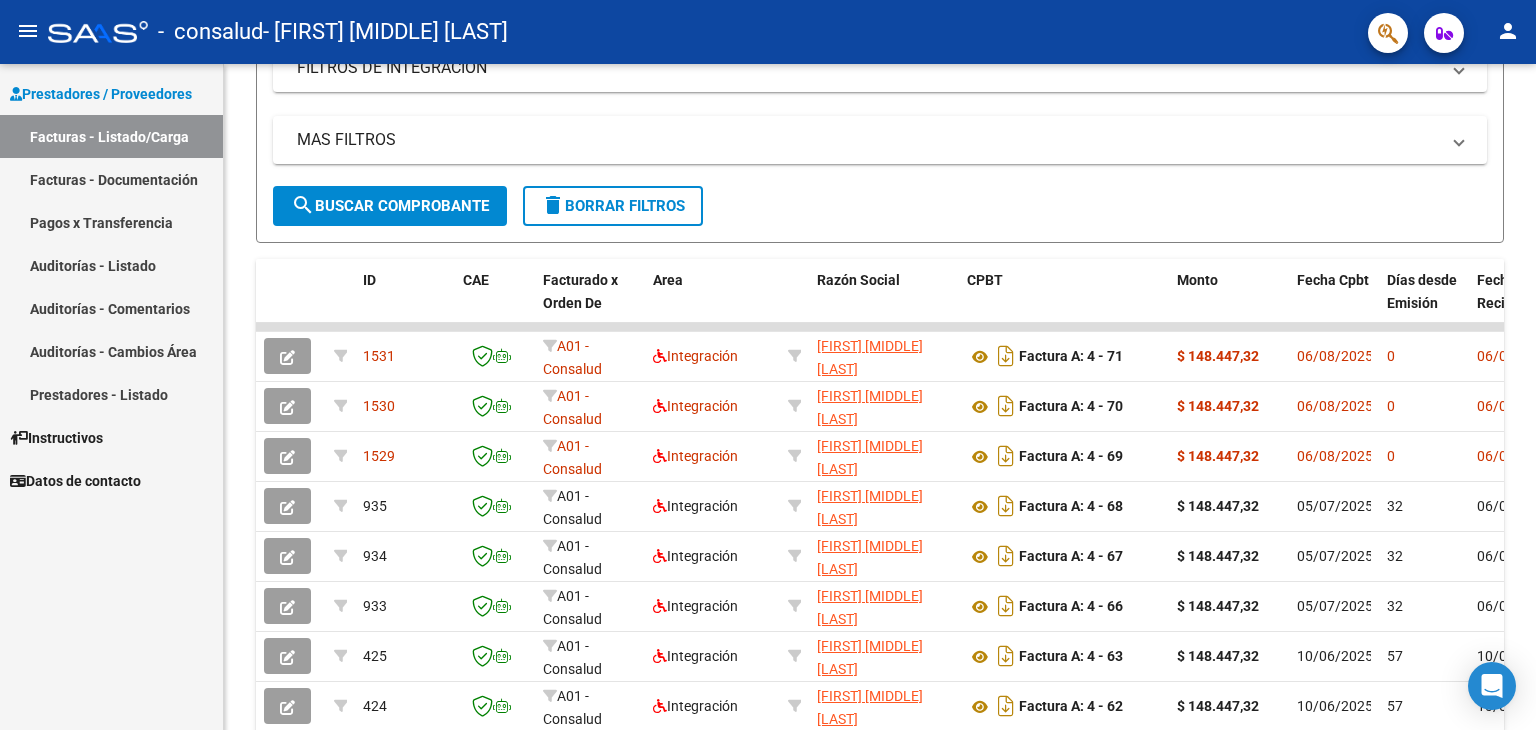 click on "Prestadores / Proveedores Facturas - Listado/Carga Facturas - Documentación Pagos x Transferencia Auditorías - Listado Auditorías - Comentarios Auditorías - Cambios Área Prestadores - Listado    Instructivos    Datos de contacto" at bounding box center [111, 397] 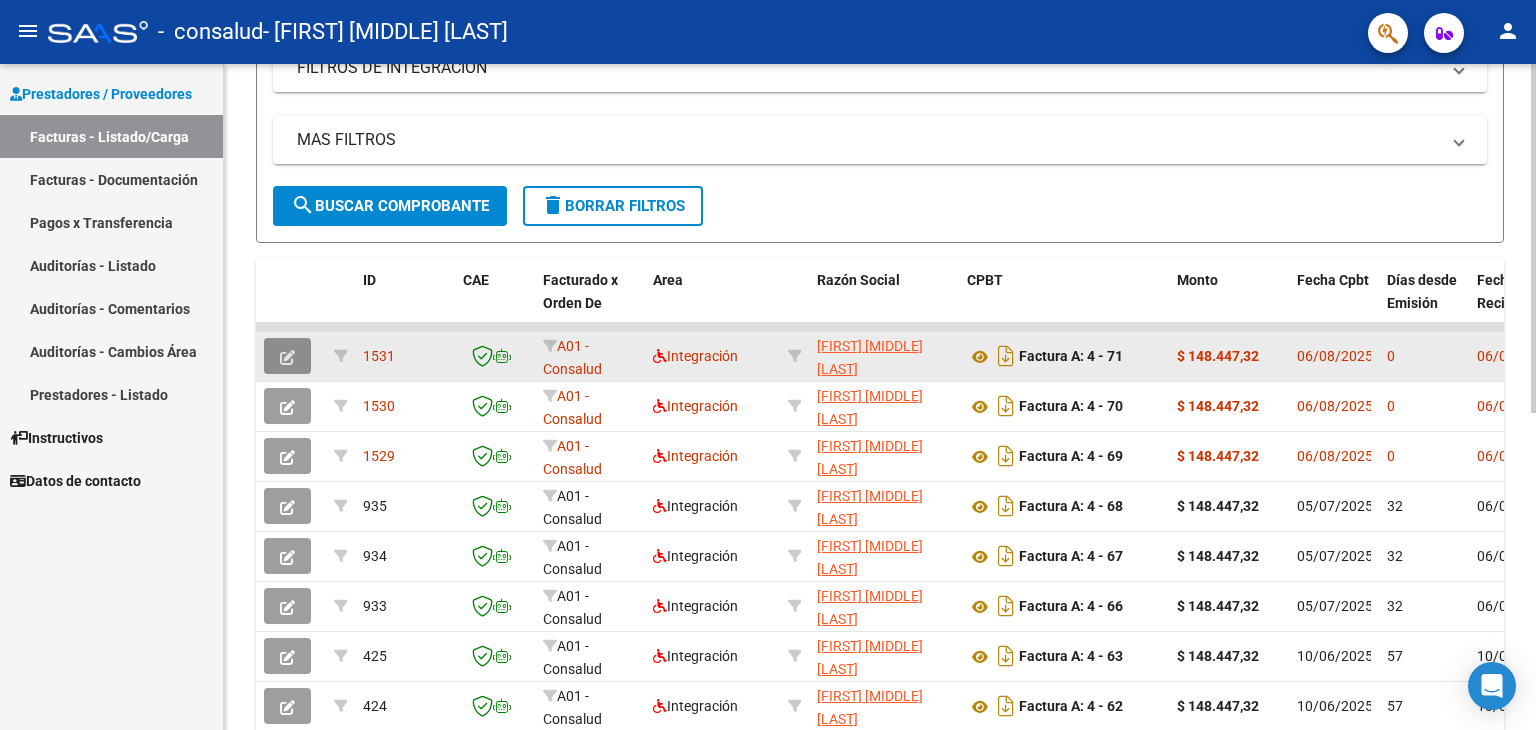 click 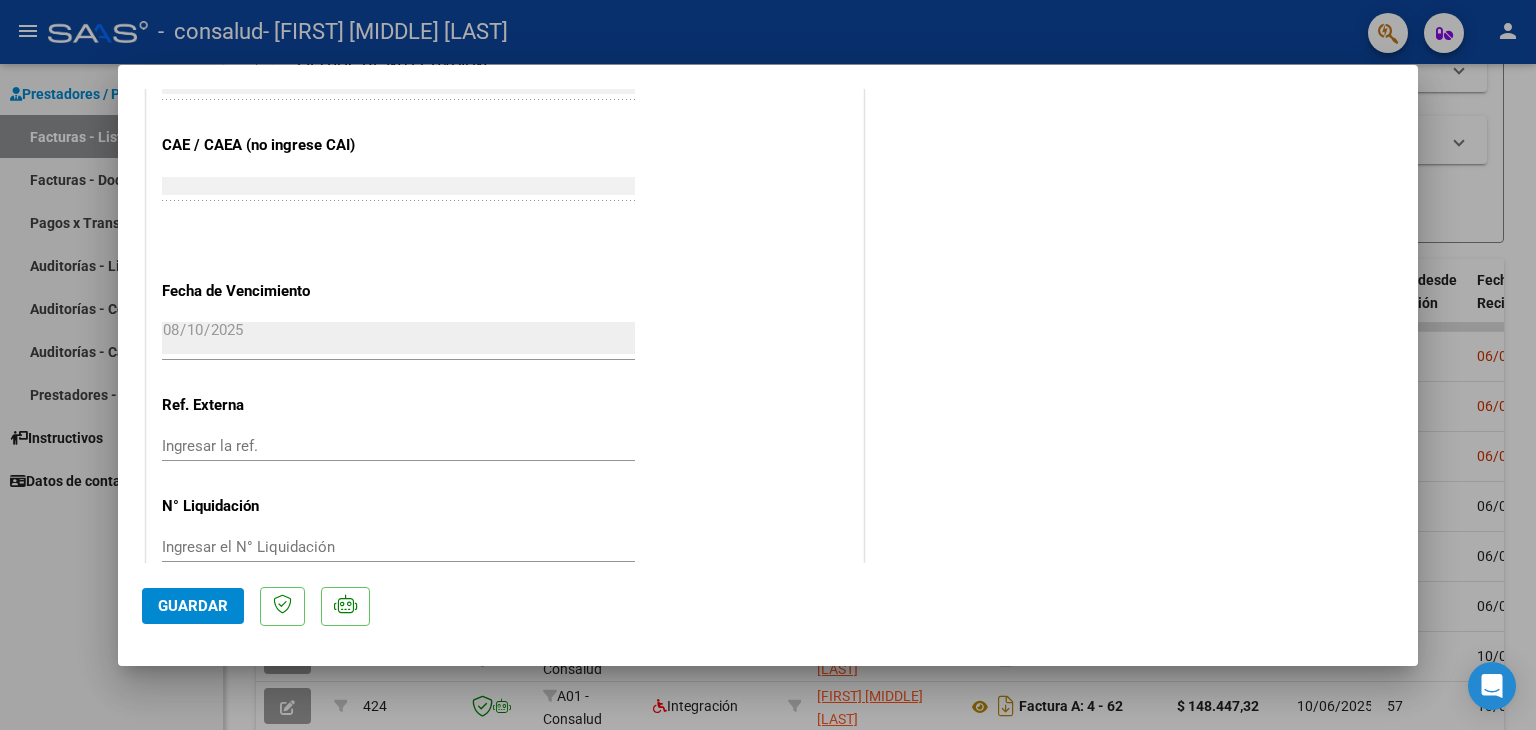 scroll, scrollTop: 1240, scrollLeft: 0, axis: vertical 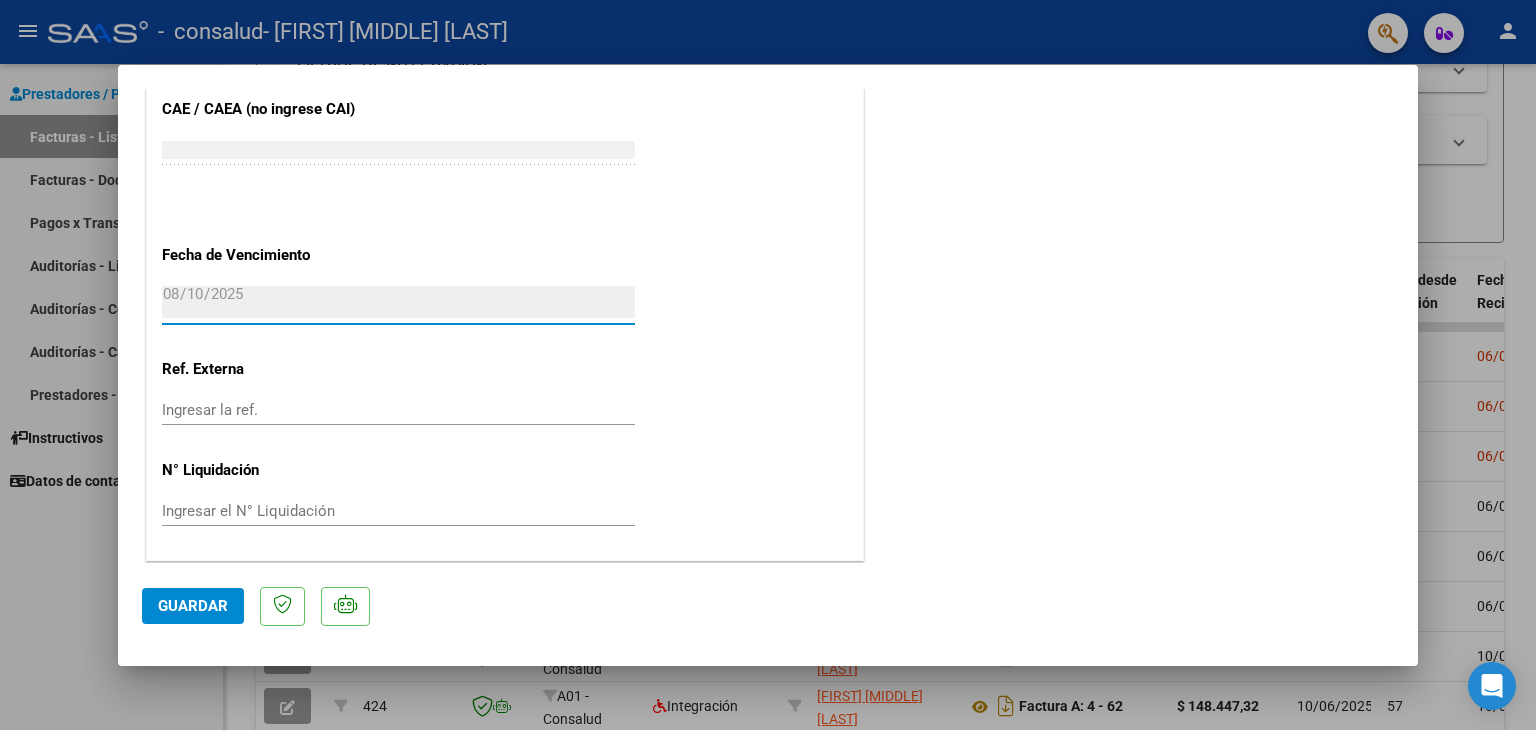 click on "2025-08-10" at bounding box center [398, 302] 